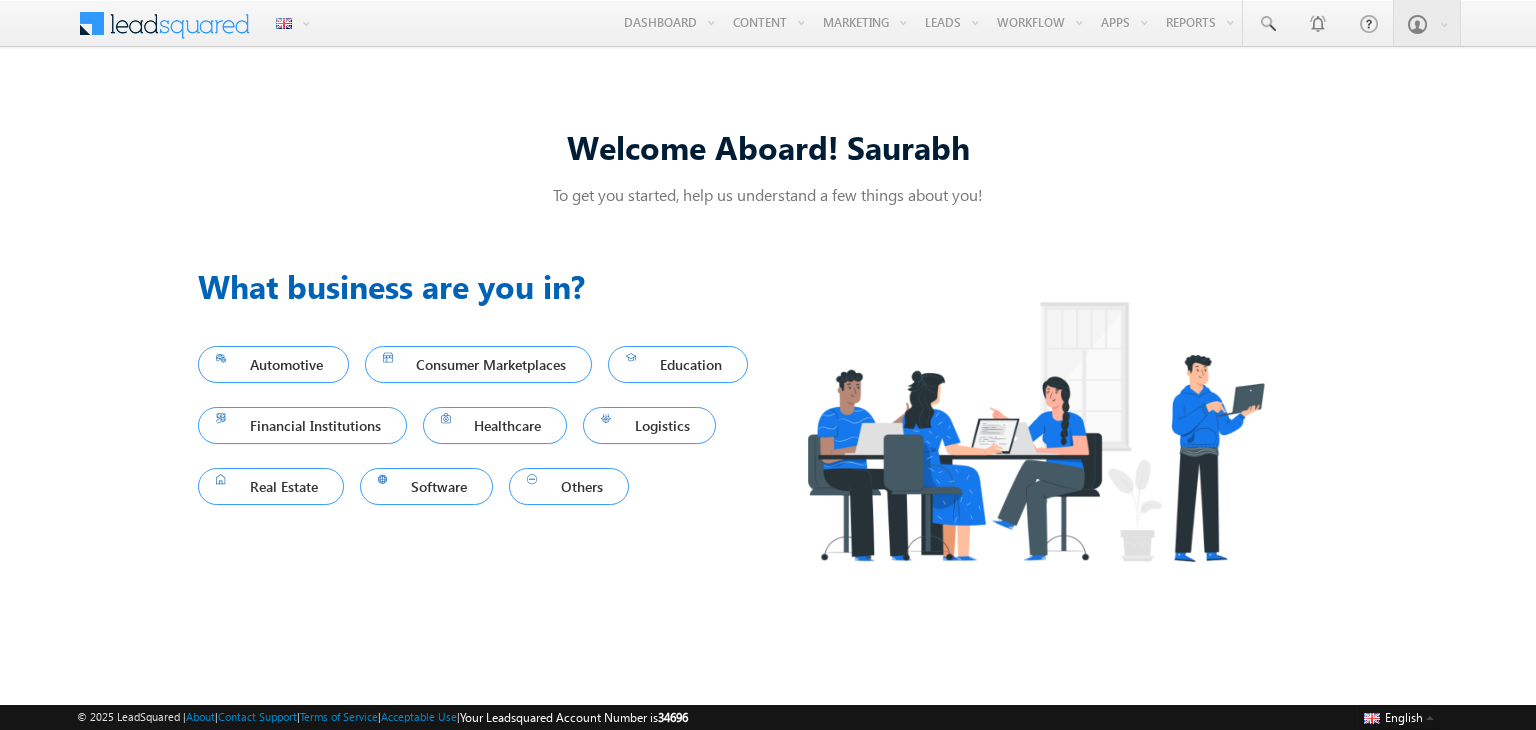scroll, scrollTop: 0, scrollLeft: 0, axis: both 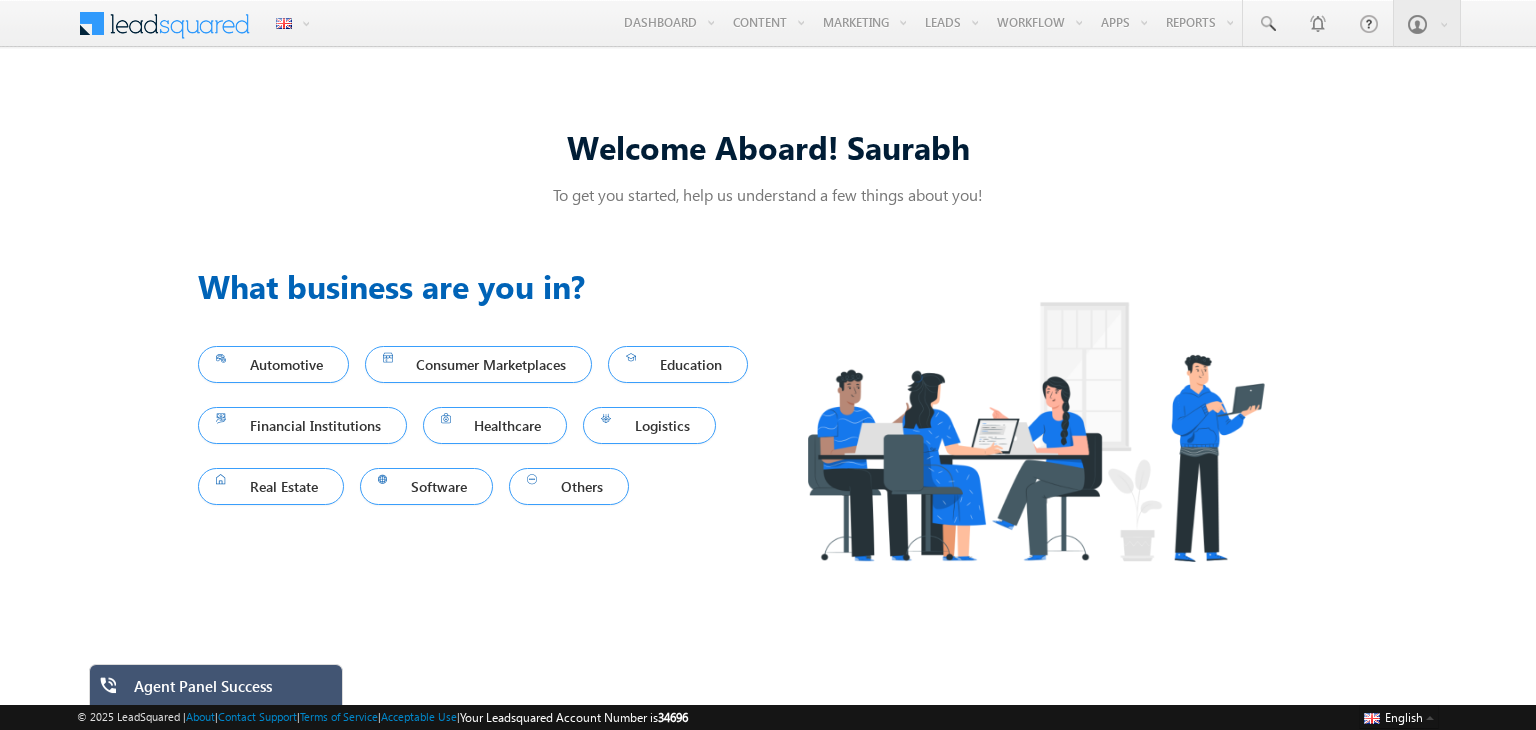 click on "Welcome Aboard!
Saurabh
To get you started, help us understand a few things about you!
Previous
What business are you in?
Automotive Consumer Marketplaces Education Financial Institutions Healthcare Logistics Real Estate Software Others
Next" at bounding box center (768, 365) 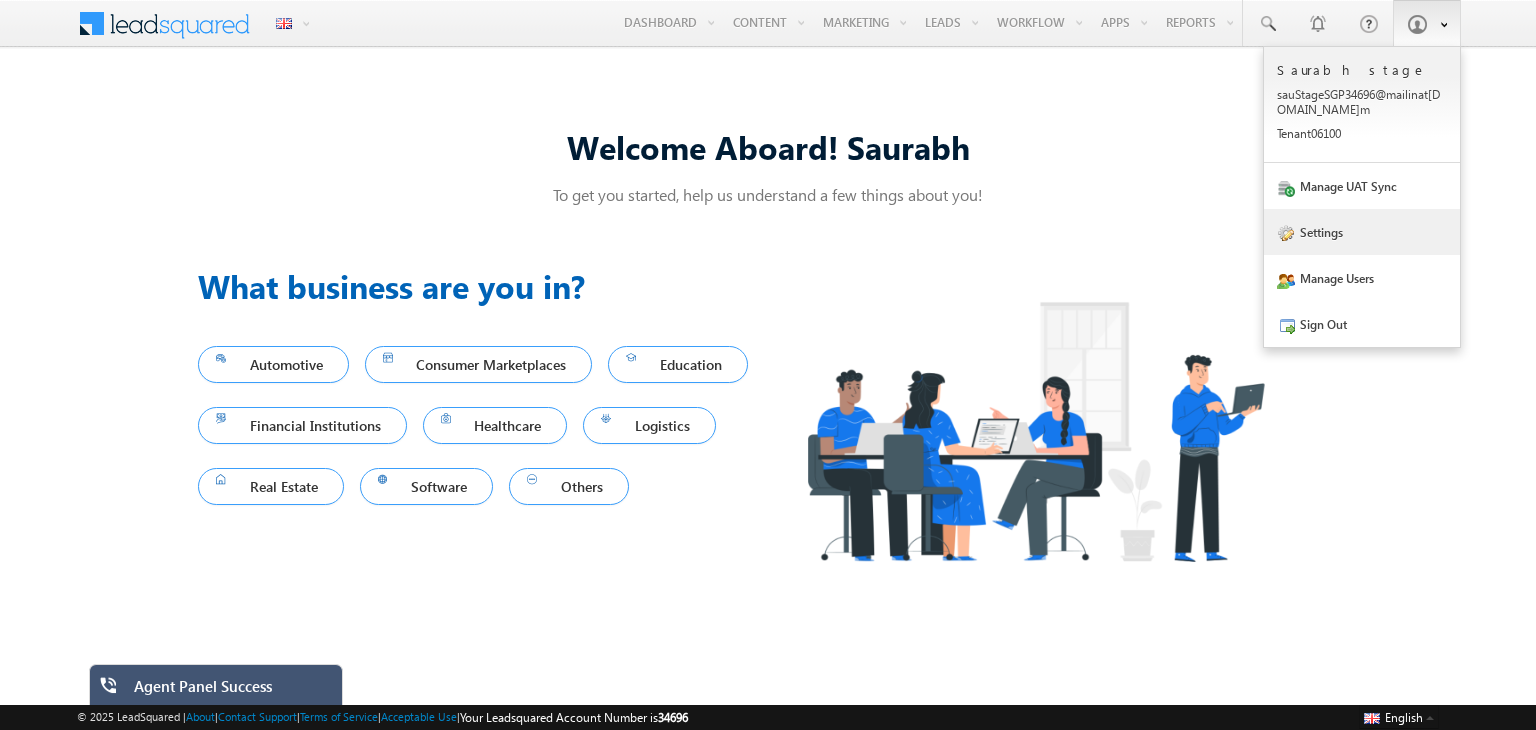 click on "Settings" at bounding box center [1362, 232] 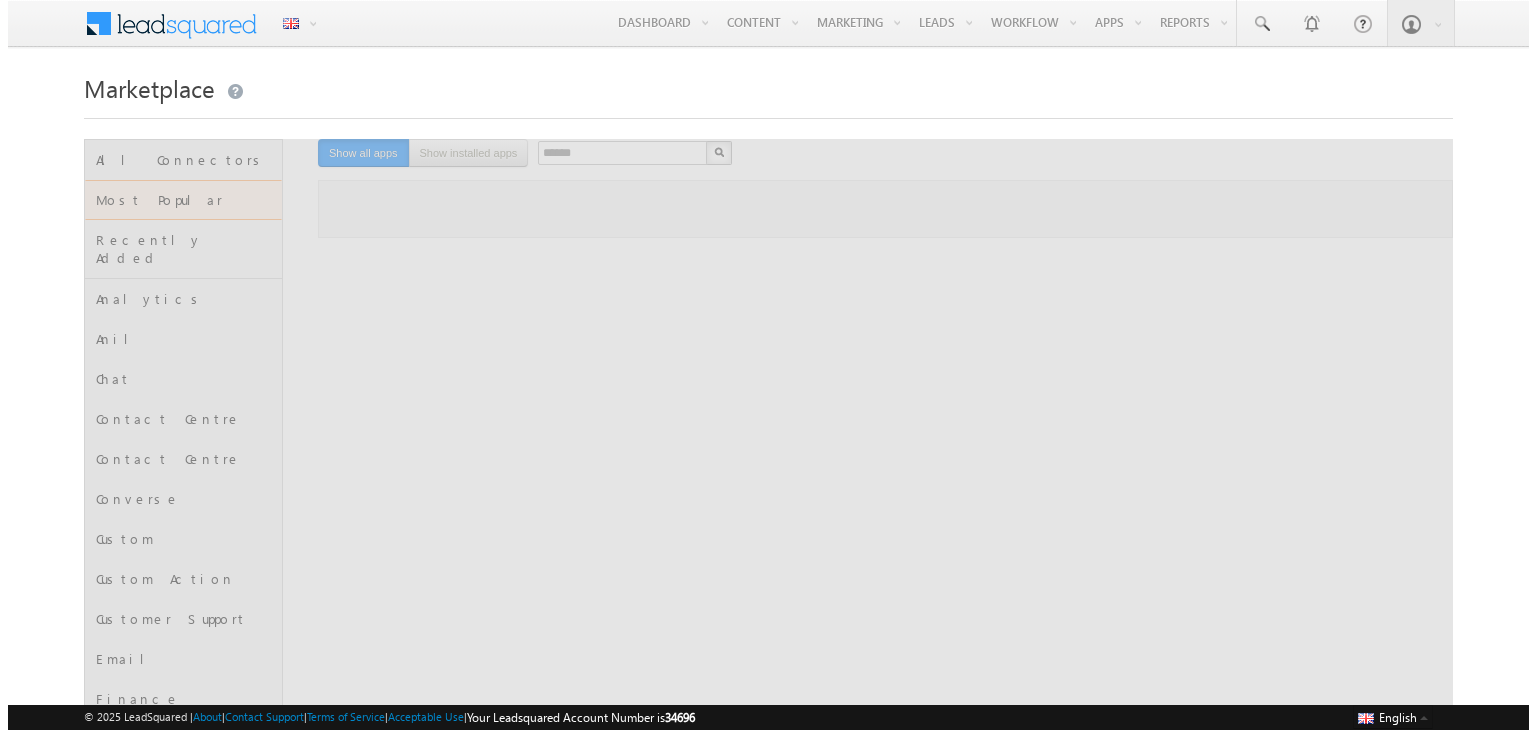 scroll, scrollTop: 0, scrollLeft: 0, axis: both 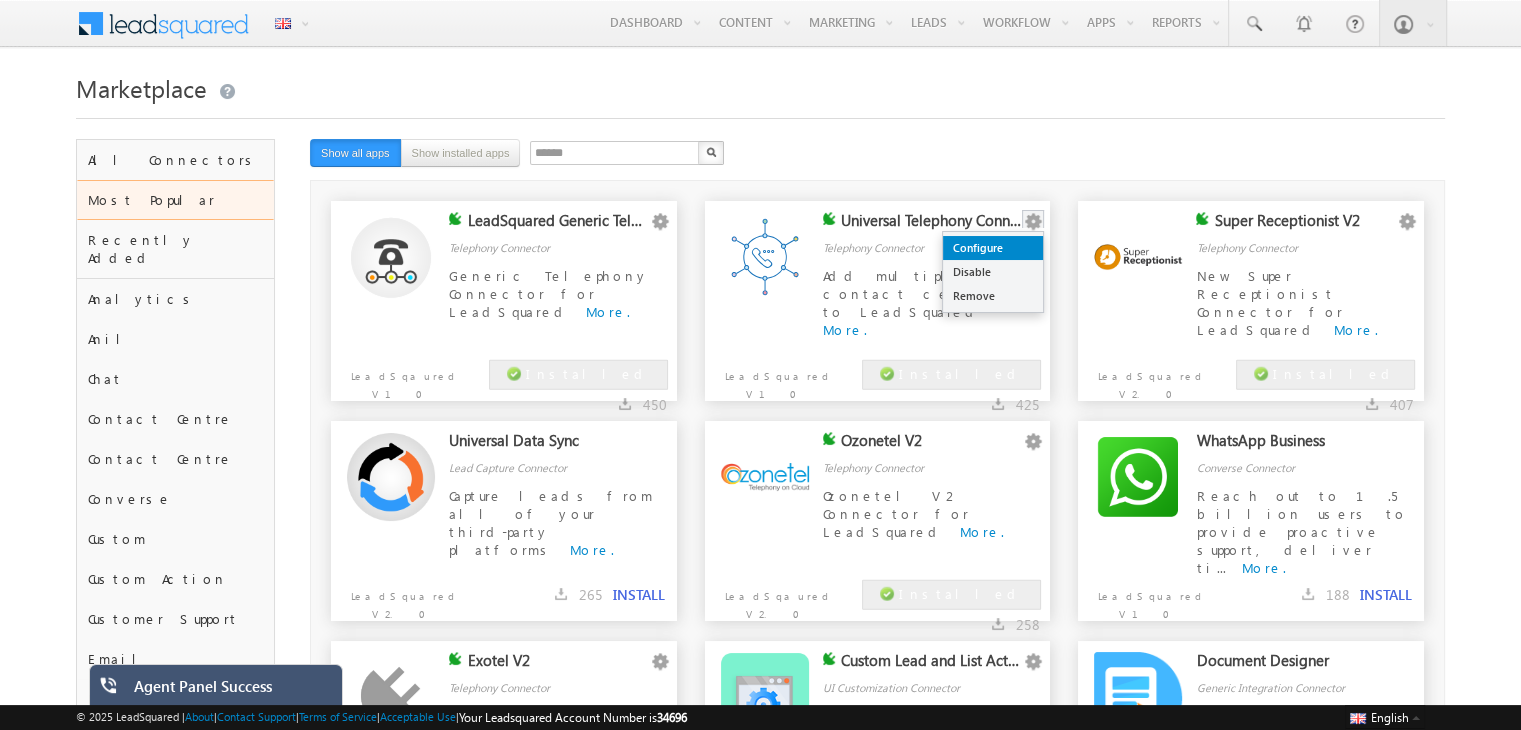 click on "Configure" at bounding box center (993, 248) 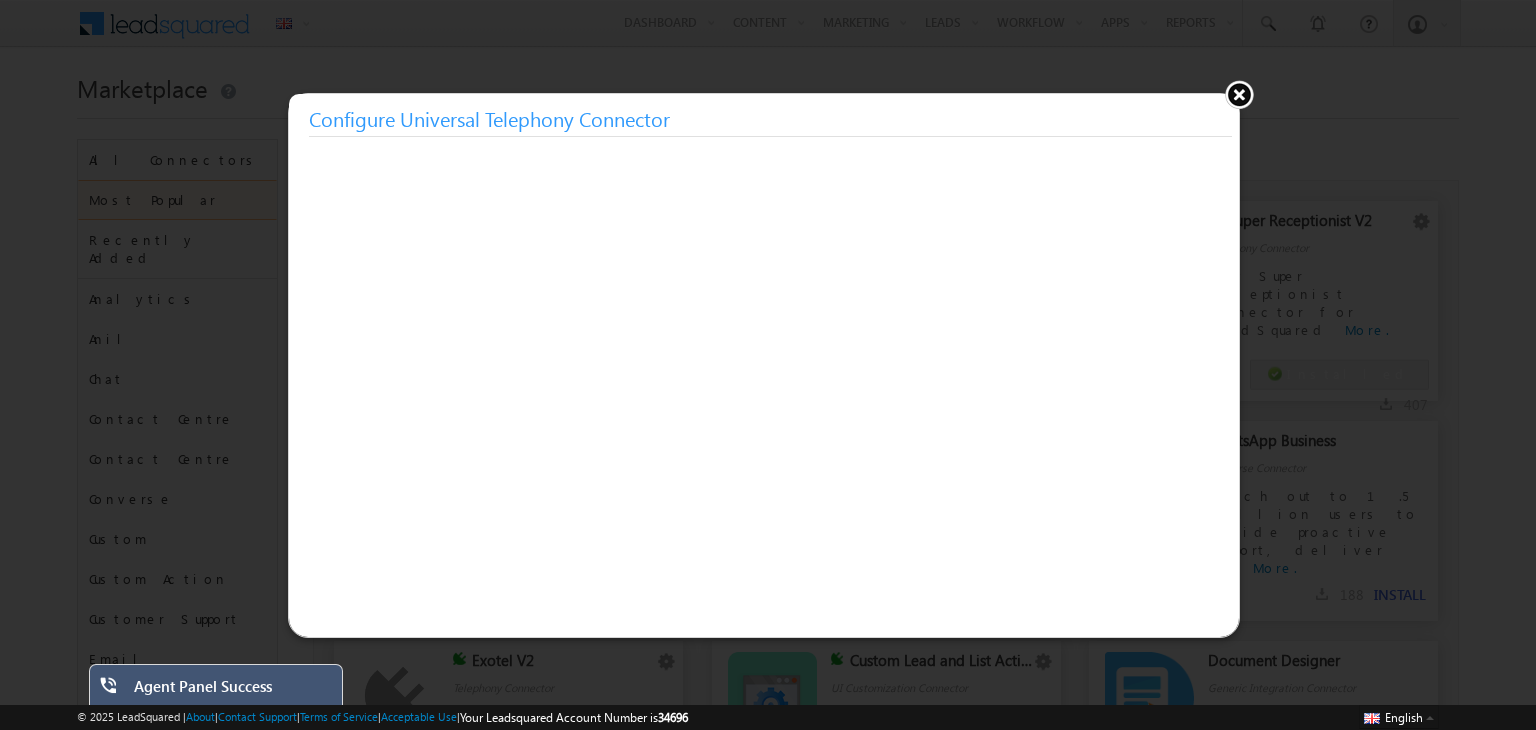 click at bounding box center [1239, 94] 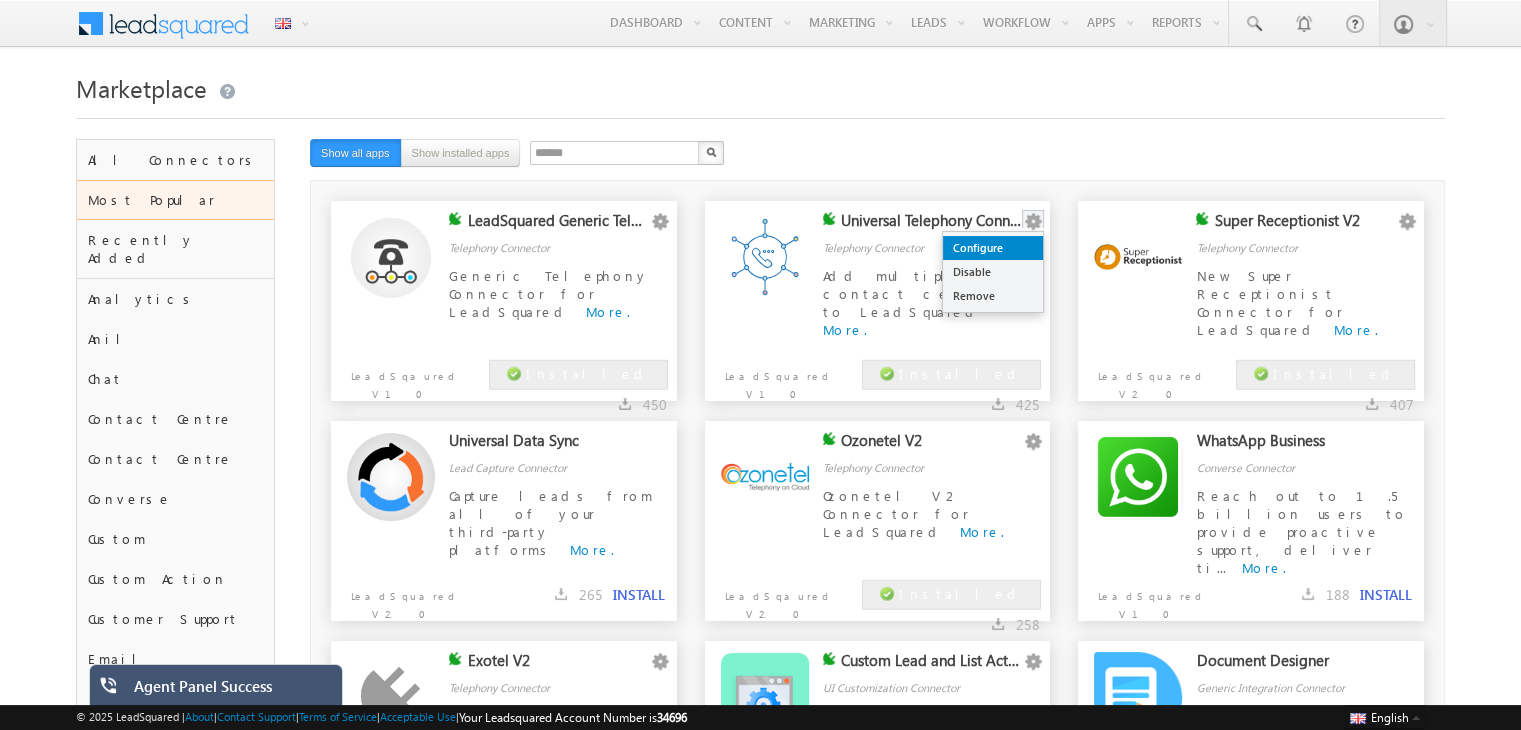 click on "Configure" at bounding box center [993, 248] 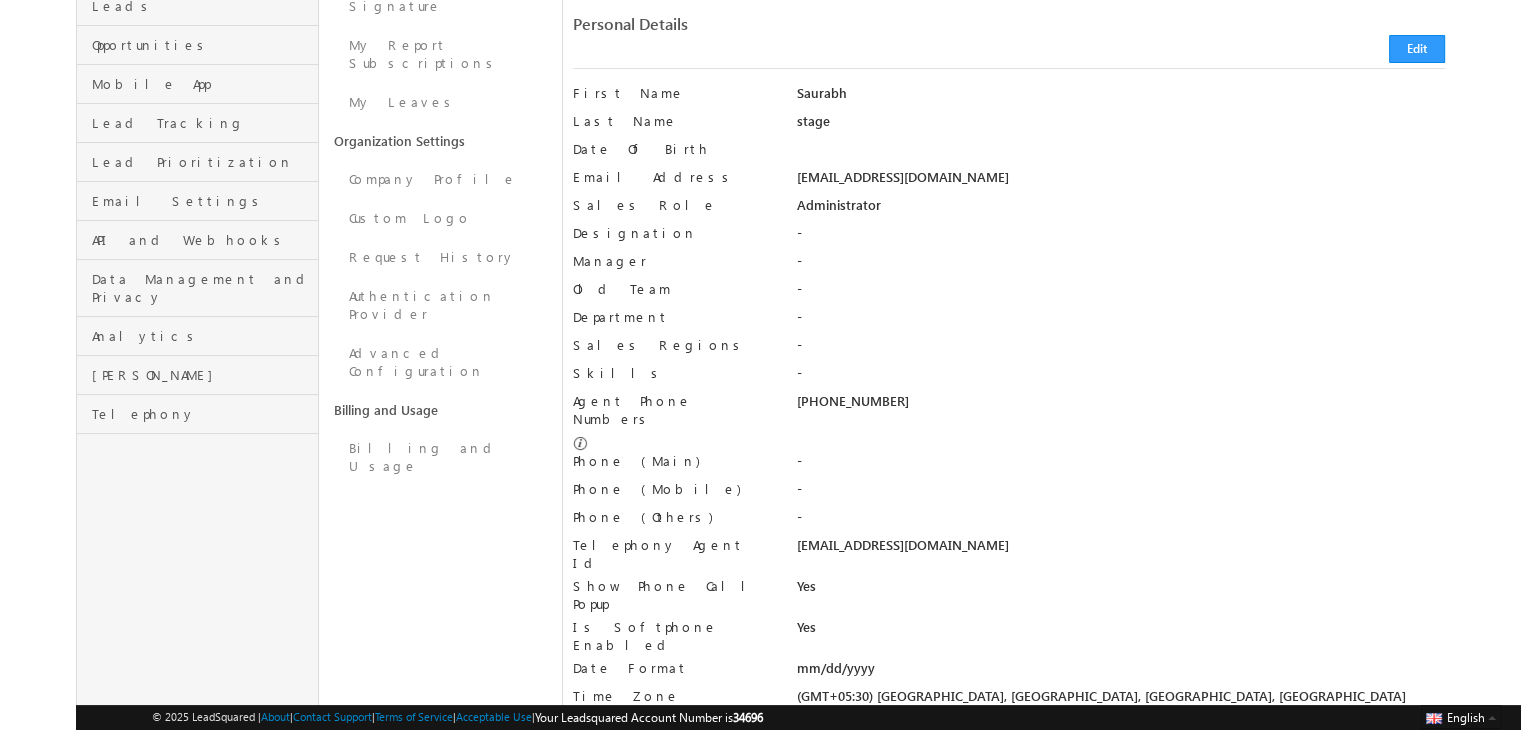 scroll, scrollTop: 284, scrollLeft: 0, axis: vertical 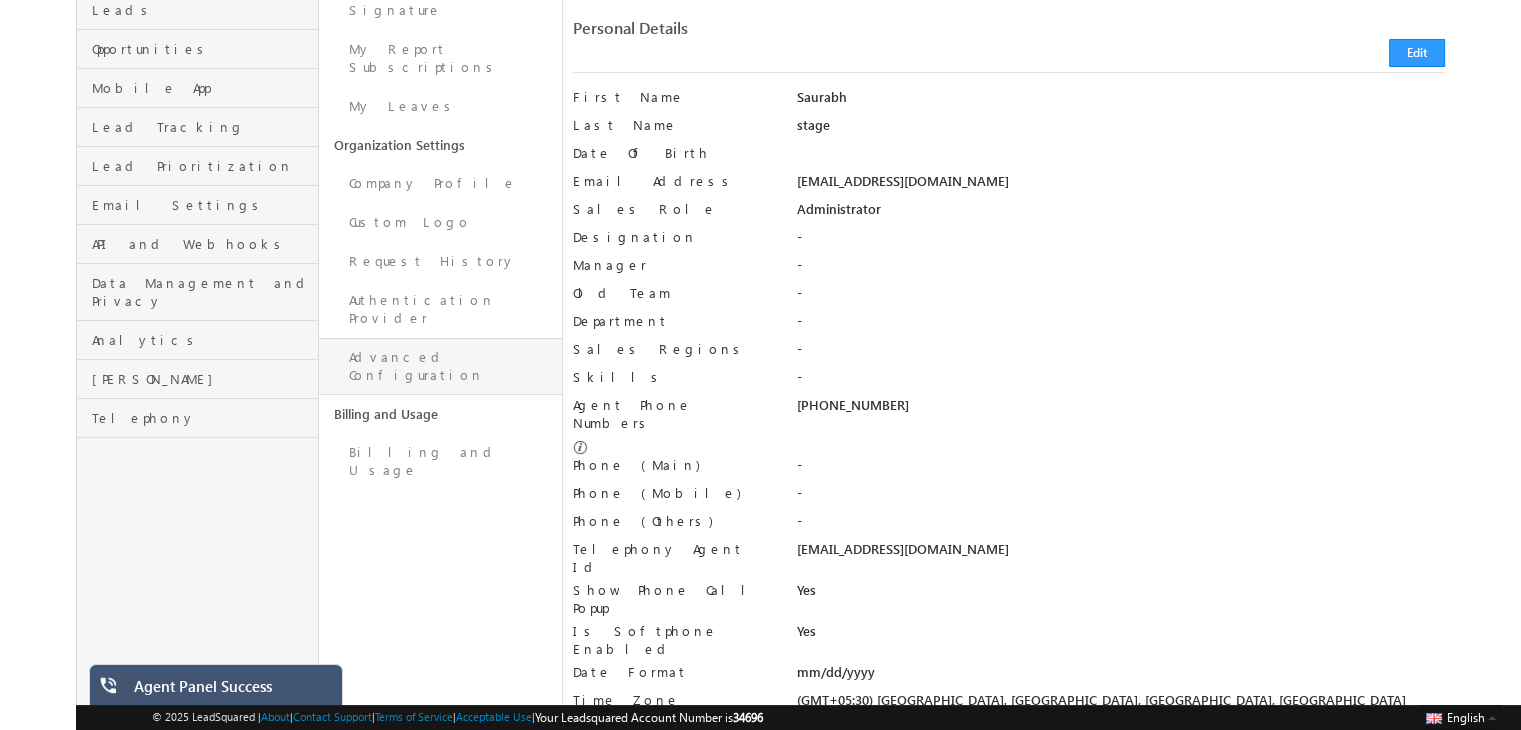 click on "Advanced Configuration" at bounding box center (440, 366) 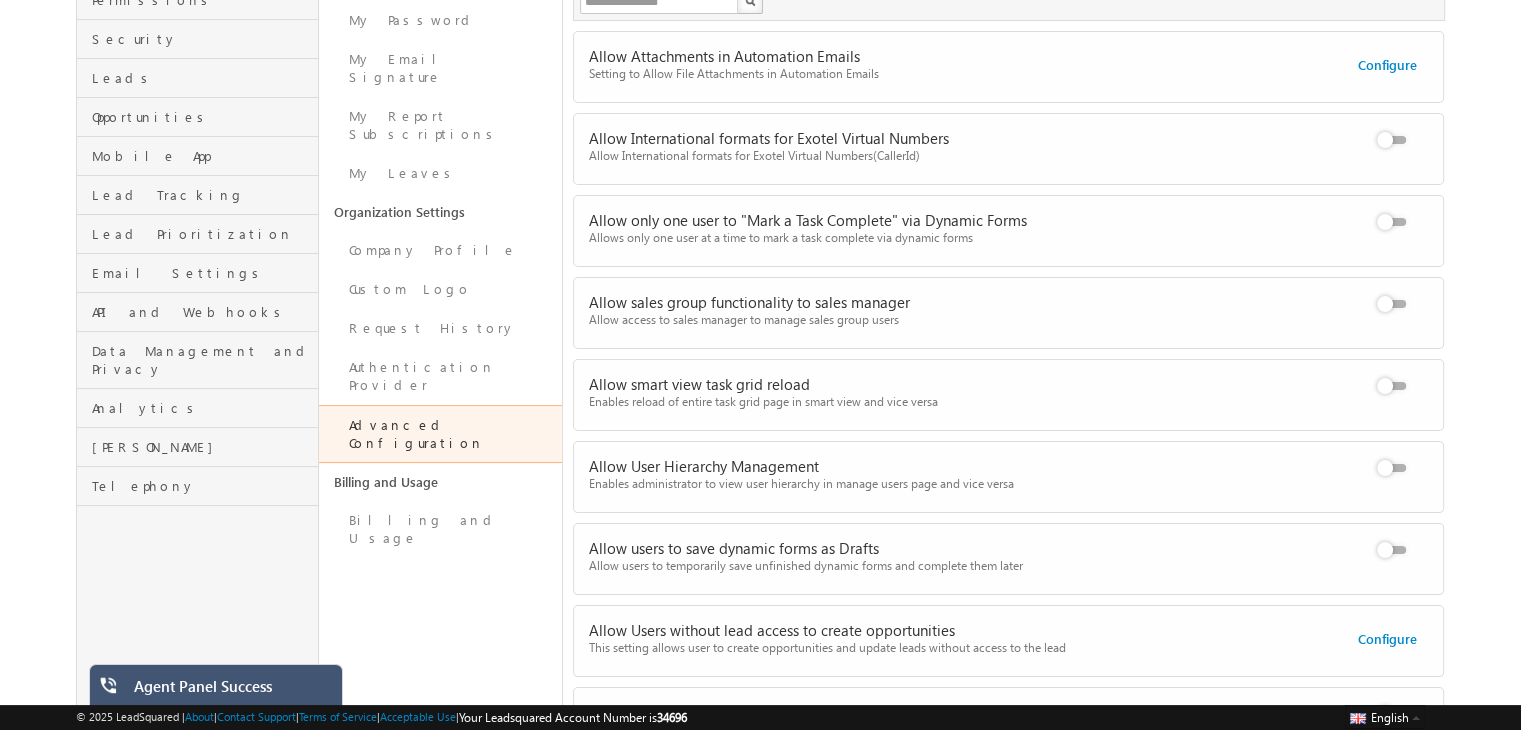 scroll, scrollTop: 216, scrollLeft: 0, axis: vertical 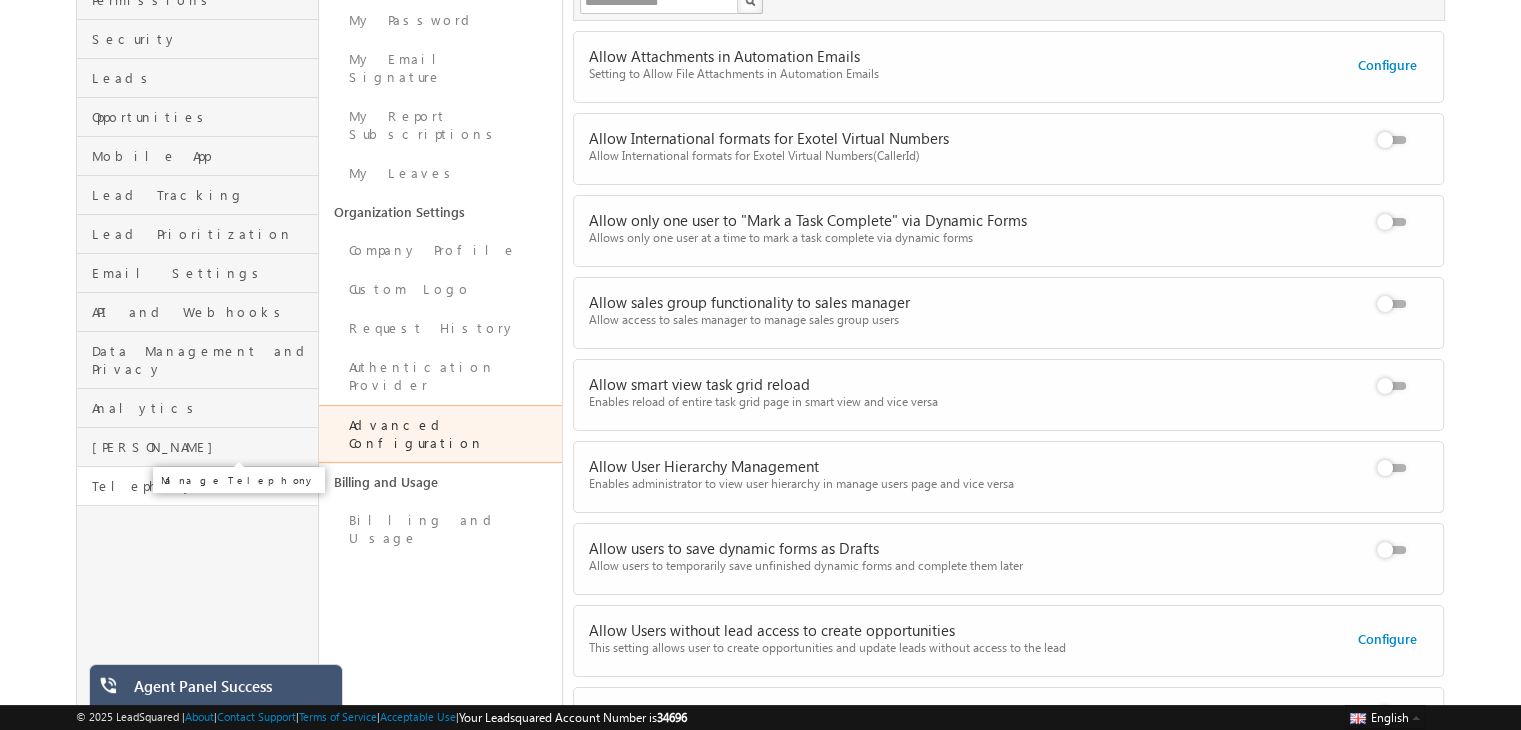 click on "Telephony" at bounding box center (202, 486) 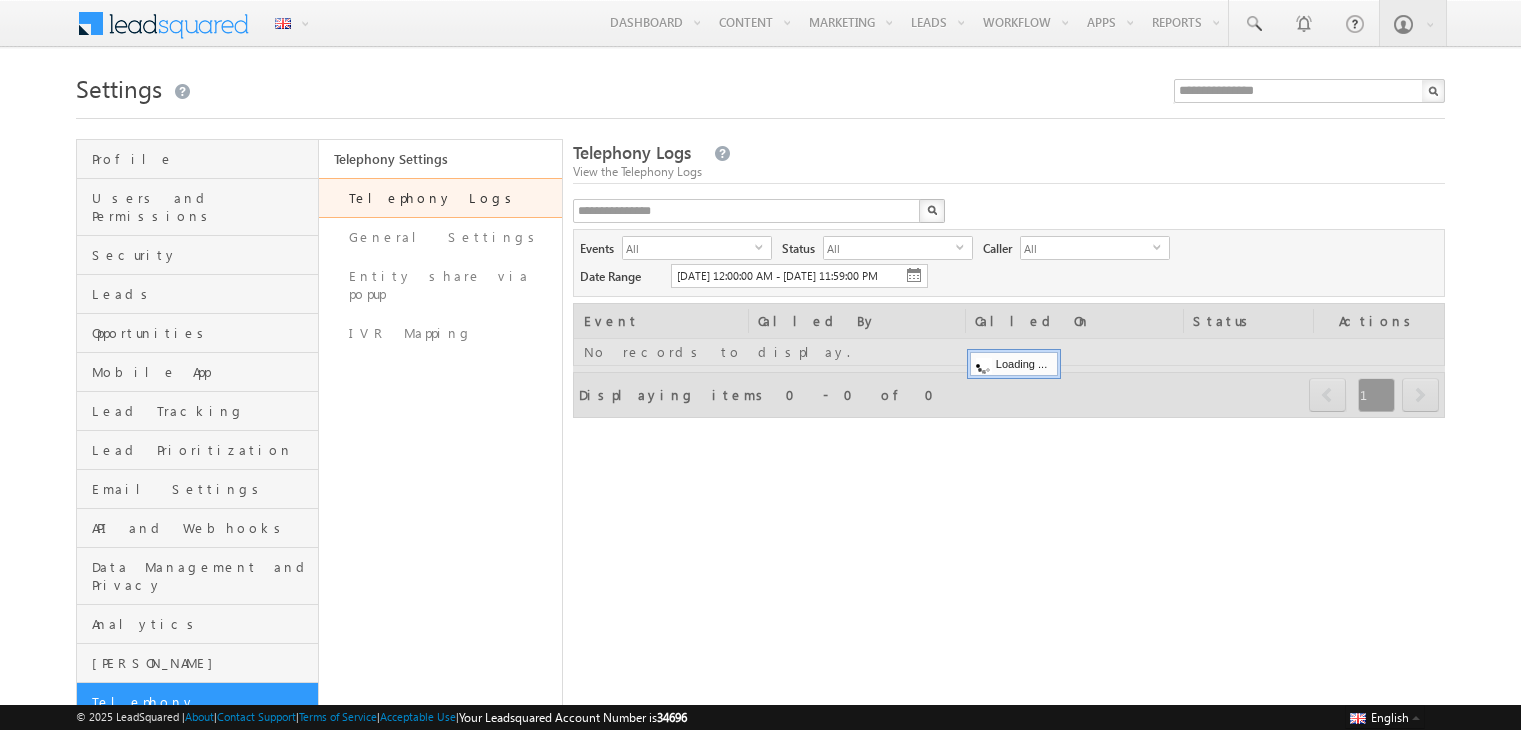 scroll, scrollTop: 0, scrollLeft: 0, axis: both 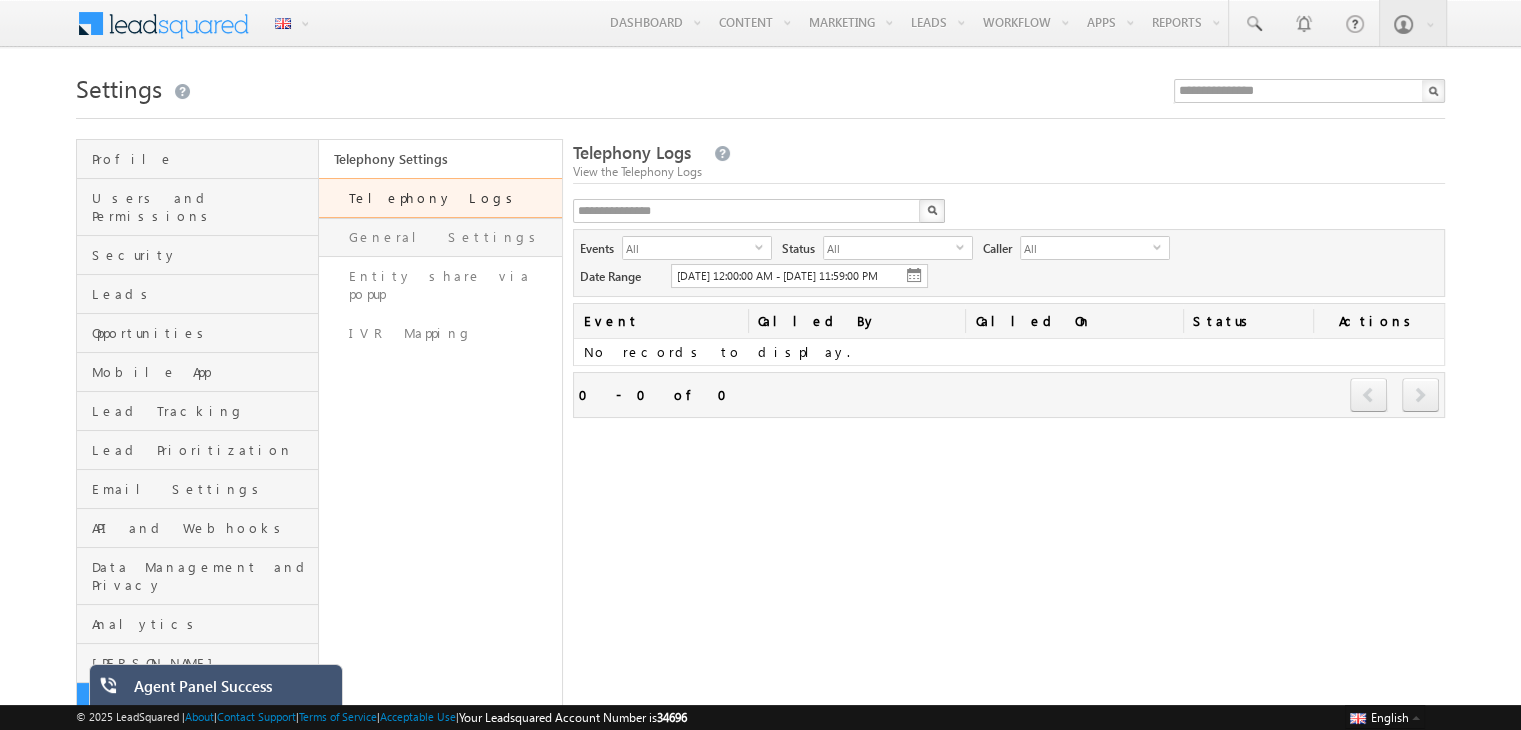 click on "General Settings" at bounding box center (440, 237) 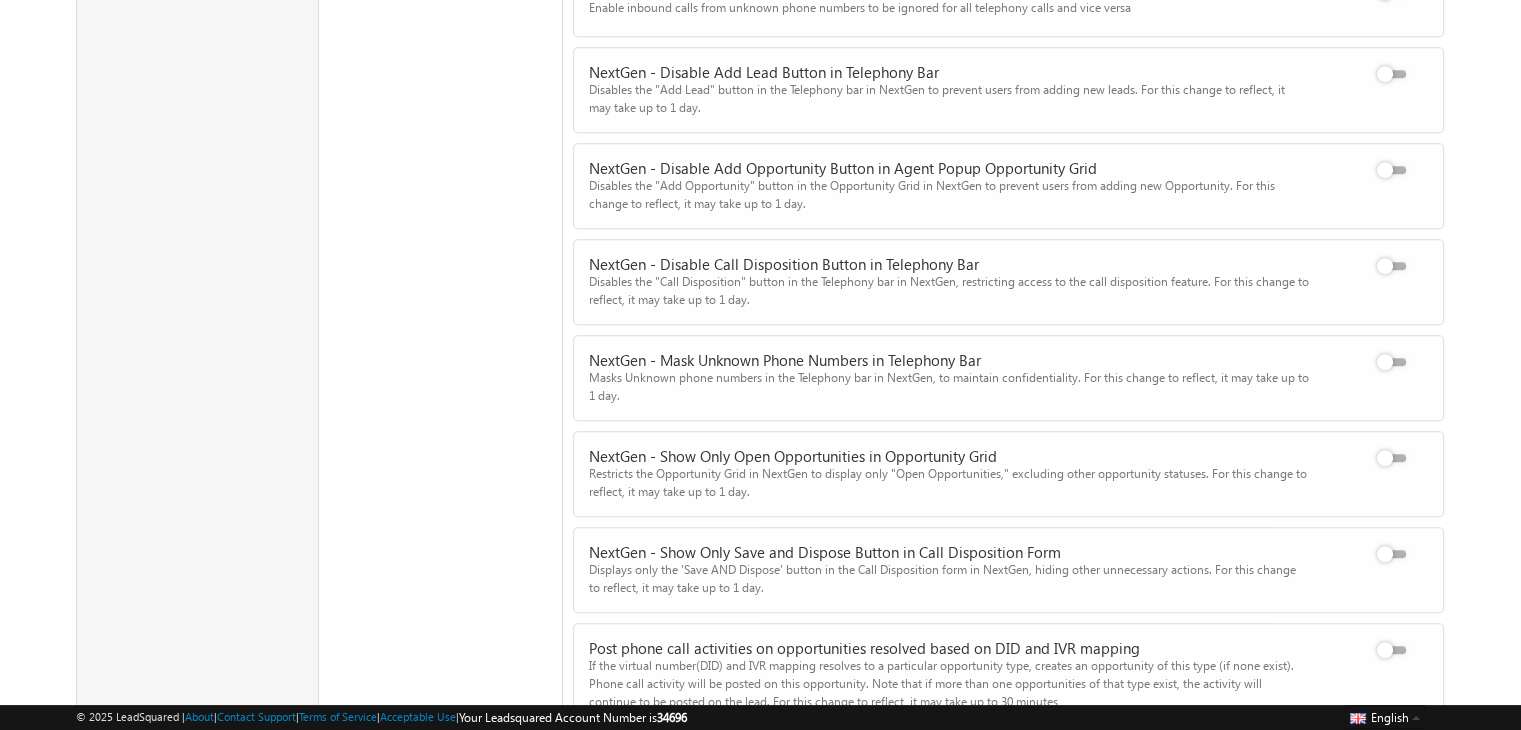 scroll, scrollTop: 1431, scrollLeft: 0, axis: vertical 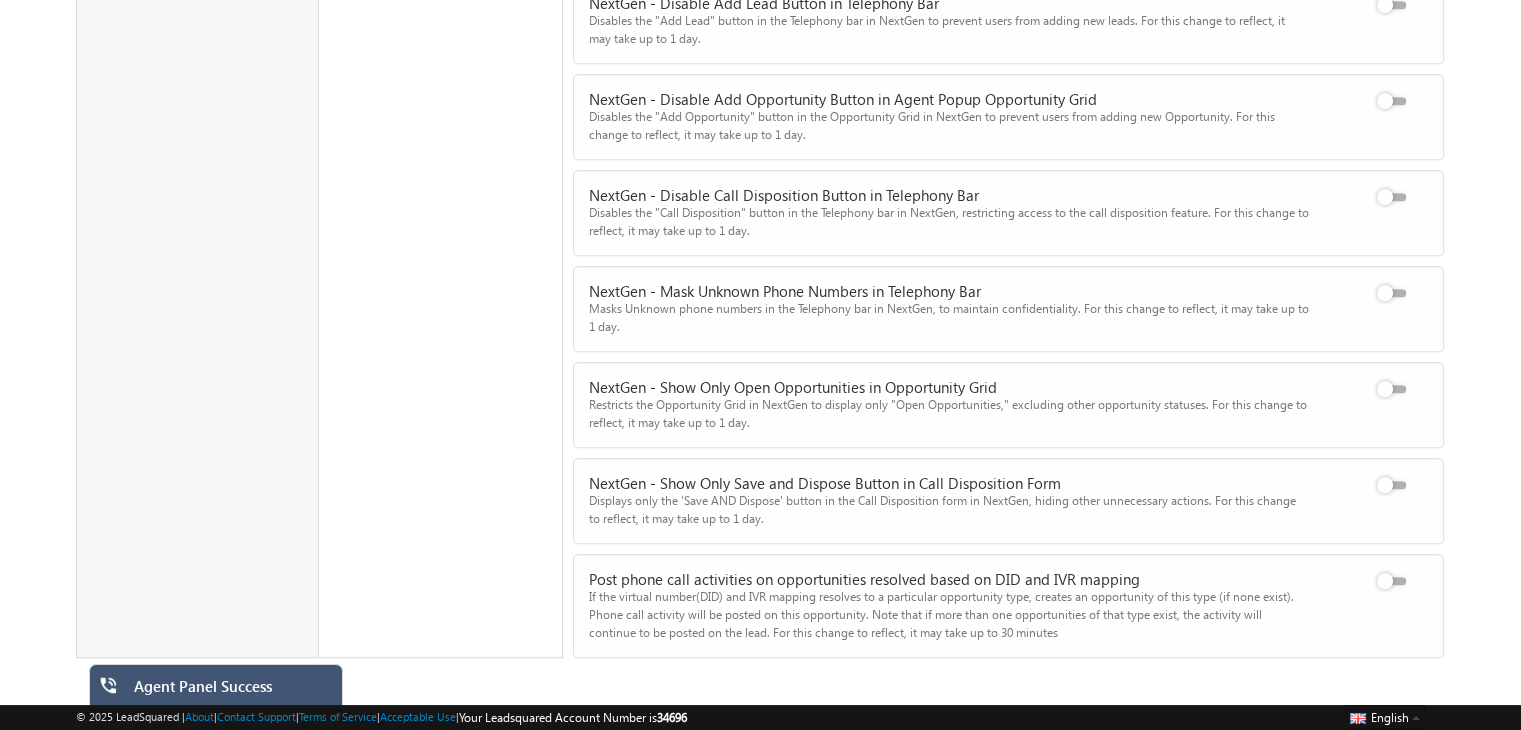 click at bounding box center (1395, 570) 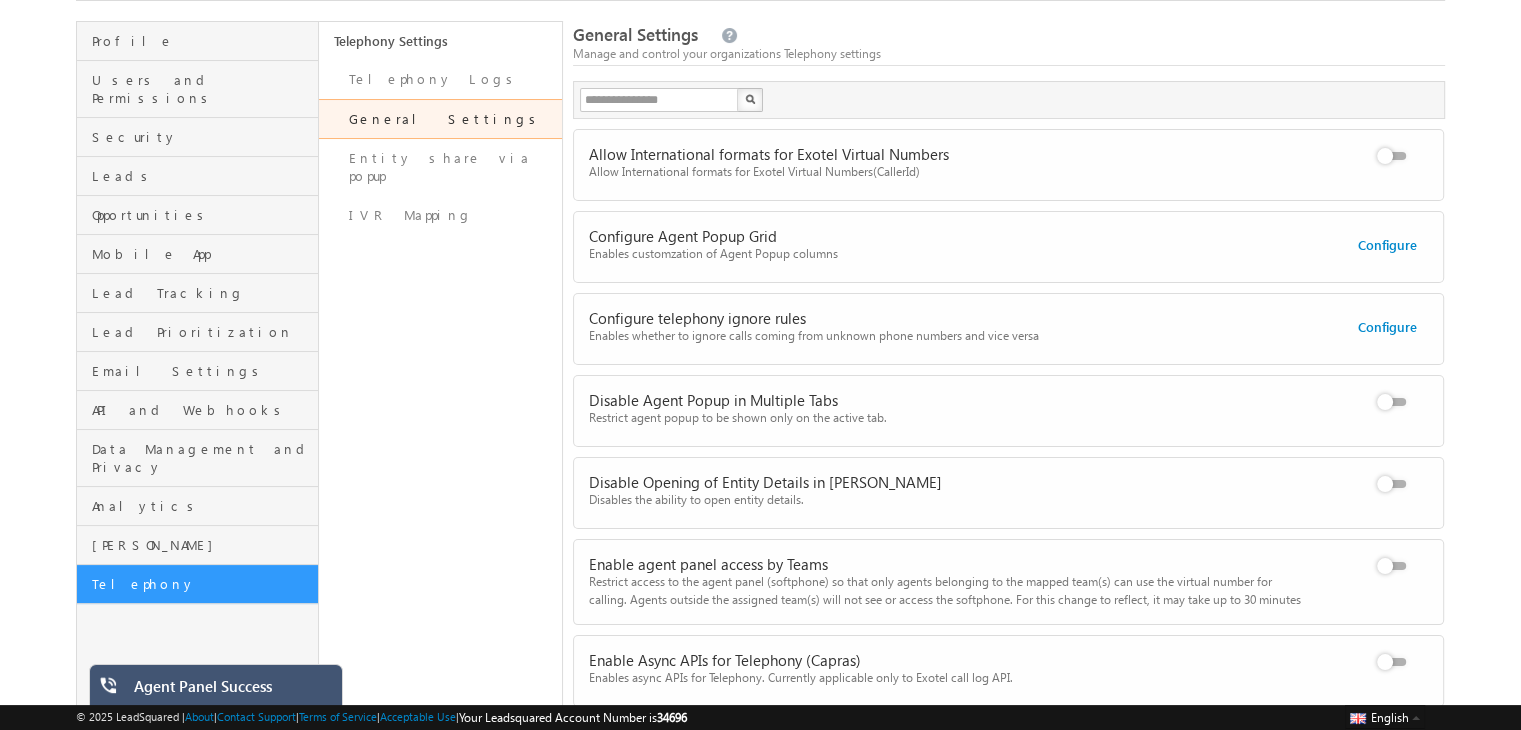 scroll, scrollTop: 116, scrollLeft: 0, axis: vertical 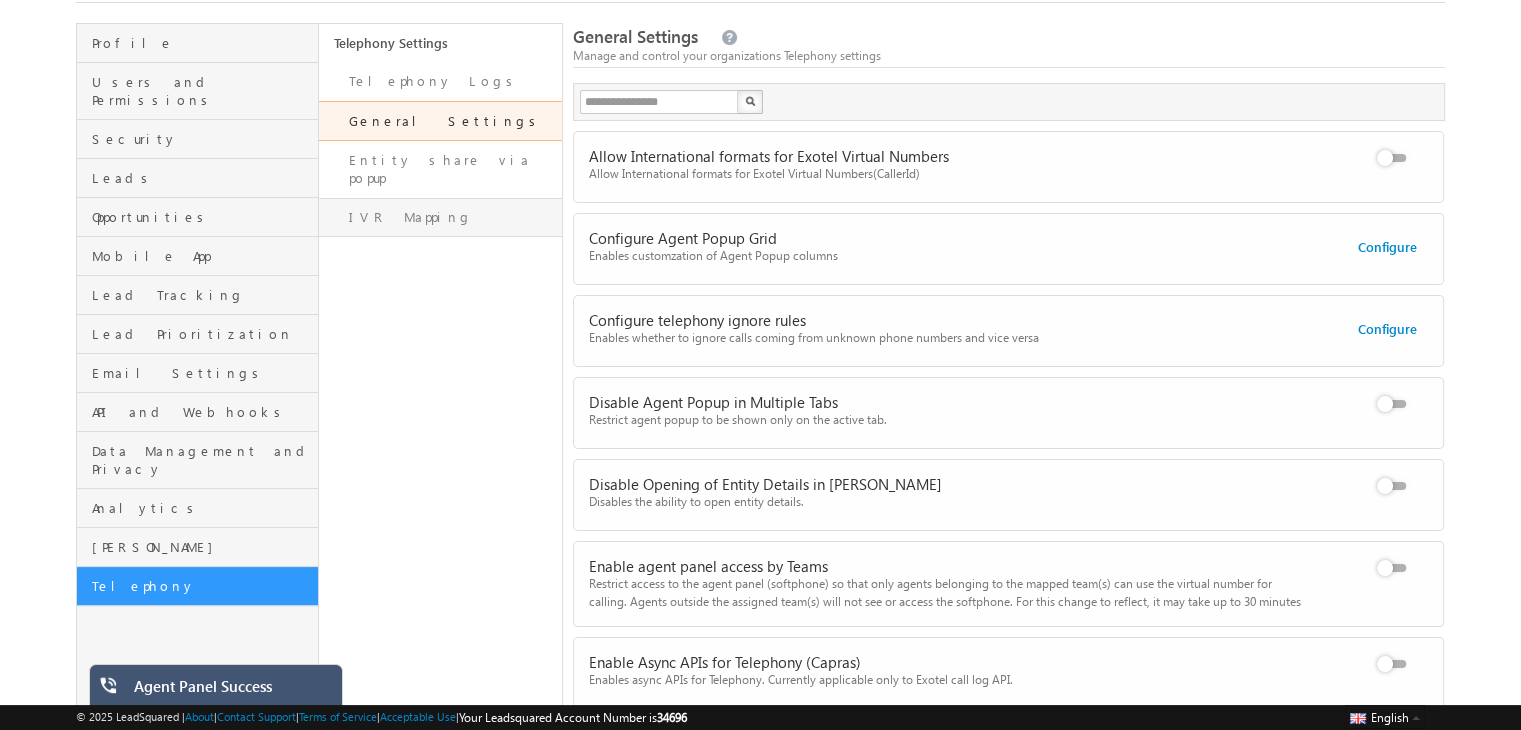 click on "IVR Mapping" at bounding box center [440, 217] 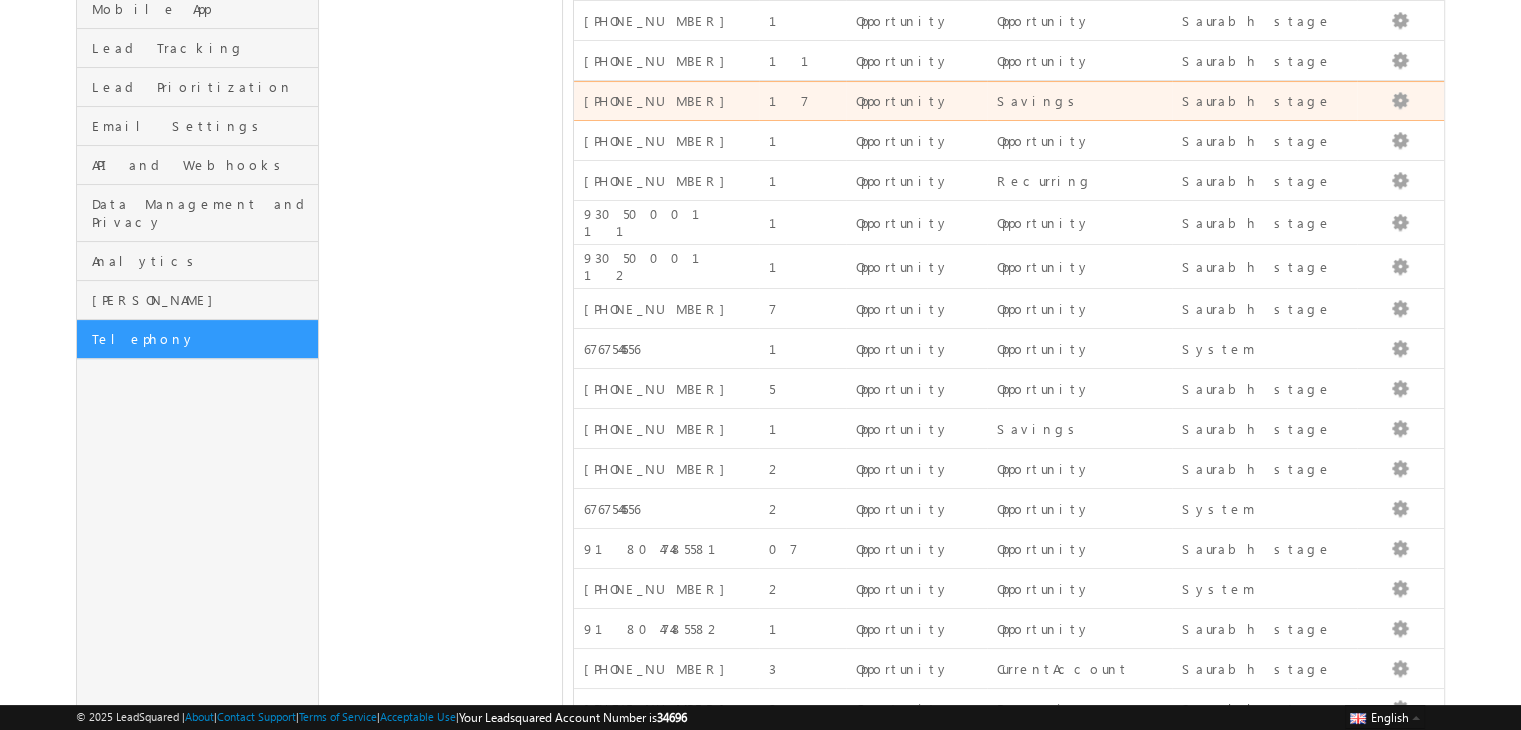 scroll, scrollTop: 364, scrollLeft: 0, axis: vertical 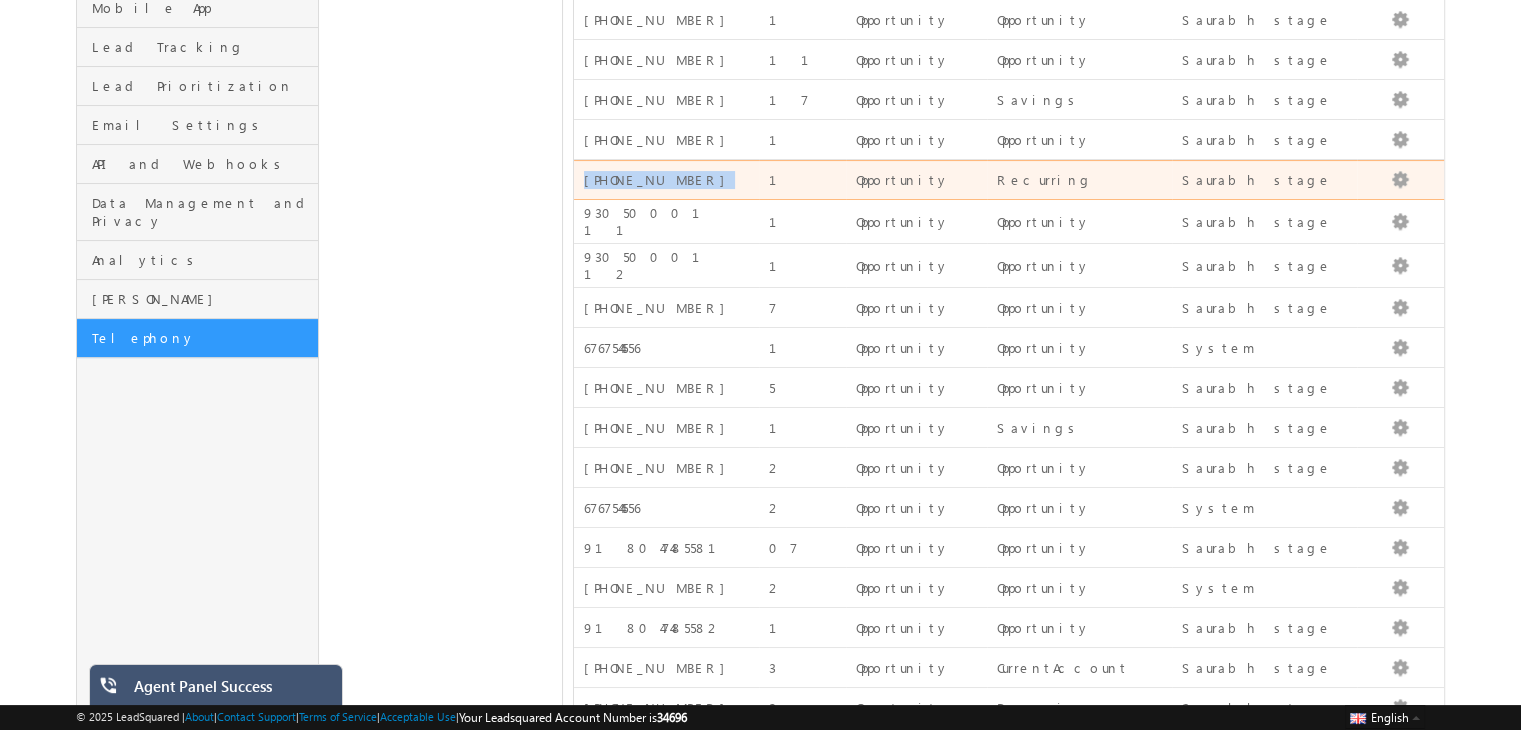 drag, startPoint x: 680, startPoint y: 180, endPoint x: 585, endPoint y: 184, distance: 95.084175 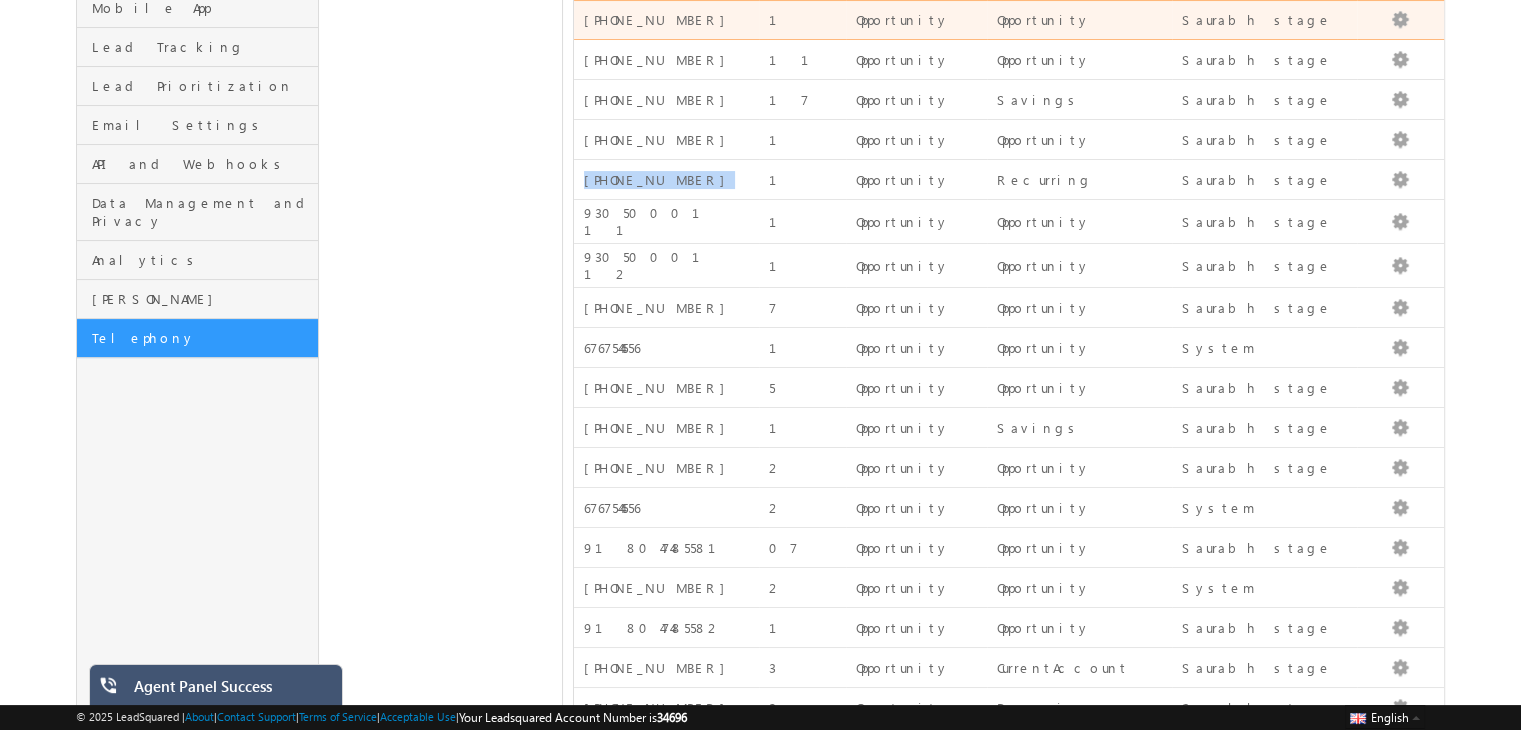 scroll, scrollTop: 0, scrollLeft: 0, axis: both 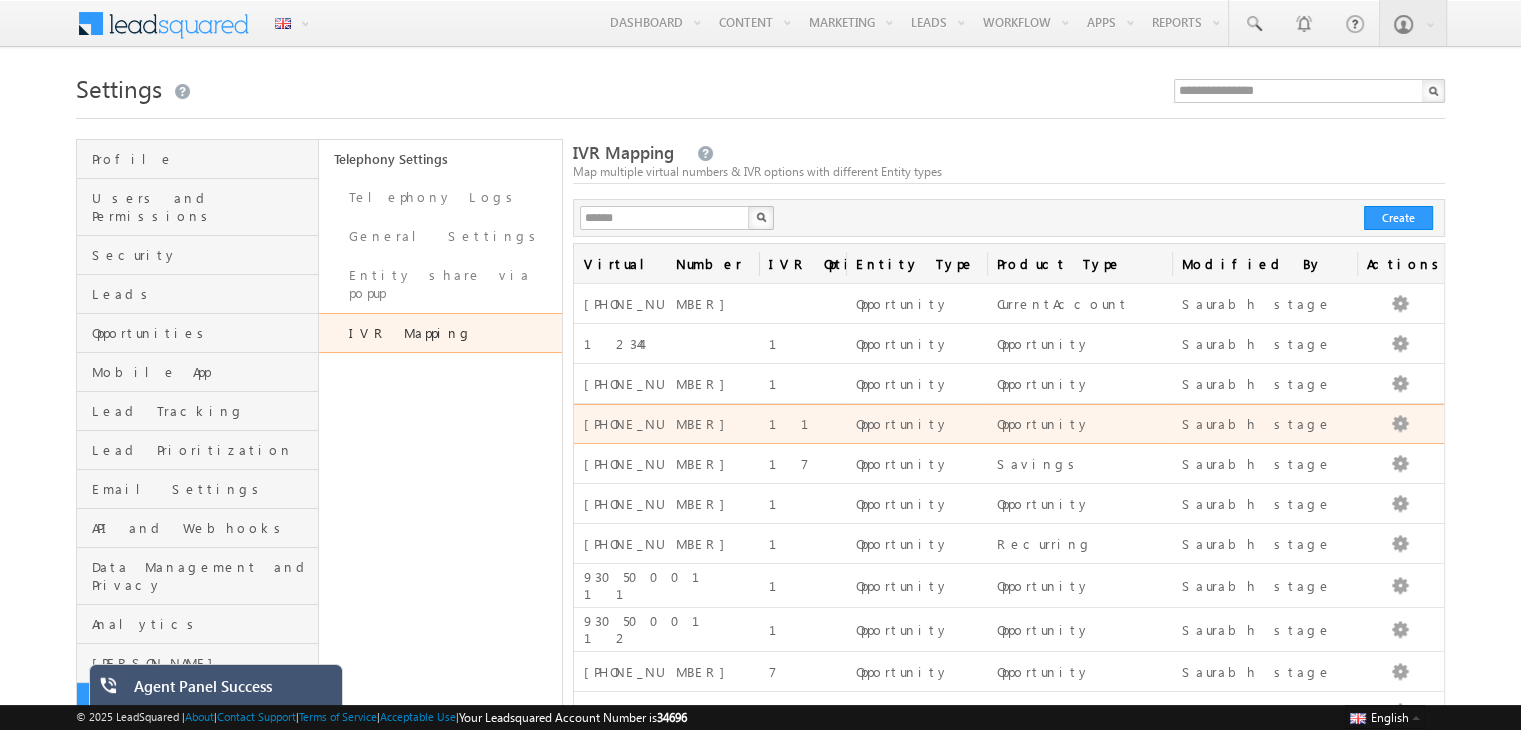 click on "+91-9591726761" at bounding box center [666, 424] 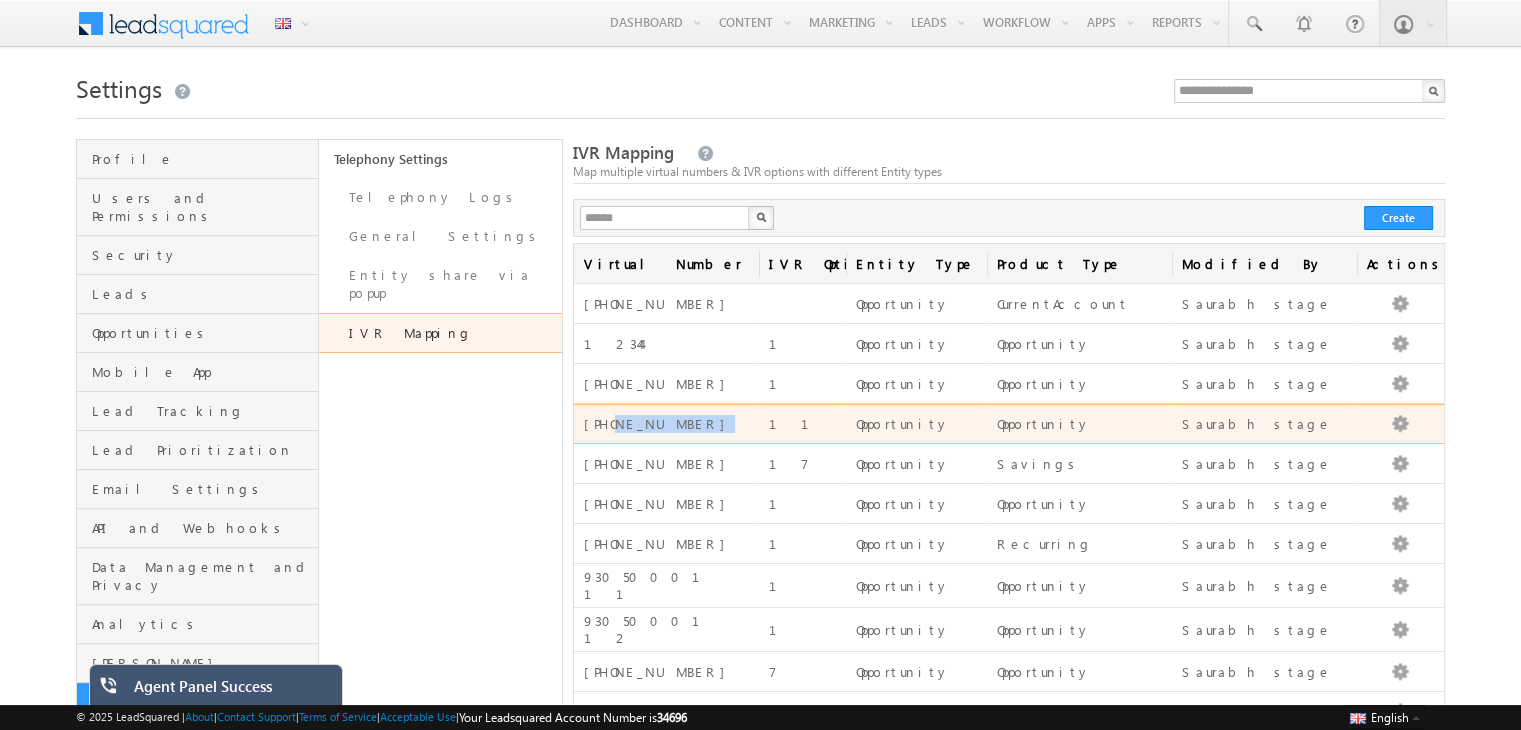 click on "+91-9591726761" at bounding box center [666, 424] 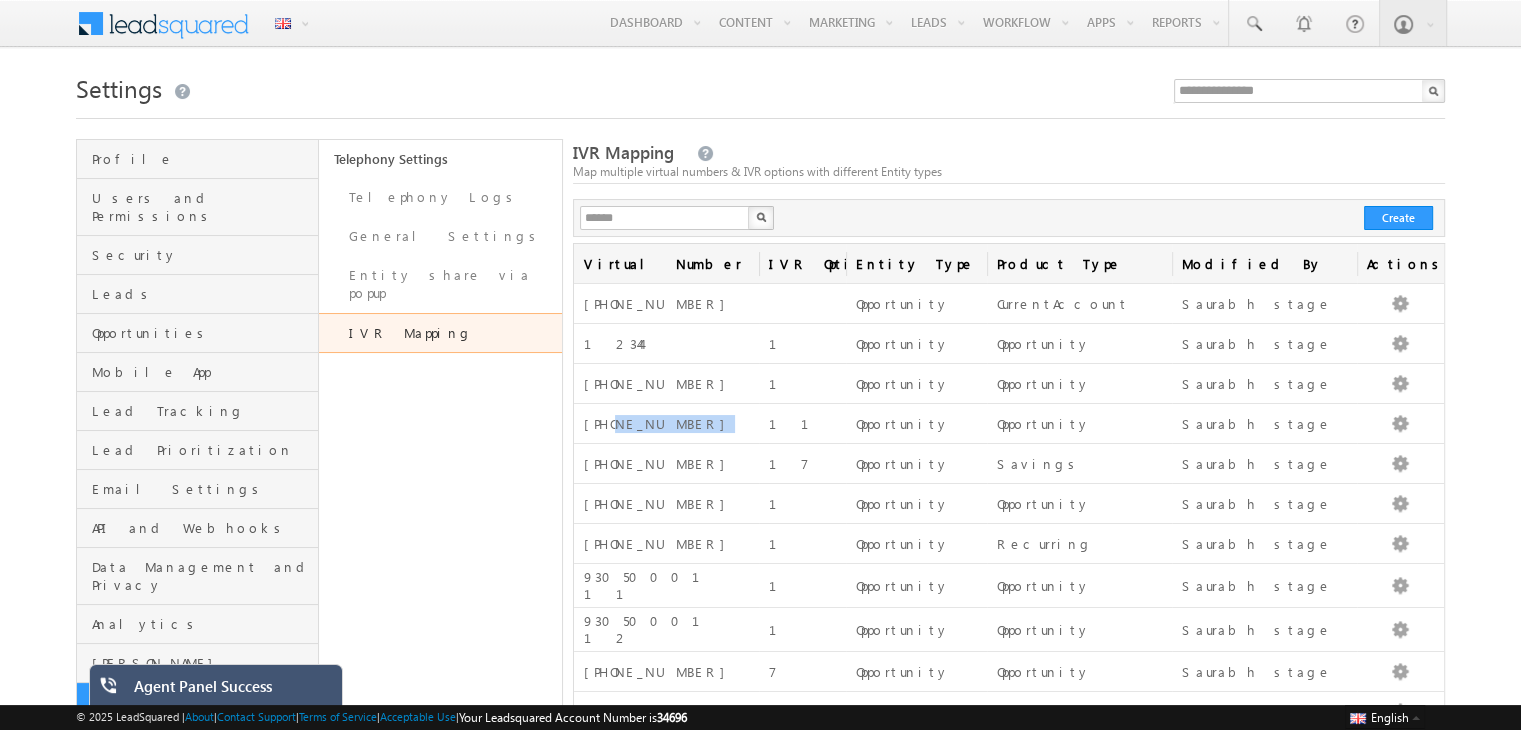 copy on "9591726761" 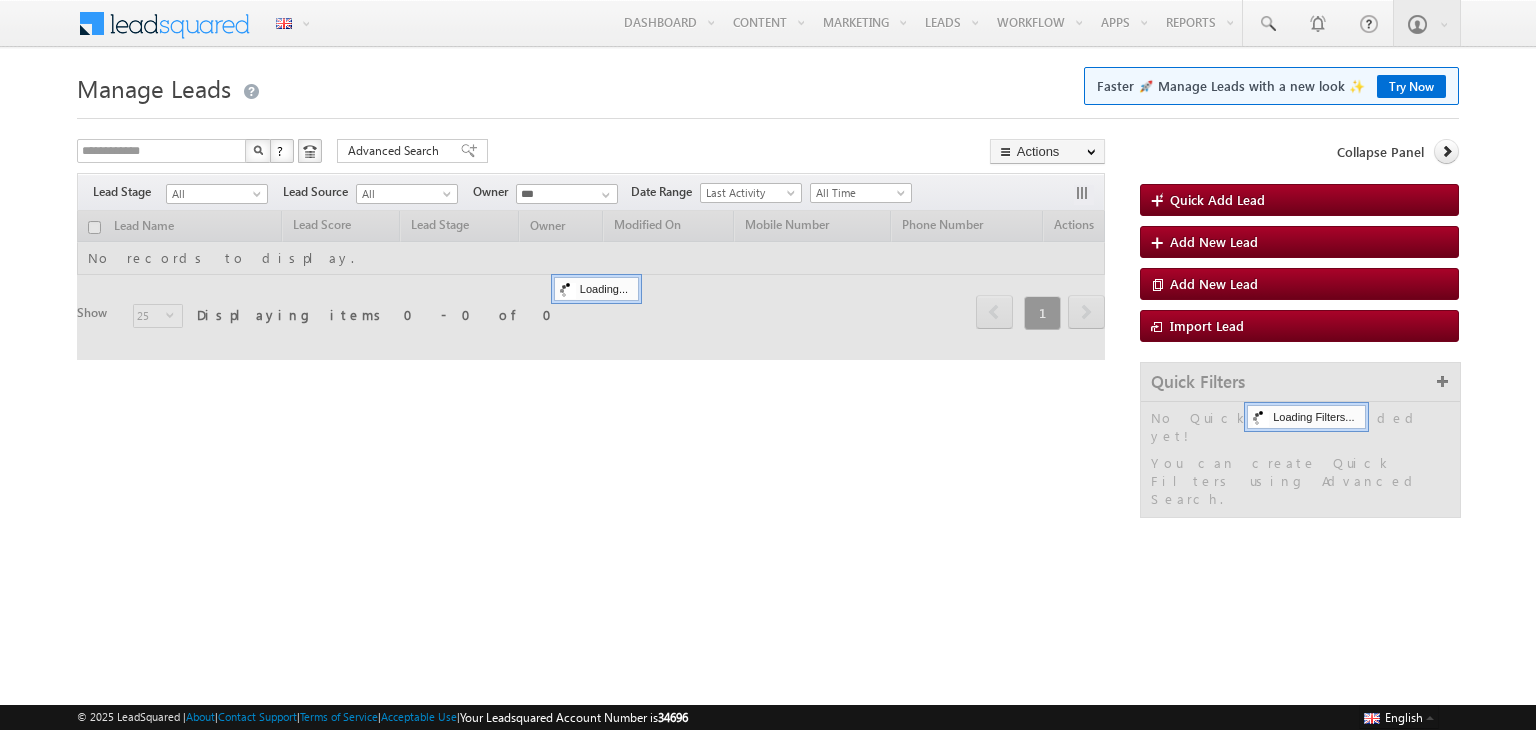 scroll, scrollTop: 0, scrollLeft: 0, axis: both 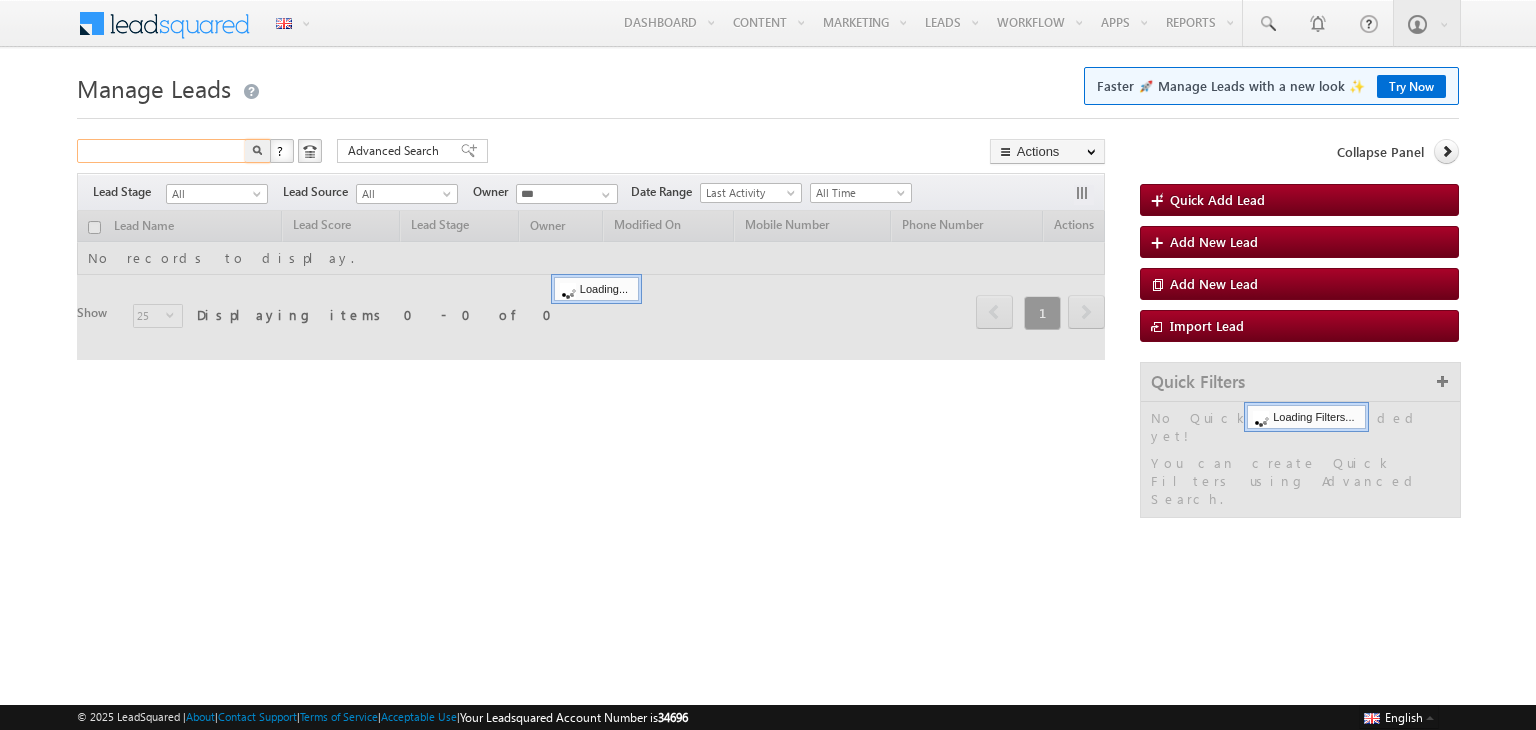 click at bounding box center [162, 151] 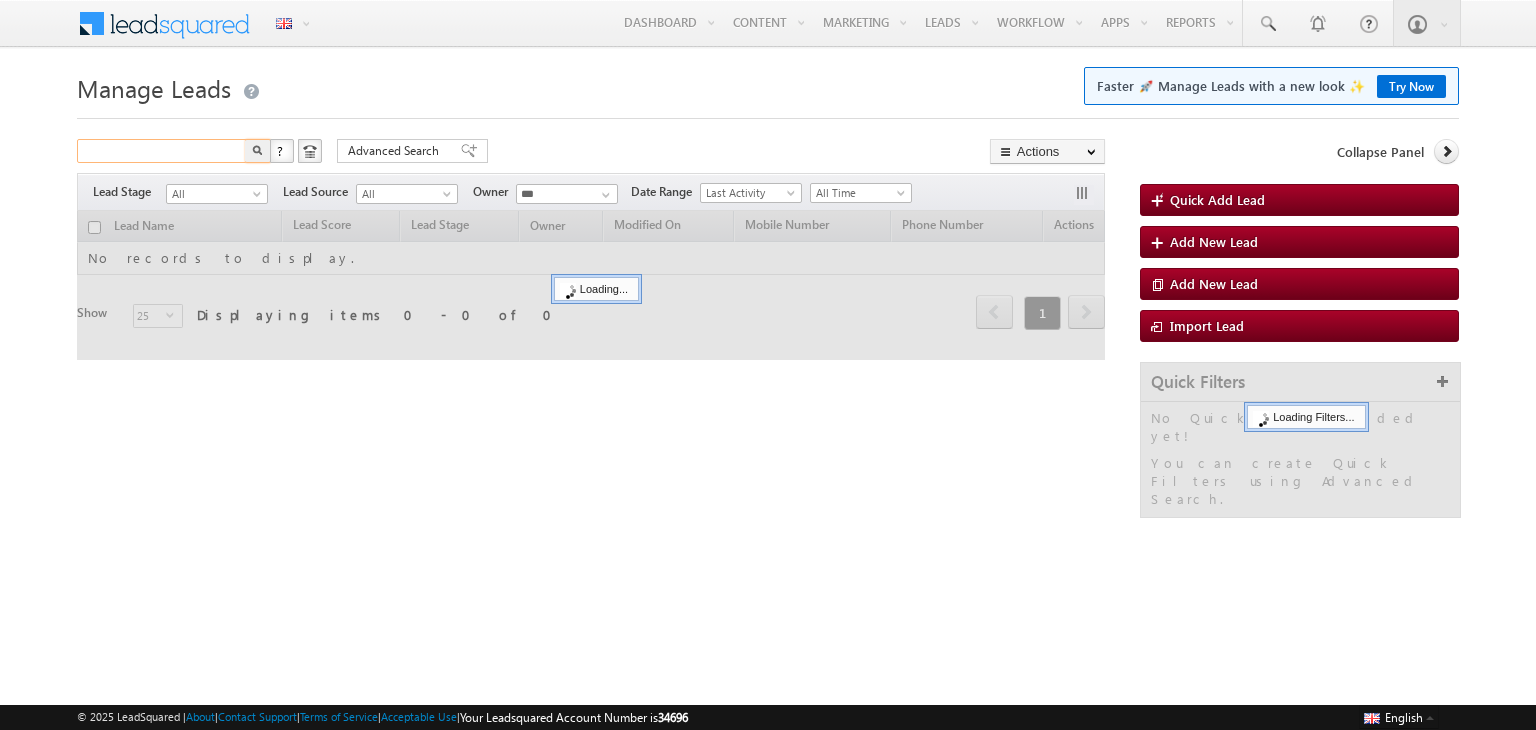 paste on "**********" 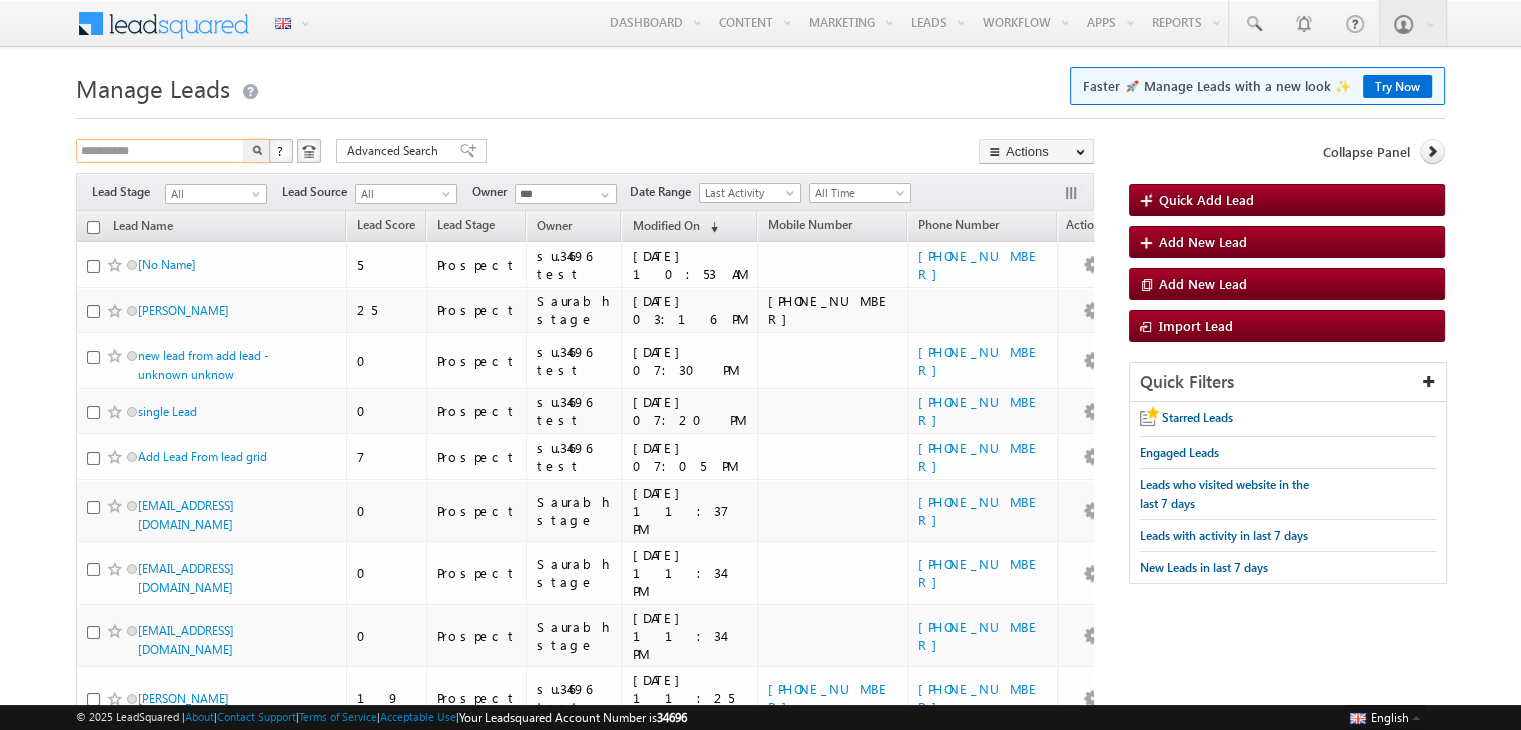 type on "**********" 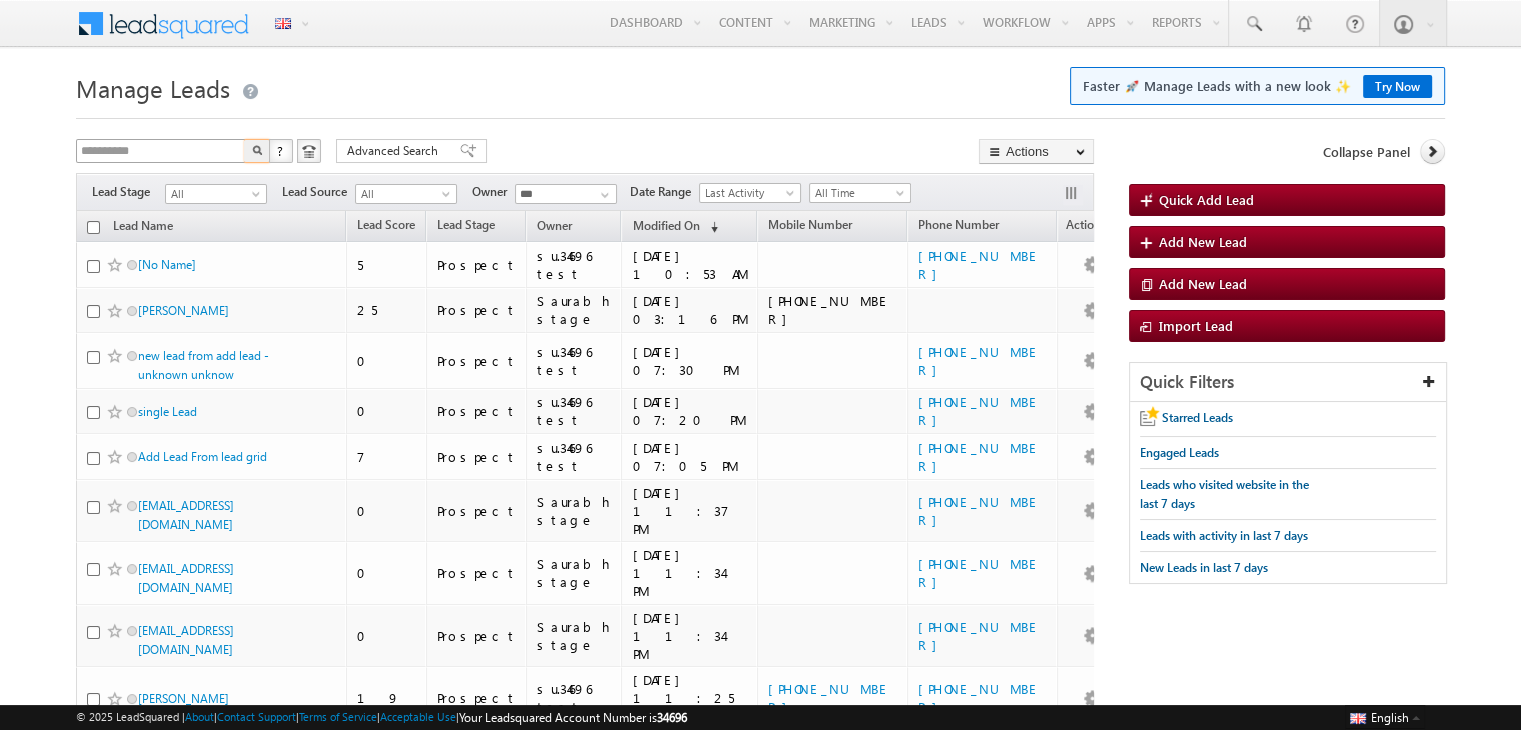 click at bounding box center [257, 151] 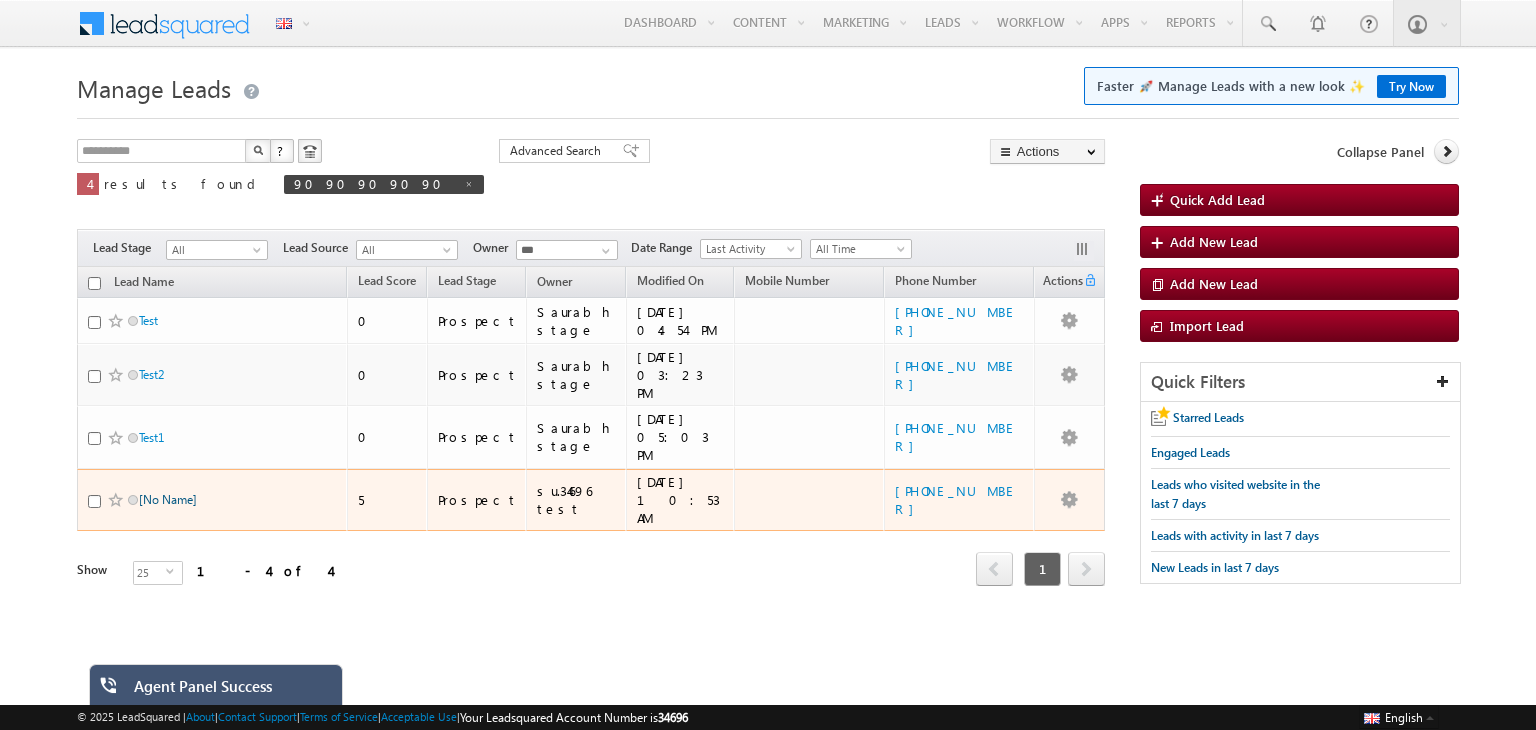 click on "[No Name]" at bounding box center [168, 499] 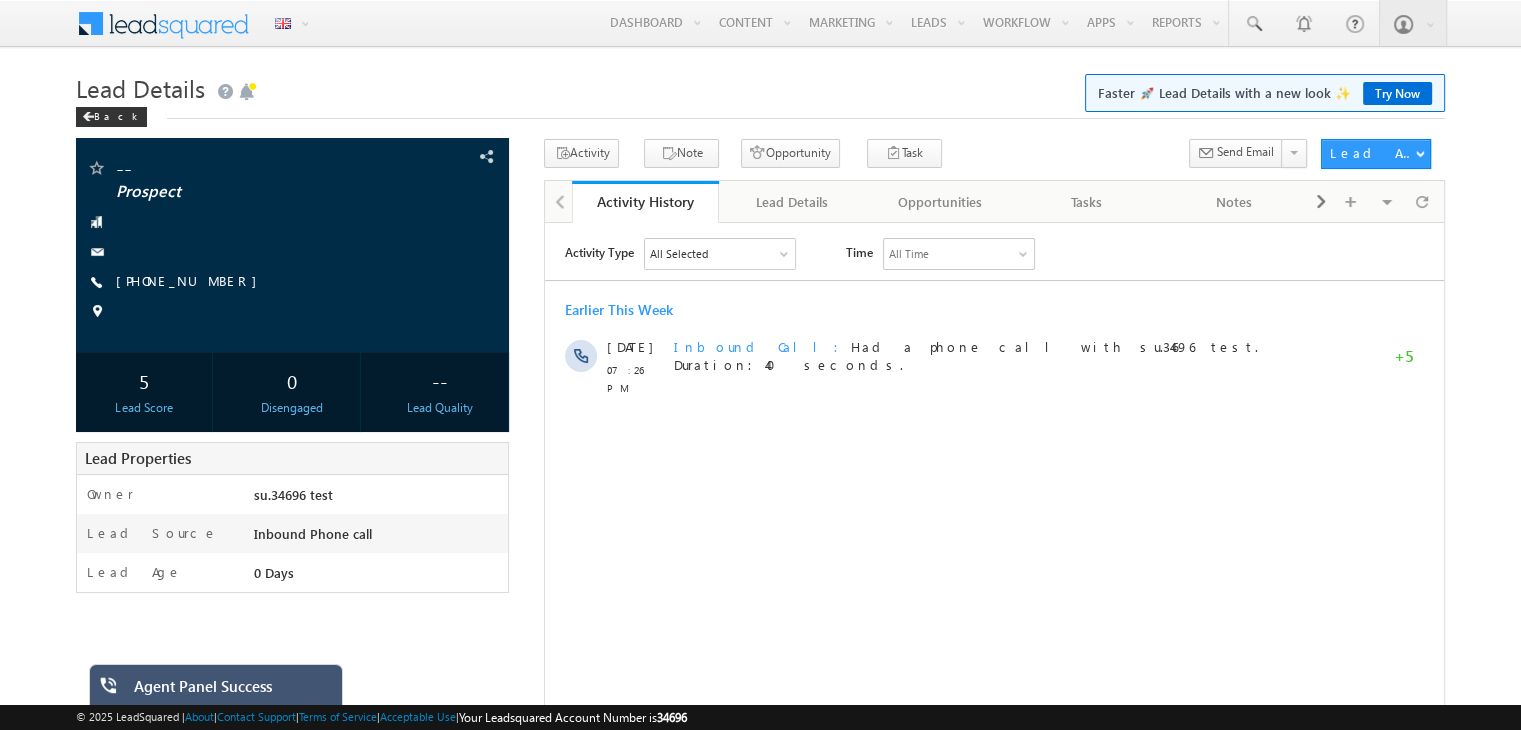 scroll, scrollTop: 0, scrollLeft: 0, axis: both 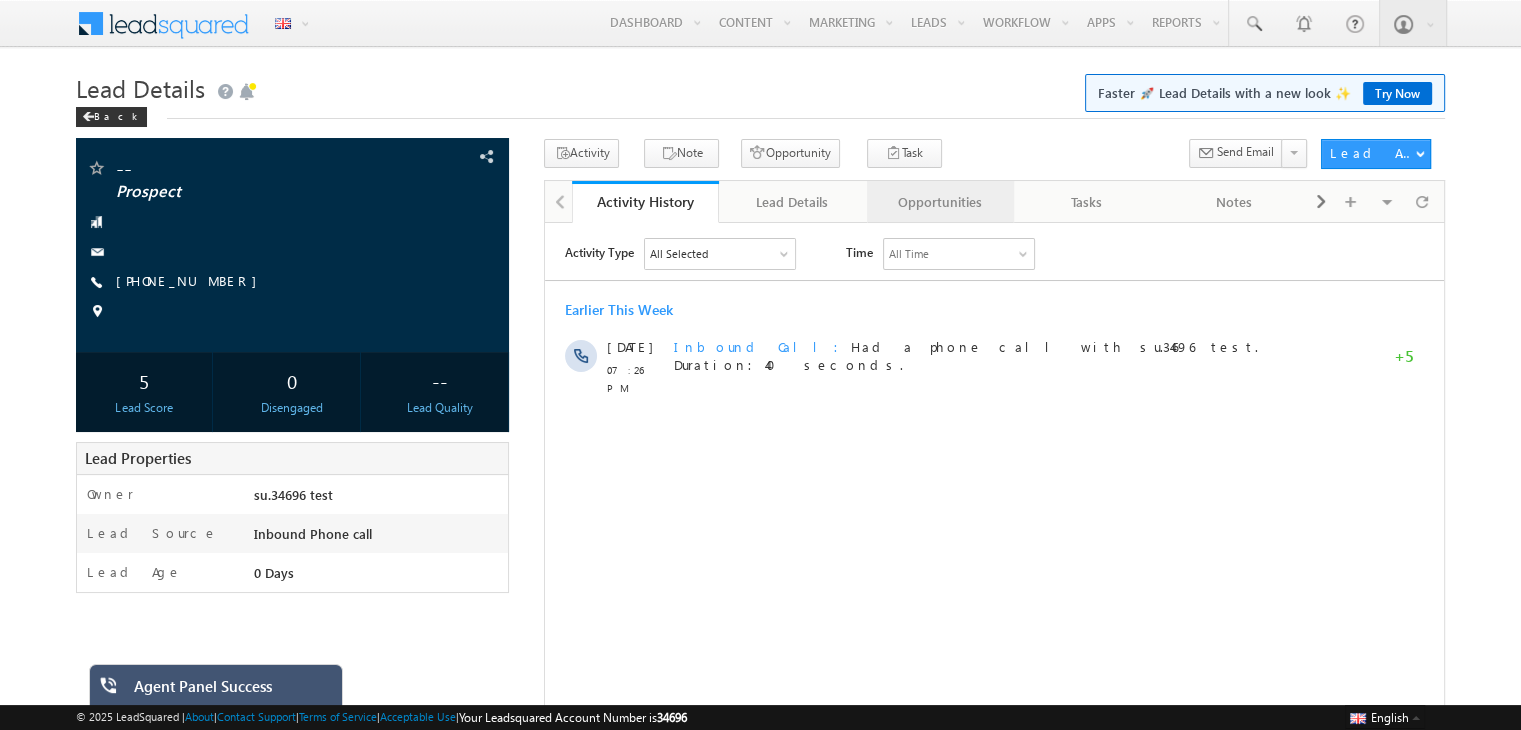 click on "Opportunities" at bounding box center (939, 202) 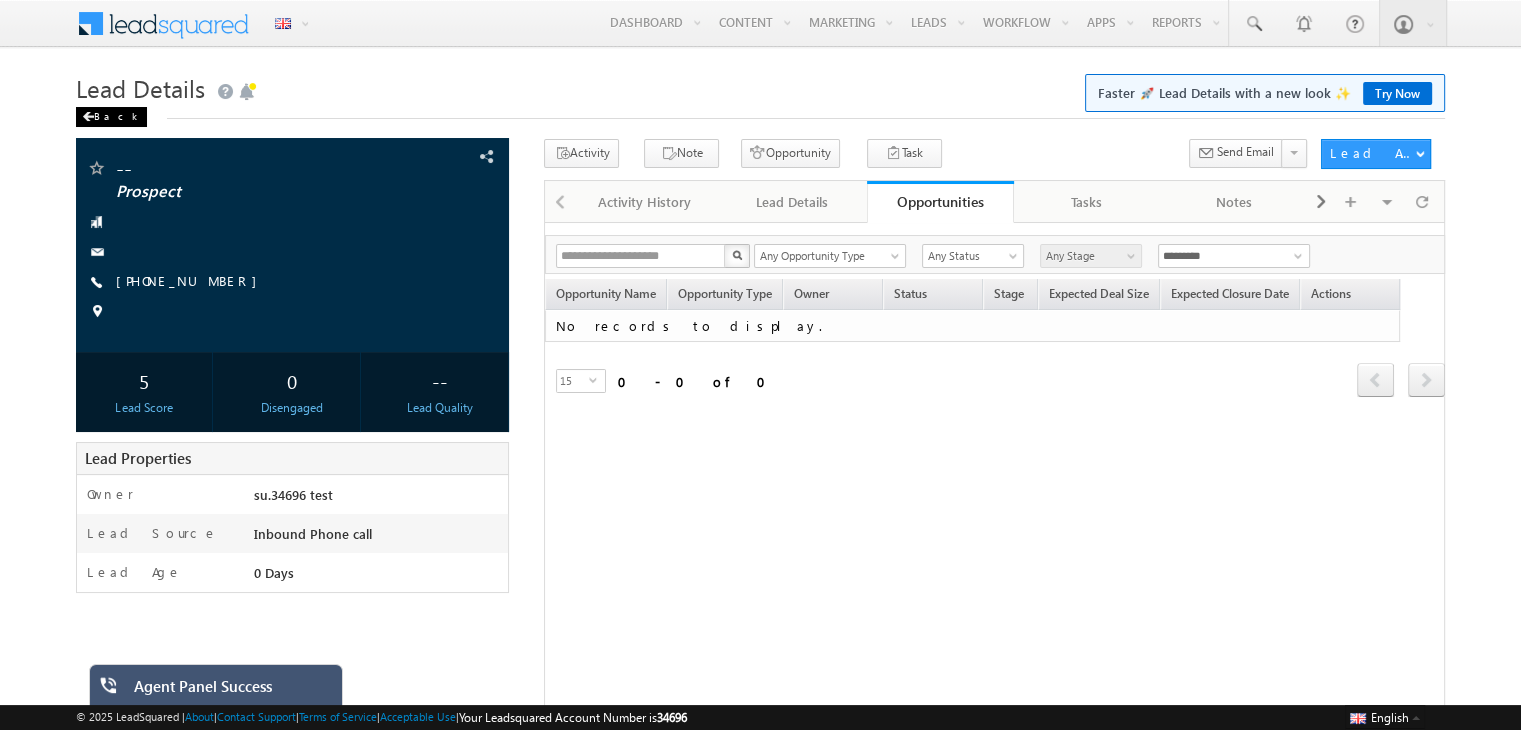 click on "Back" at bounding box center [111, 117] 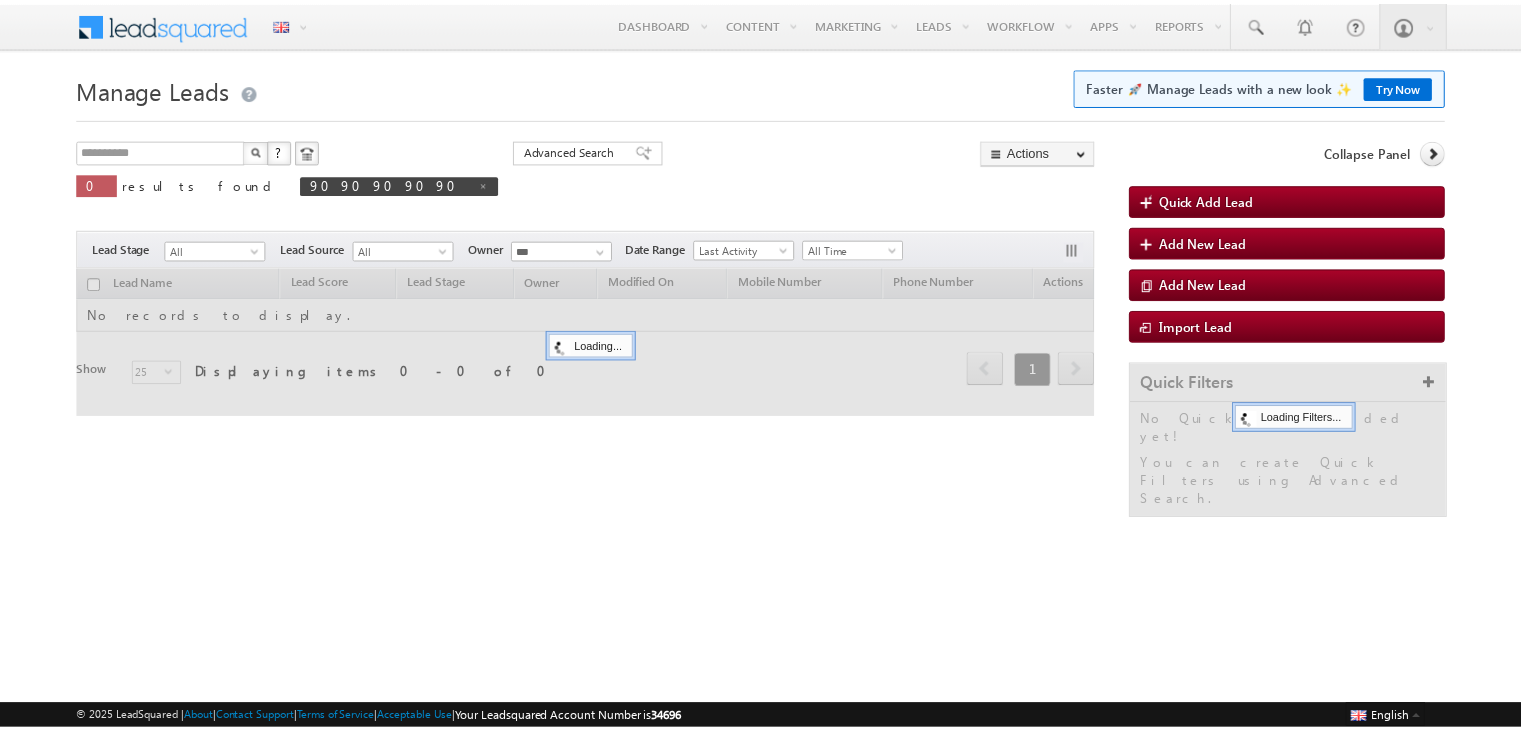 scroll, scrollTop: 0, scrollLeft: 0, axis: both 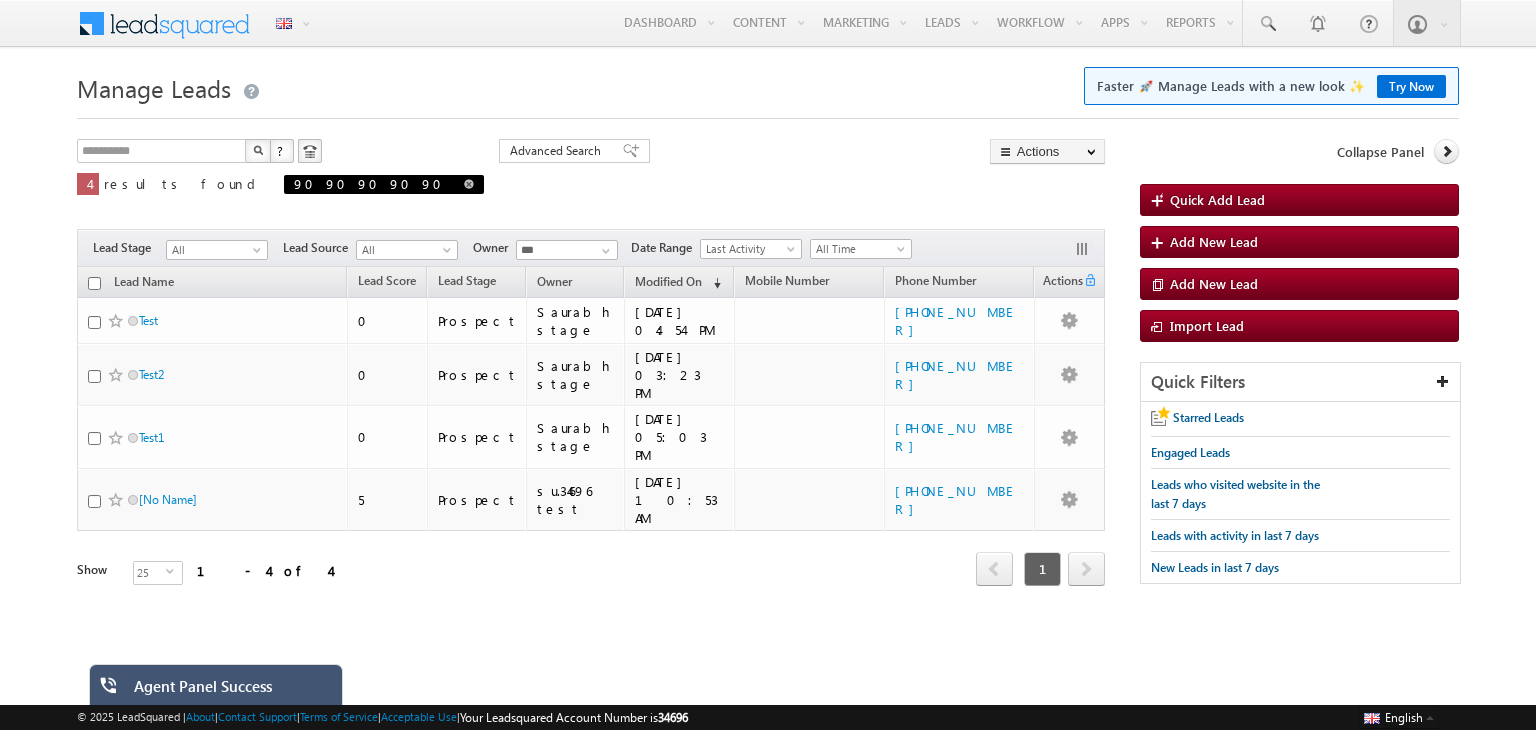 click at bounding box center [469, 184] 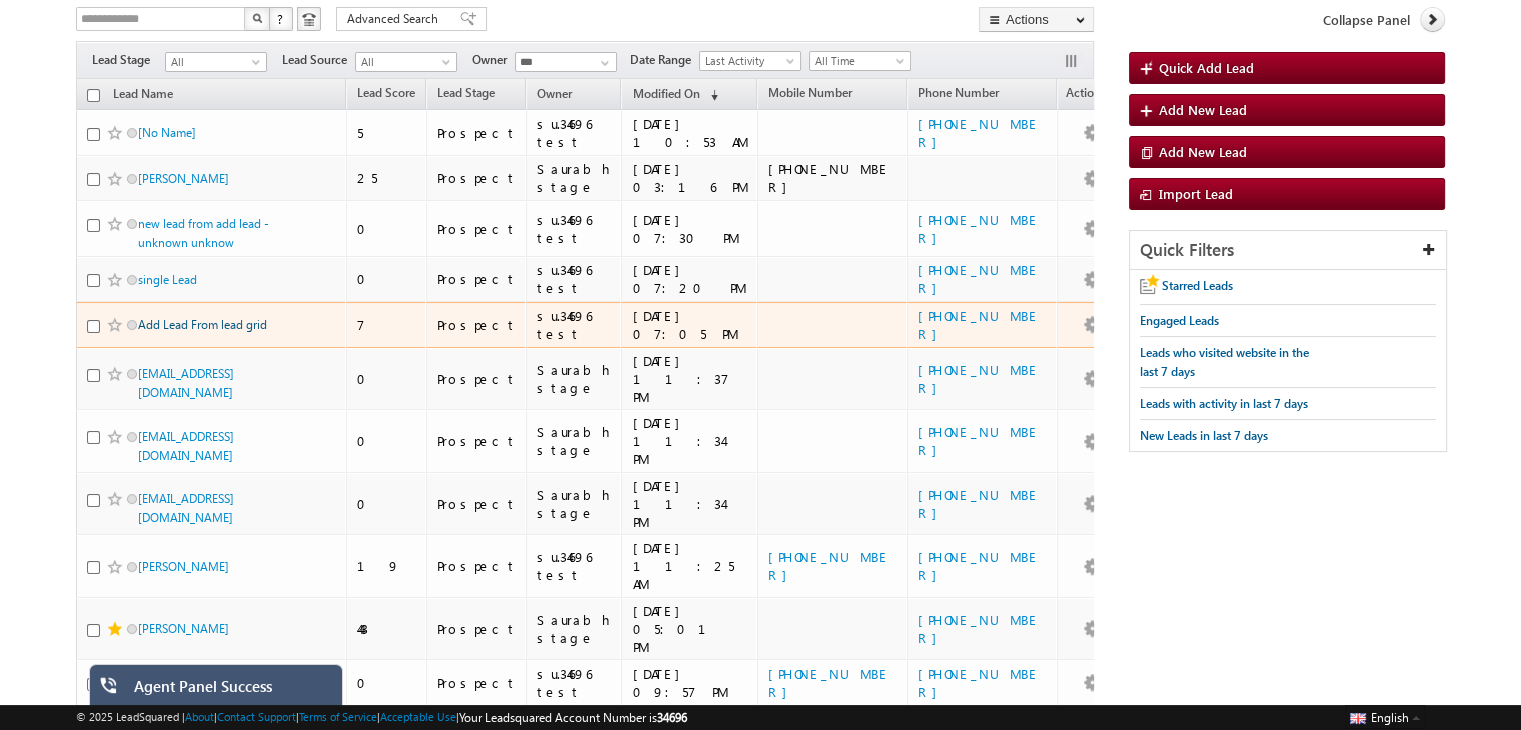scroll, scrollTop: 136, scrollLeft: 0, axis: vertical 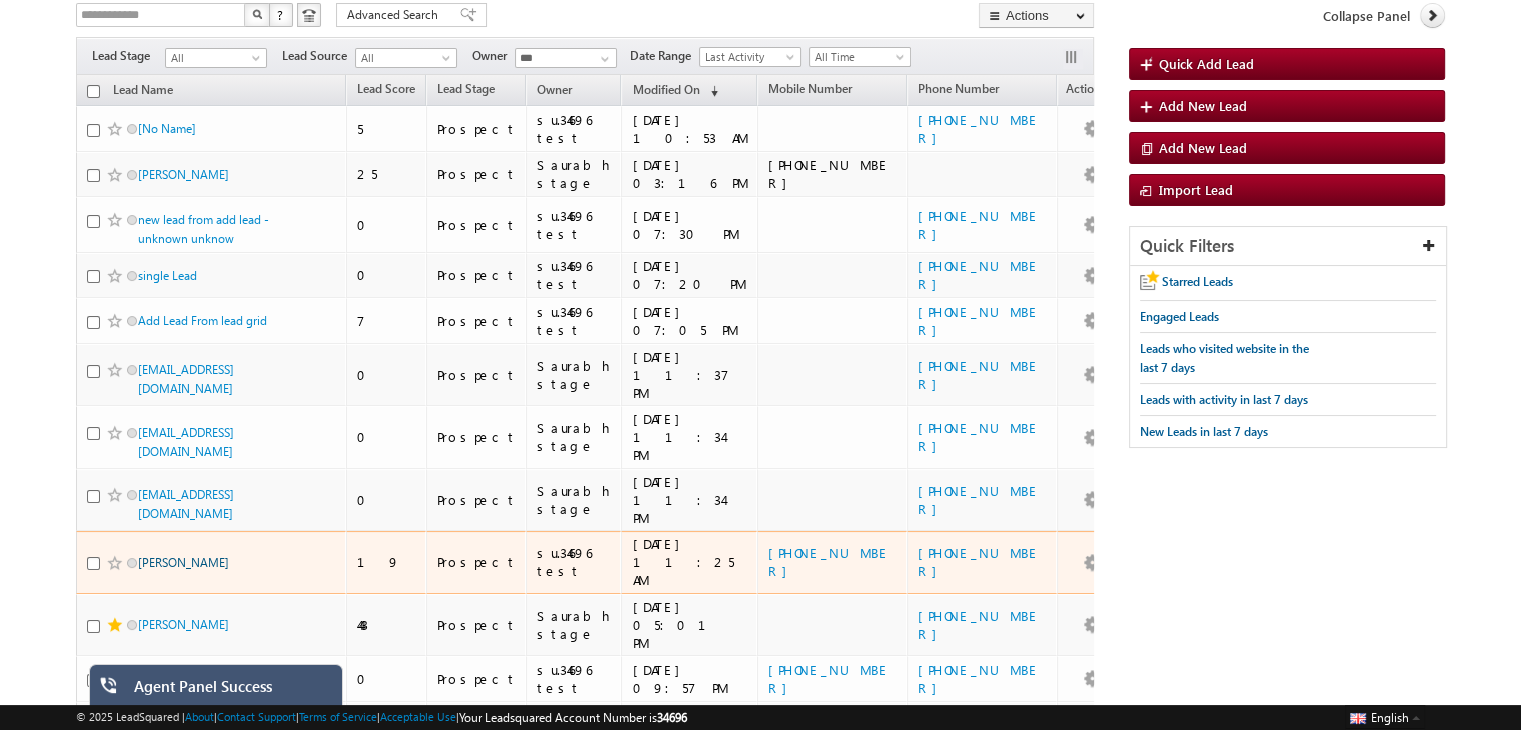 click on "[PERSON_NAME]" at bounding box center [183, 562] 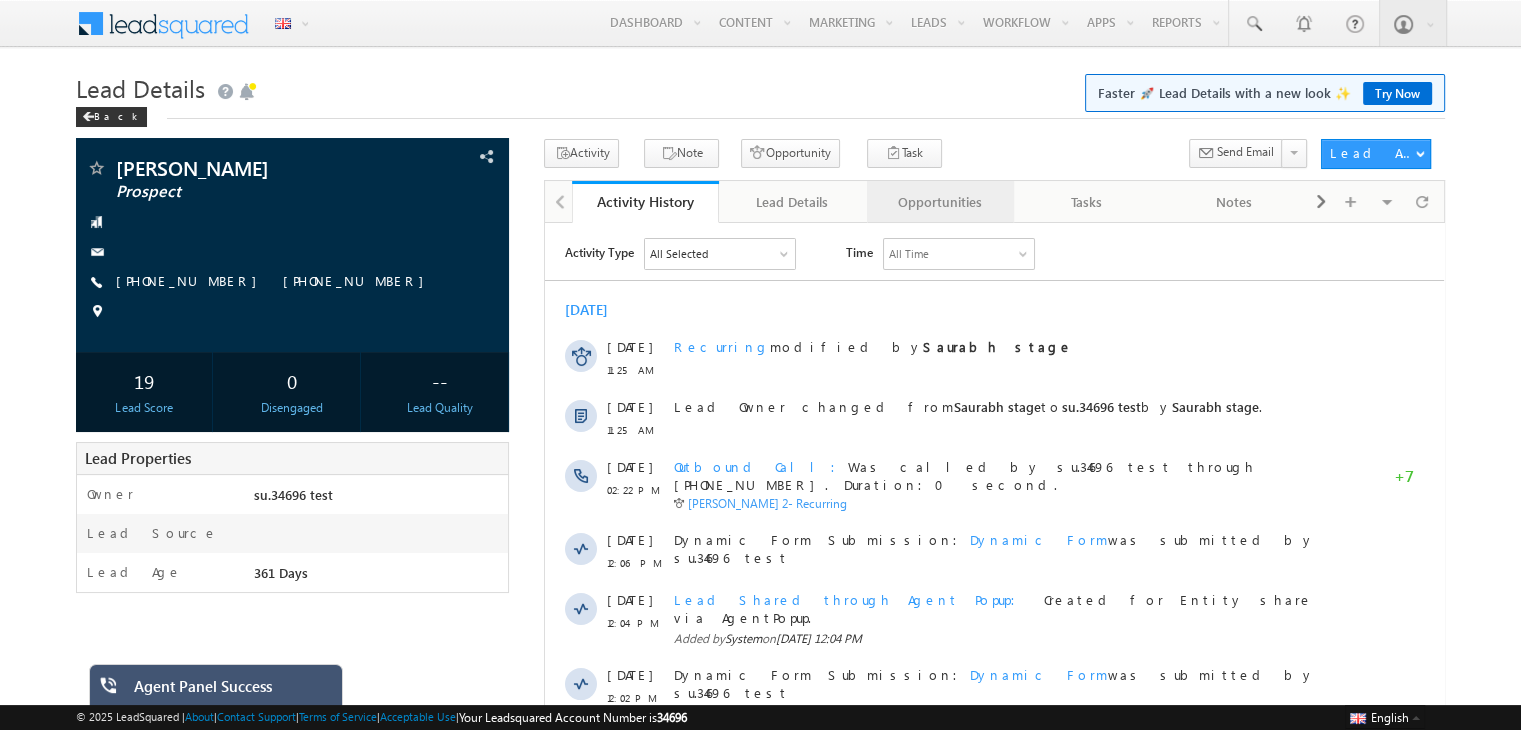 scroll, scrollTop: 0, scrollLeft: 0, axis: both 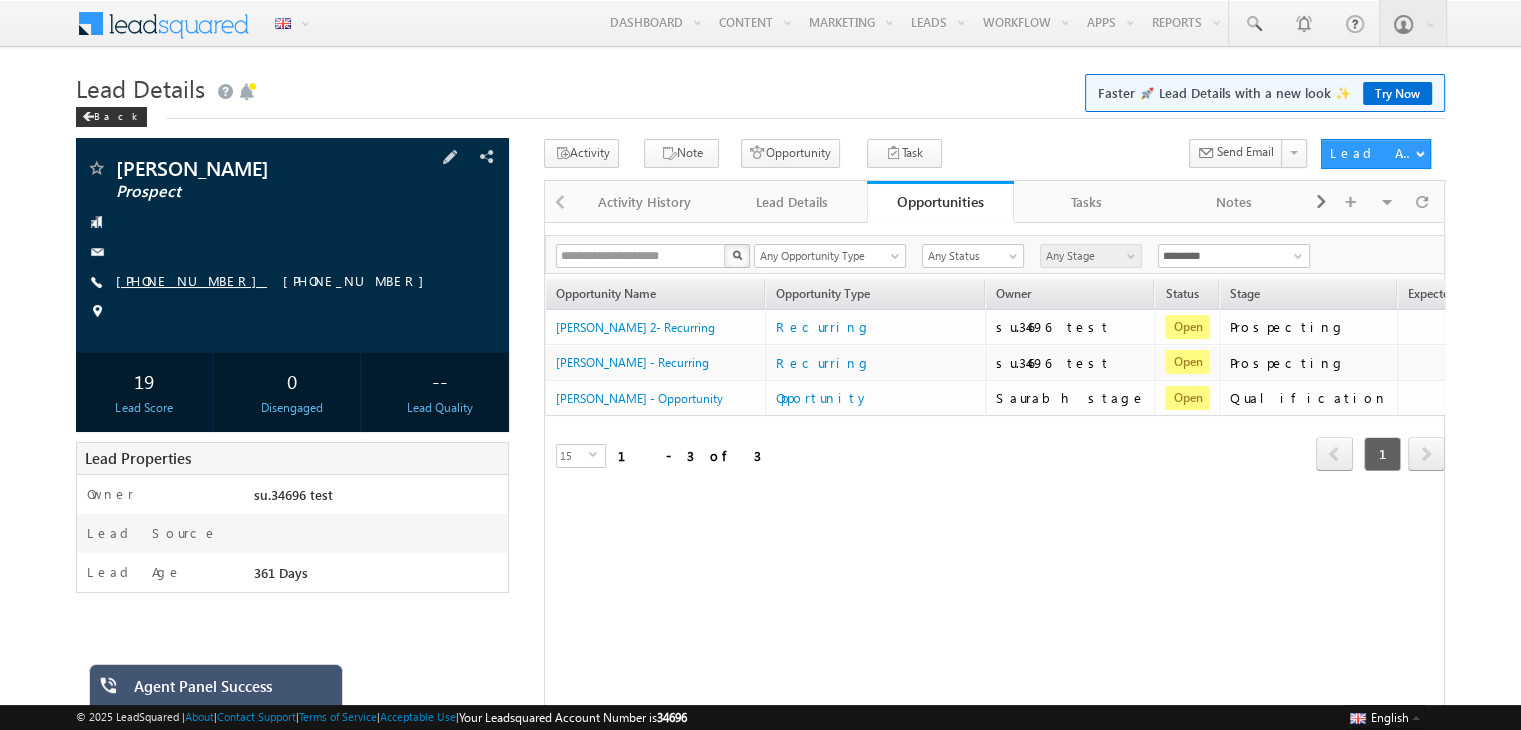 drag, startPoint x: 324, startPoint y: 281, endPoint x: 216, endPoint y: 285, distance: 108.07405 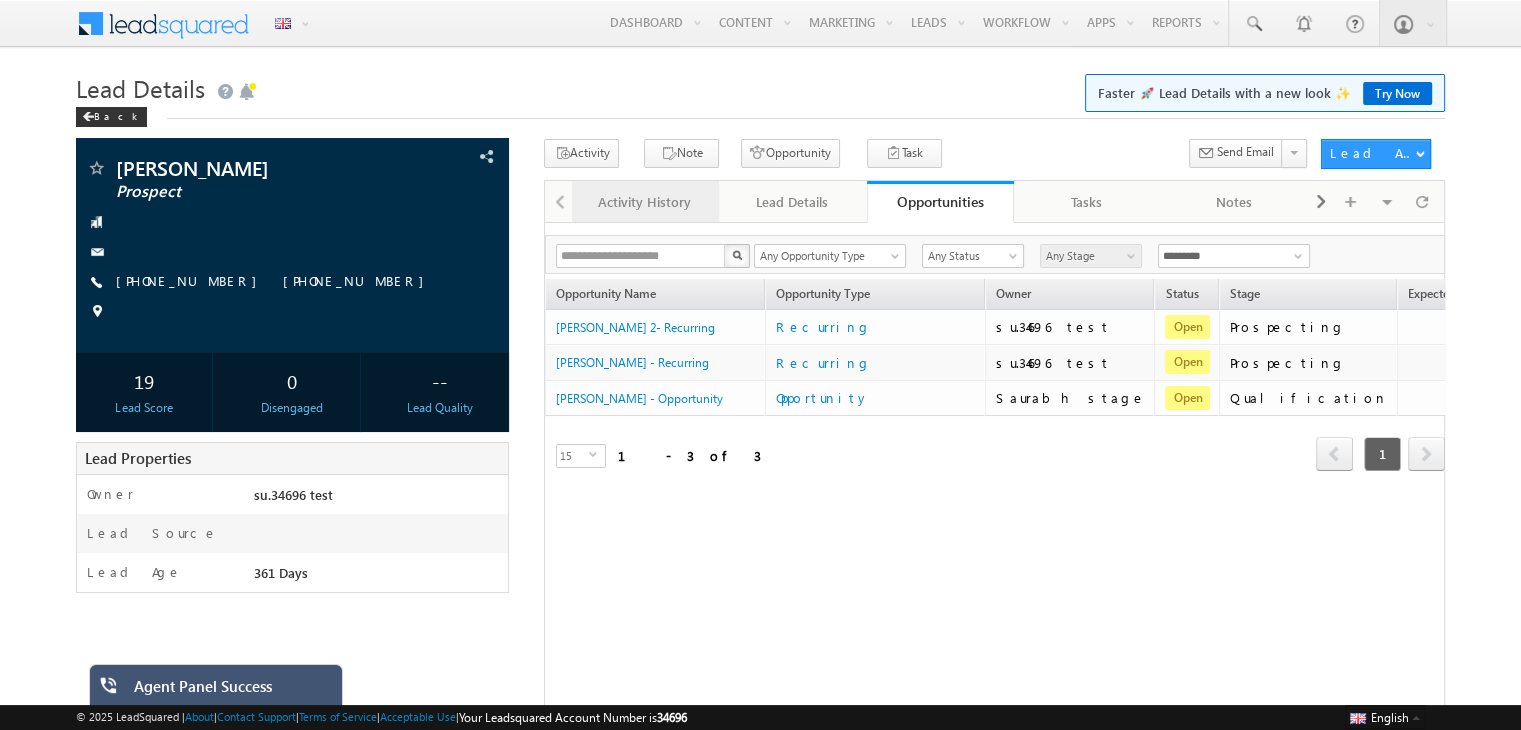 click on "Activity History" at bounding box center (644, 202) 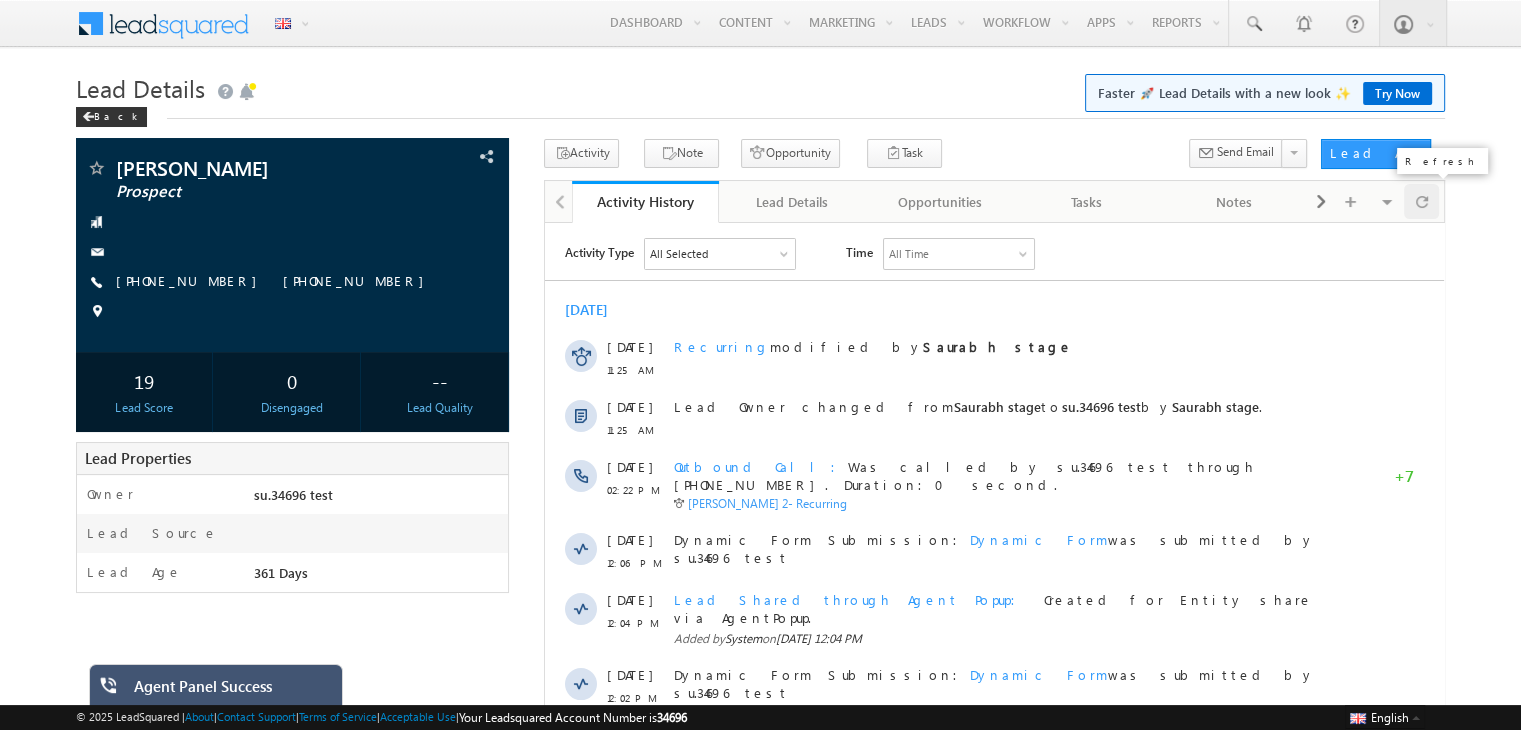click at bounding box center (1421, 201) 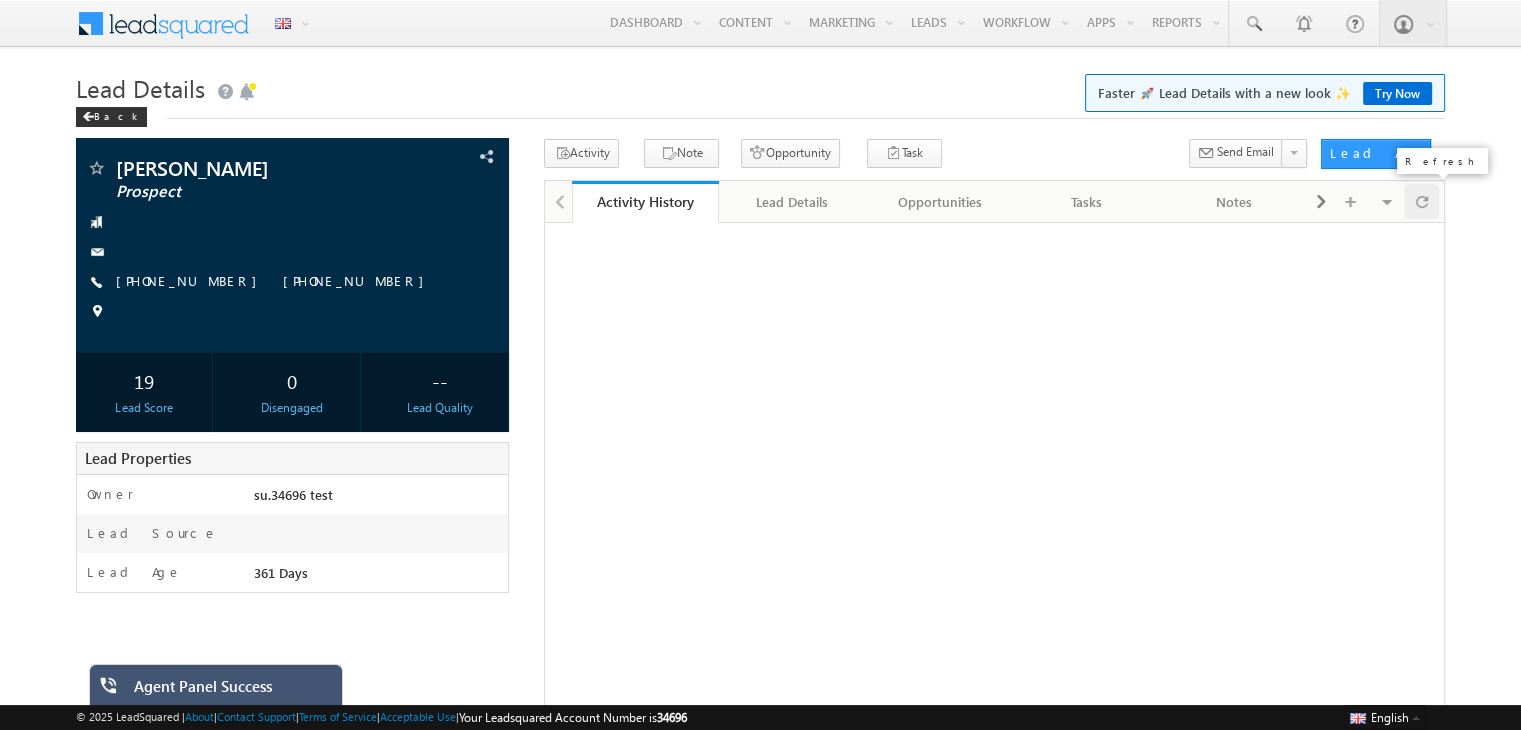 click at bounding box center [1421, 201] 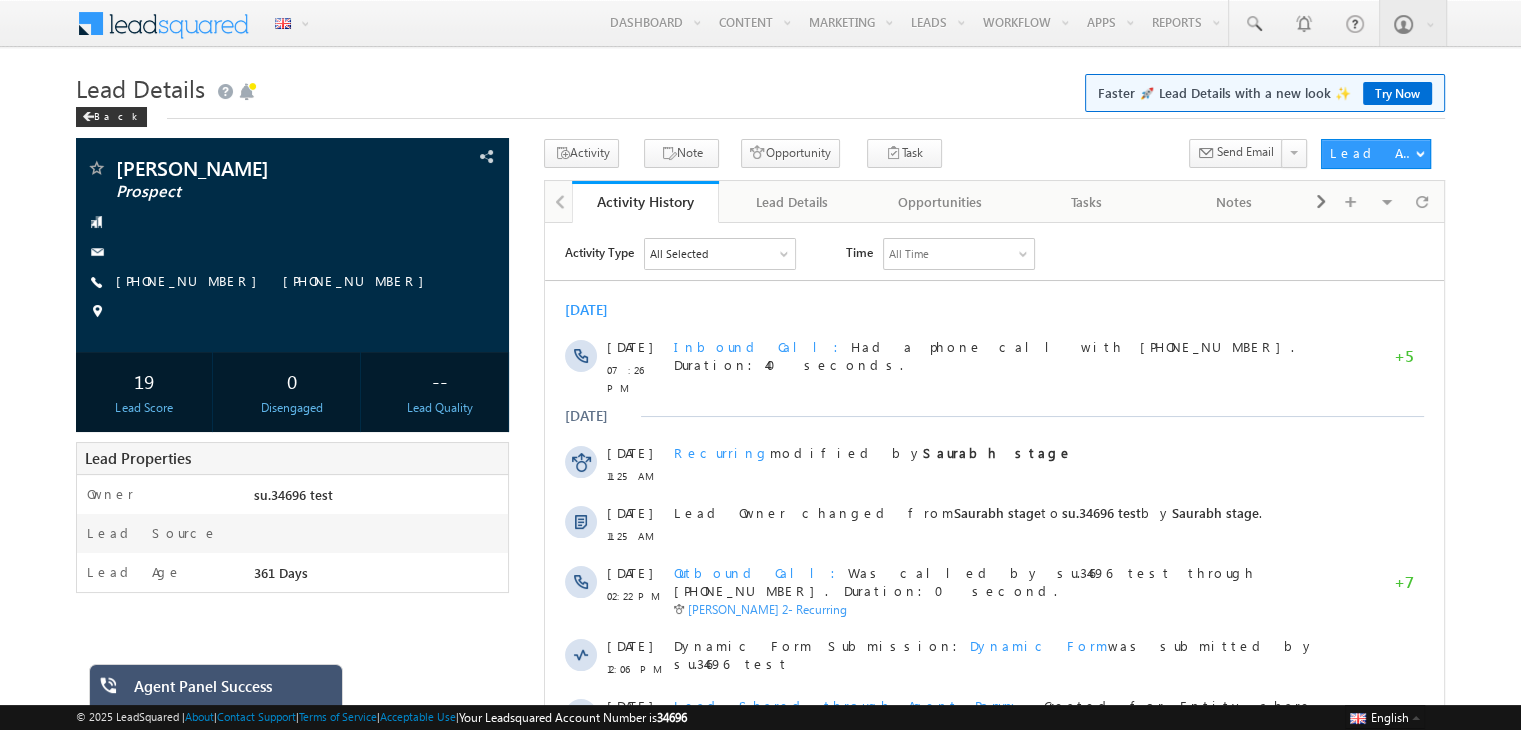 scroll, scrollTop: 0, scrollLeft: 0, axis: both 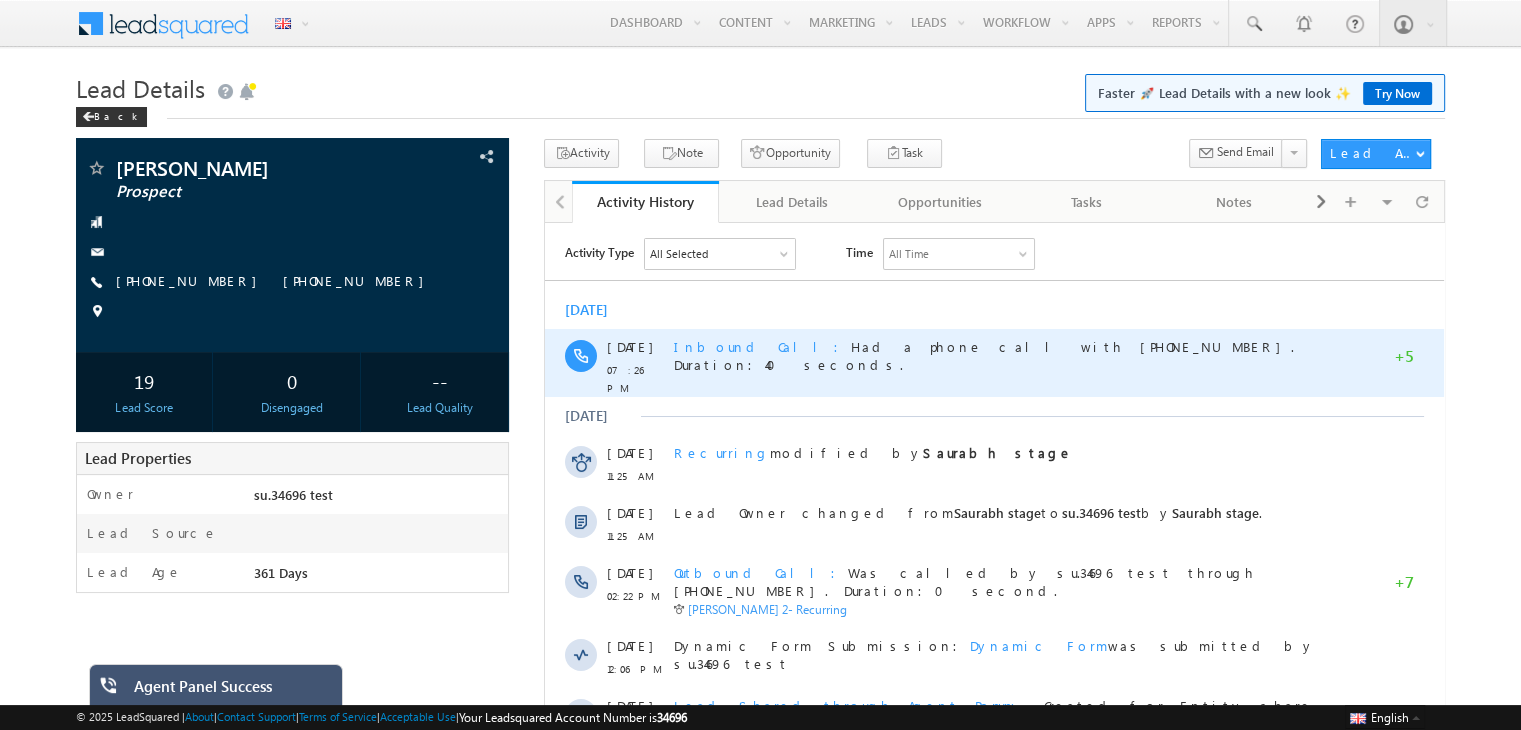 click on "Inbound Call" at bounding box center (762, 345) 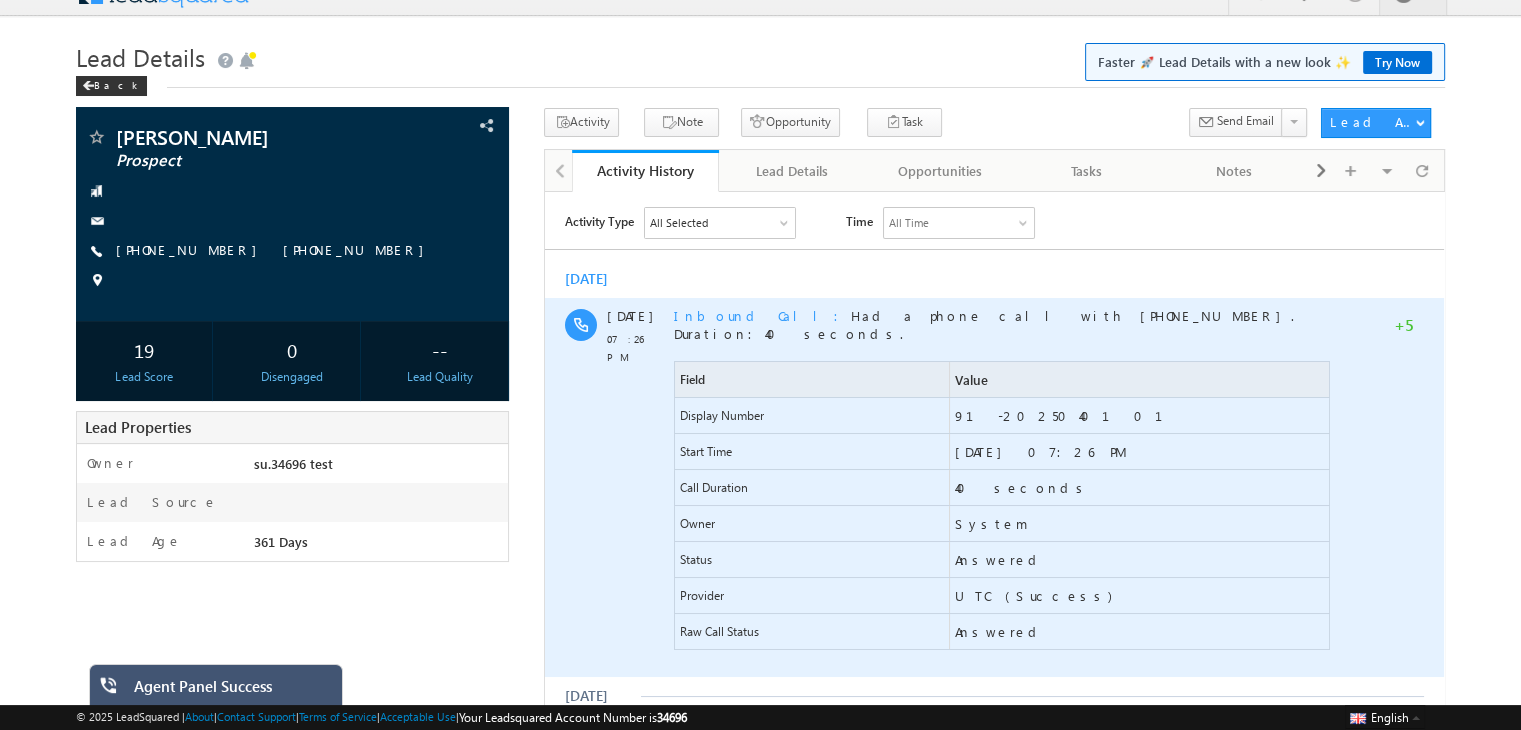 scroll, scrollTop: 32, scrollLeft: 0, axis: vertical 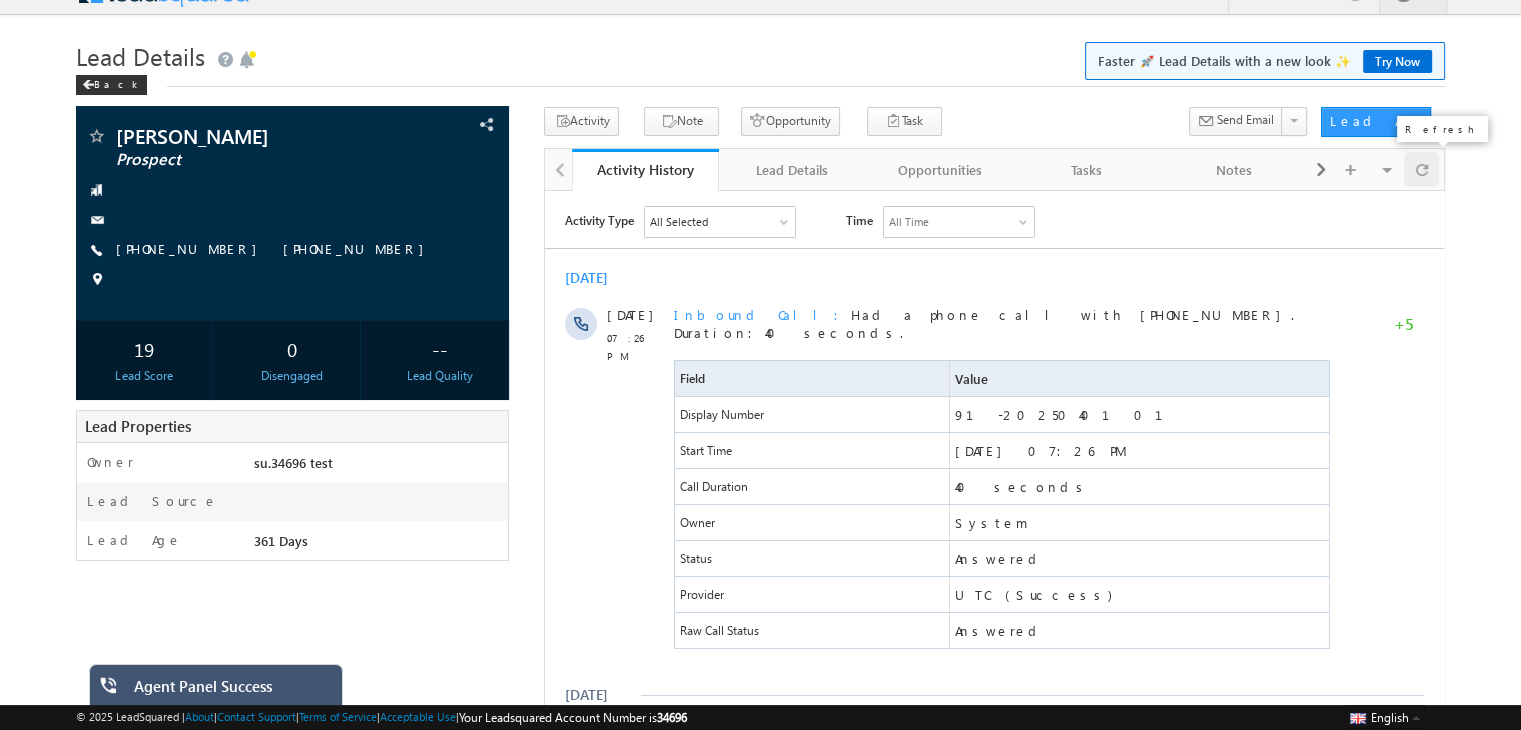 click at bounding box center (1421, 169) 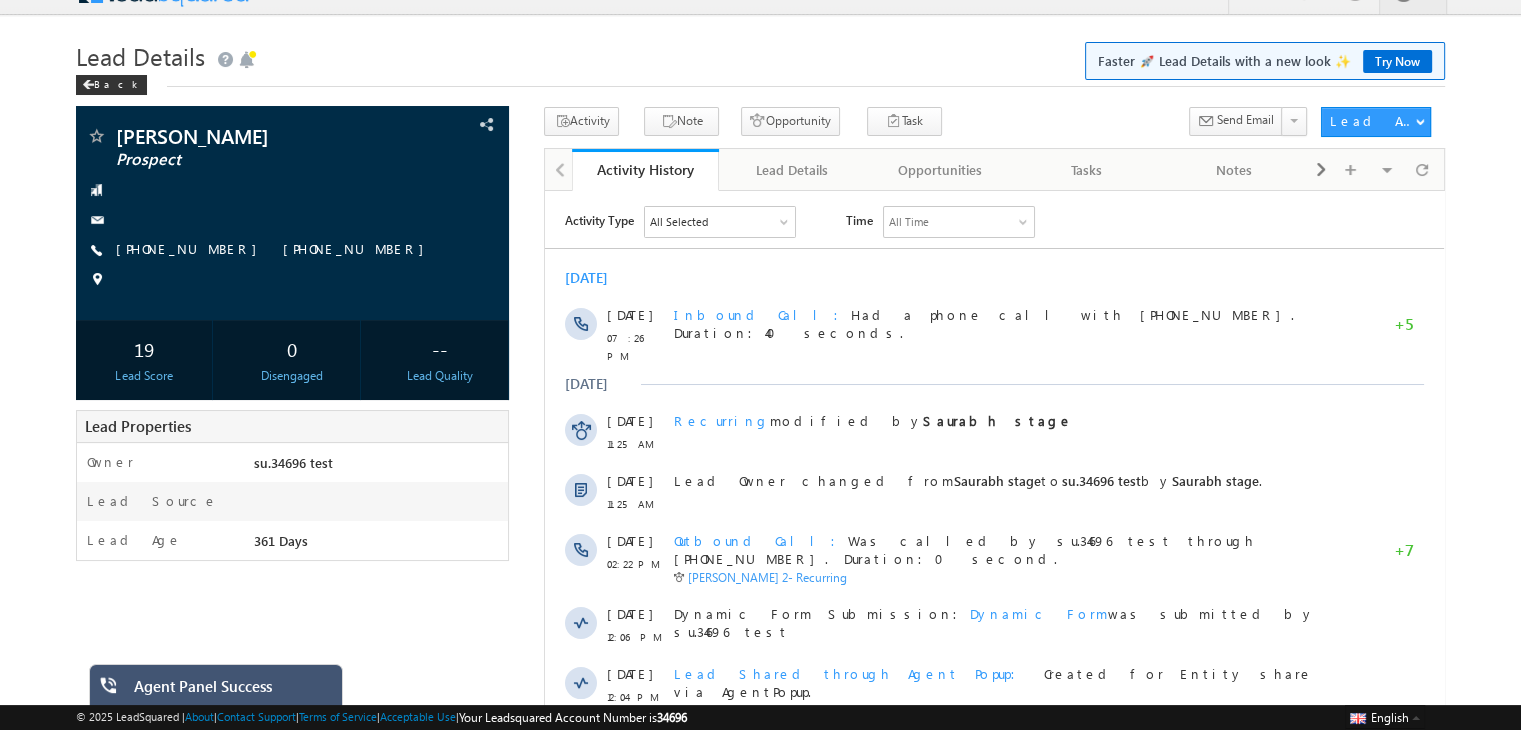scroll, scrollTop: 0, scrollLeft: 0, axis: both 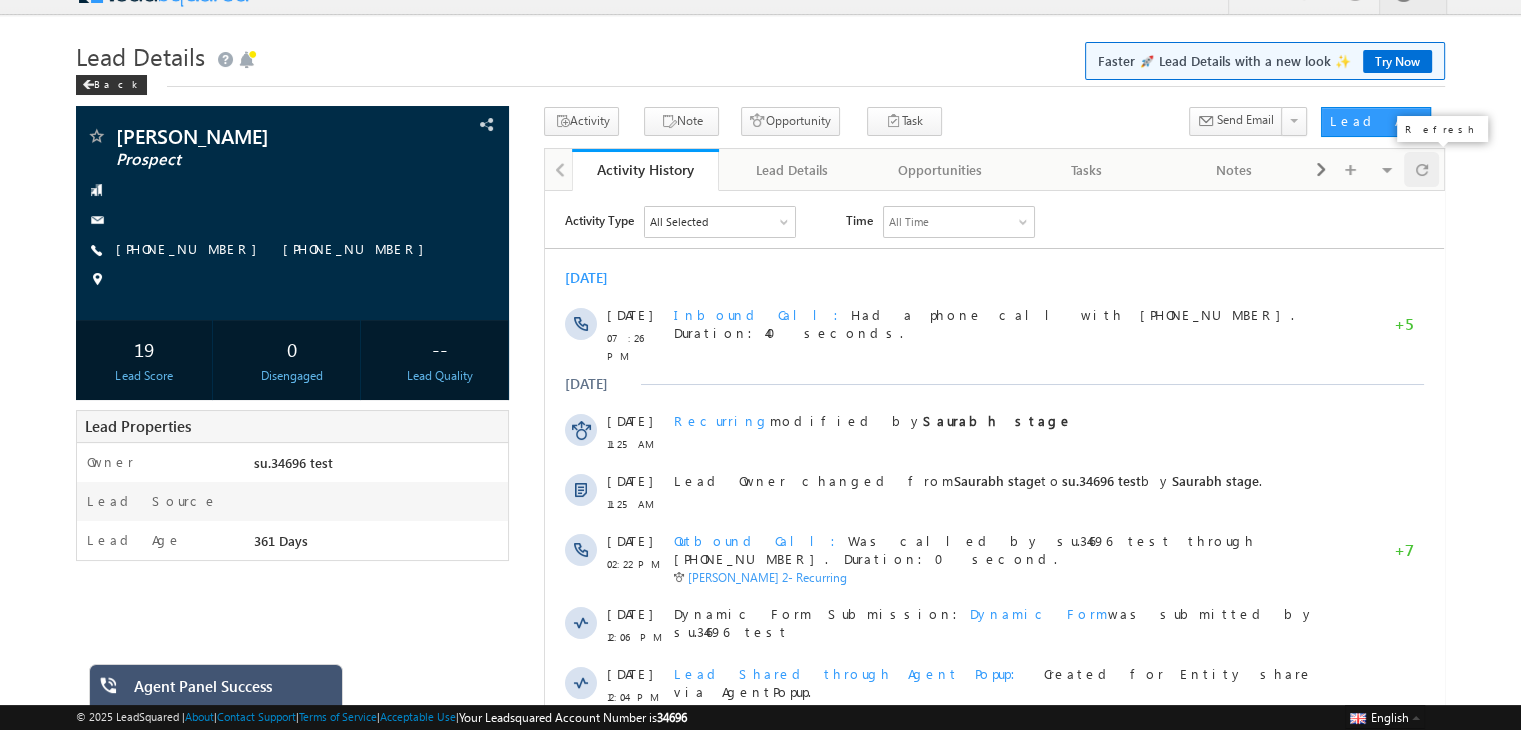 click at bounding box center (1421, 169) 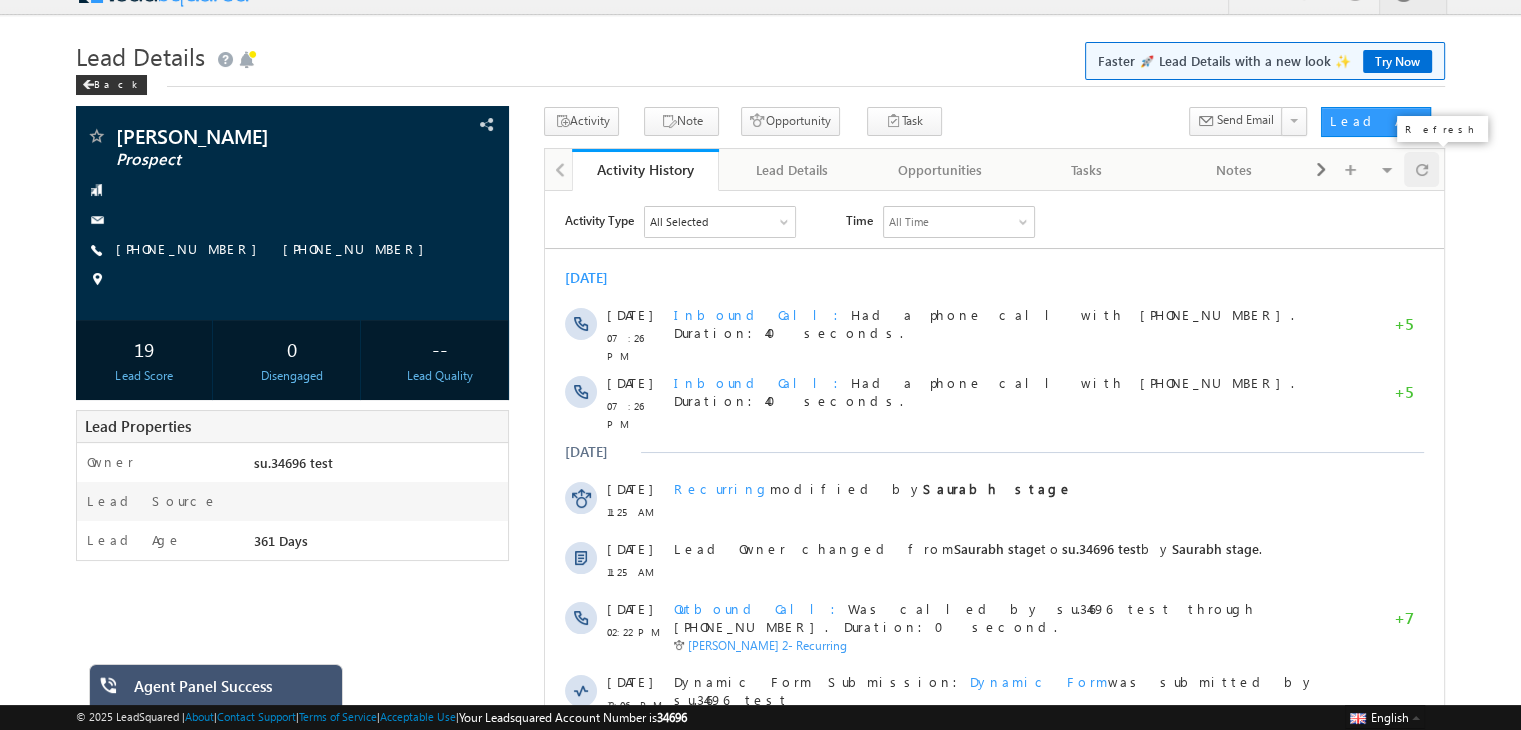 scroll, scrollTop: 0, scrollLeft: 0, axis: both 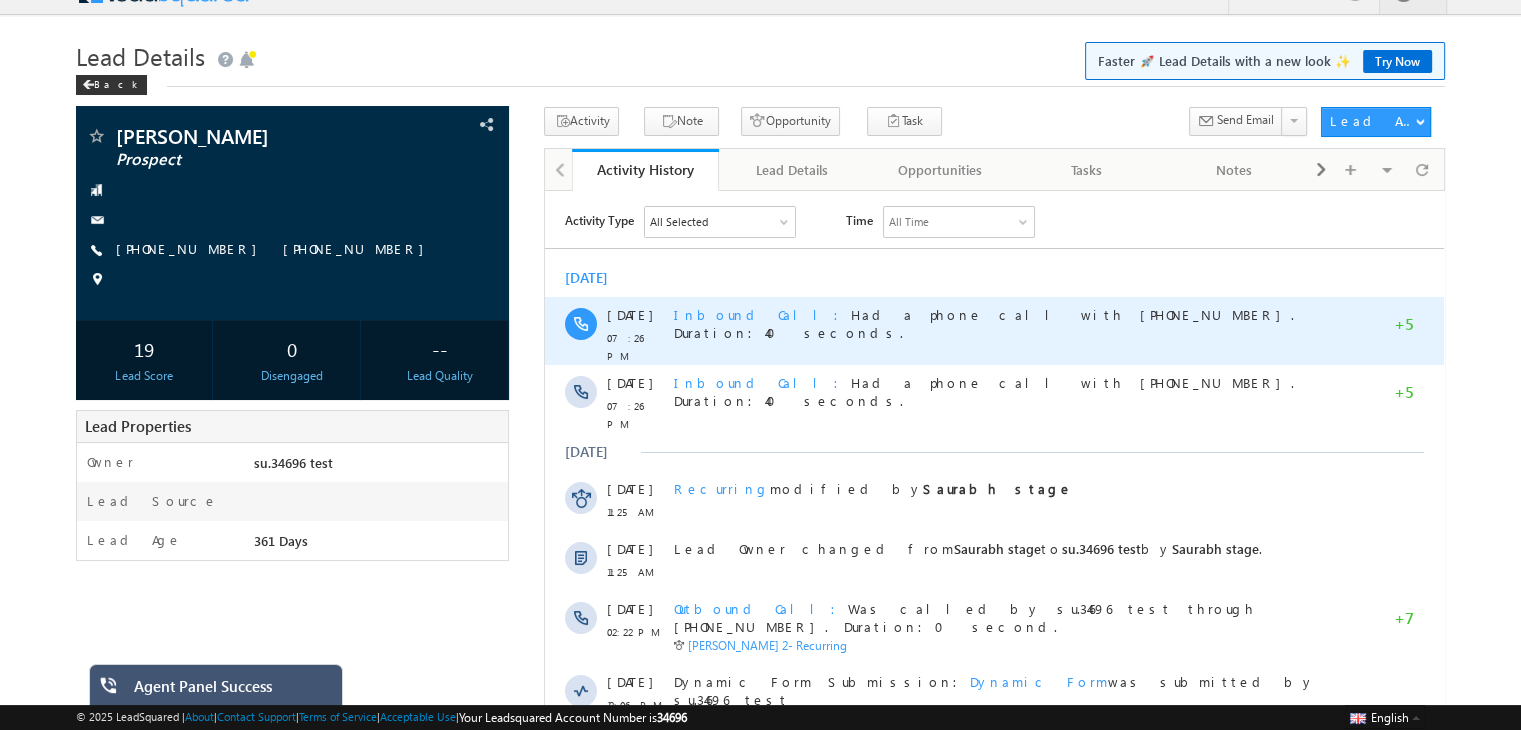click on "Inbound Call" at bounding box center (762, 313) 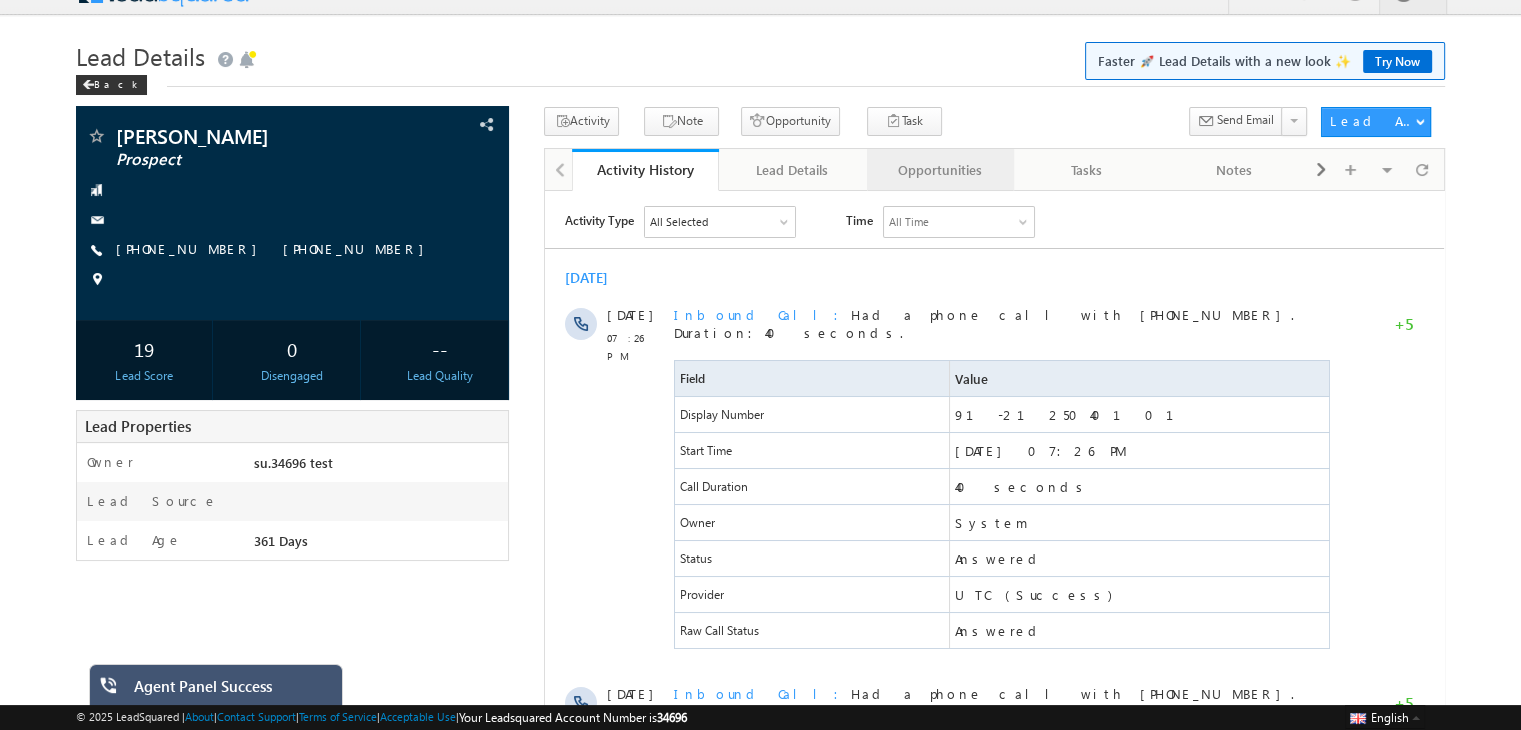 click on "Opportunities" at bounding box center [939, 170] 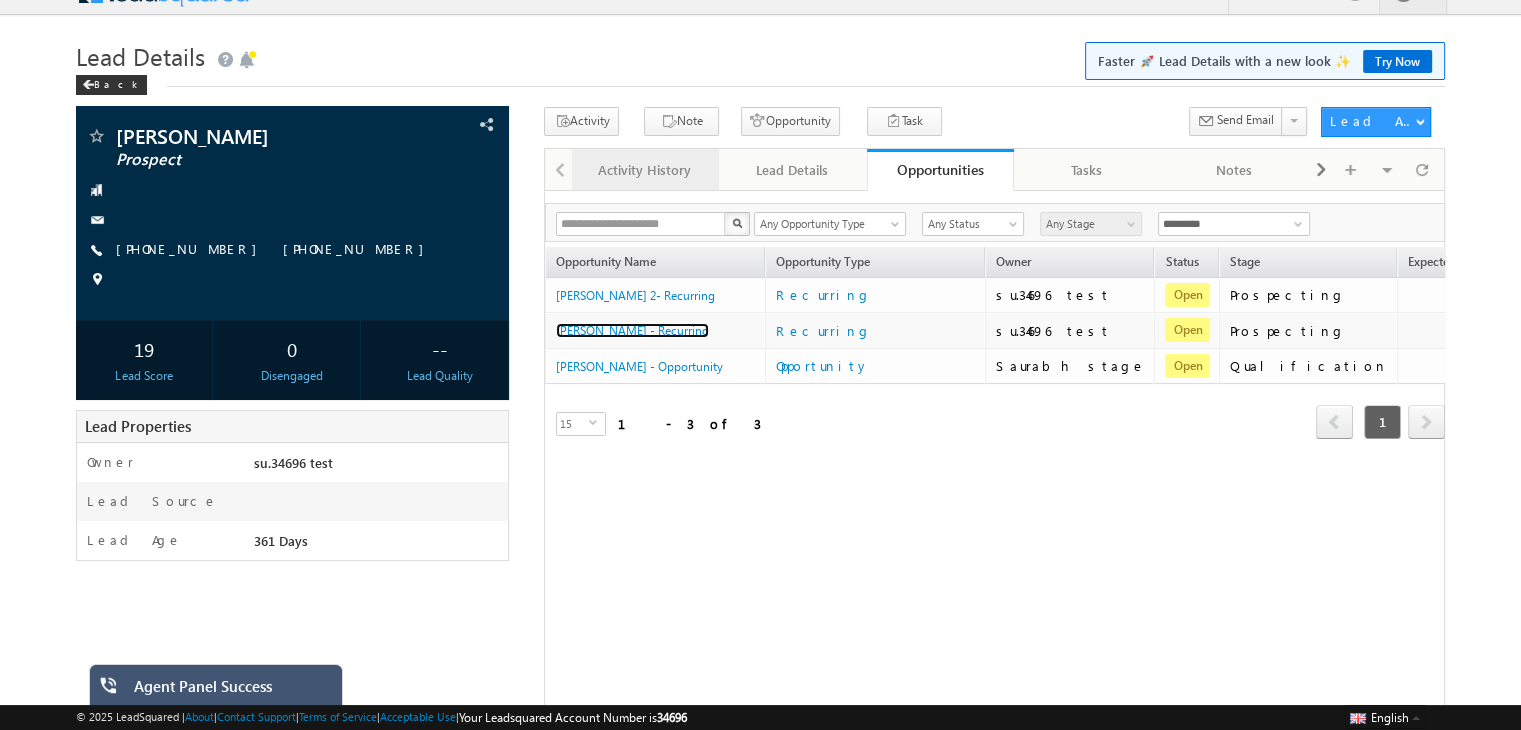 click on "Activity History" at bounding box center (645, 170) 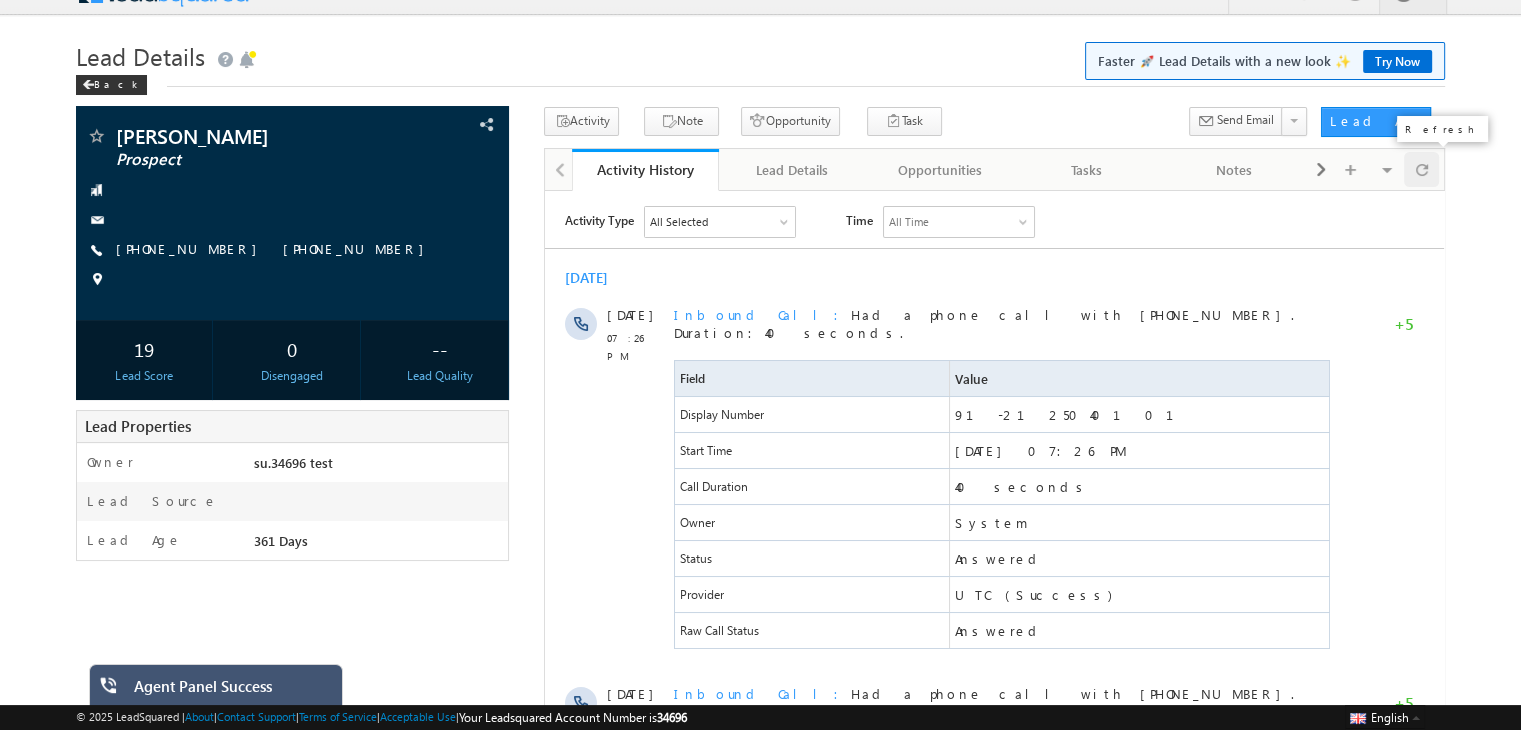 click at bounding box center [1422, 169] 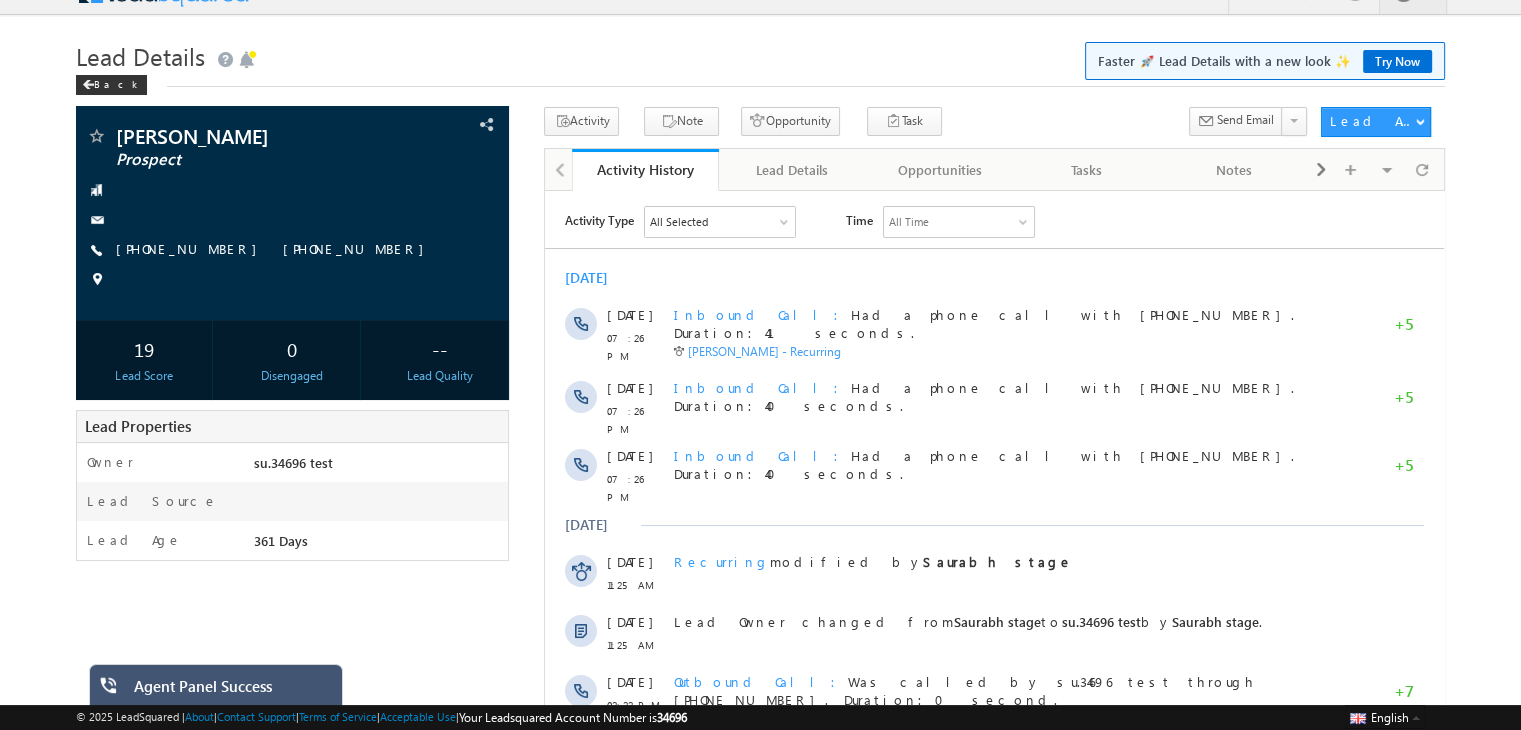 scroll, scrollTop: 0, scrollLeft: 0, axis: both 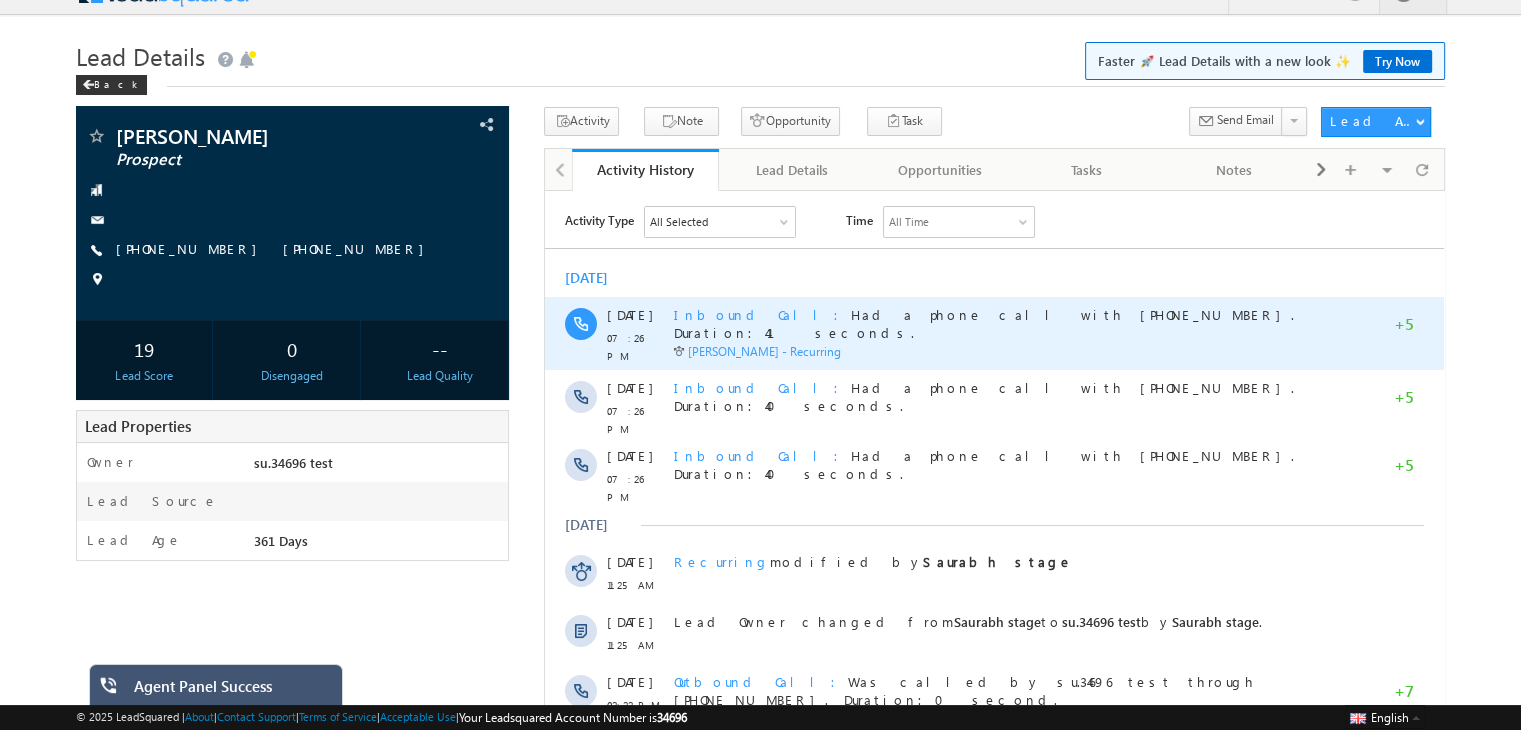 click on "Inbound Call" at bounding box center [762, 313] 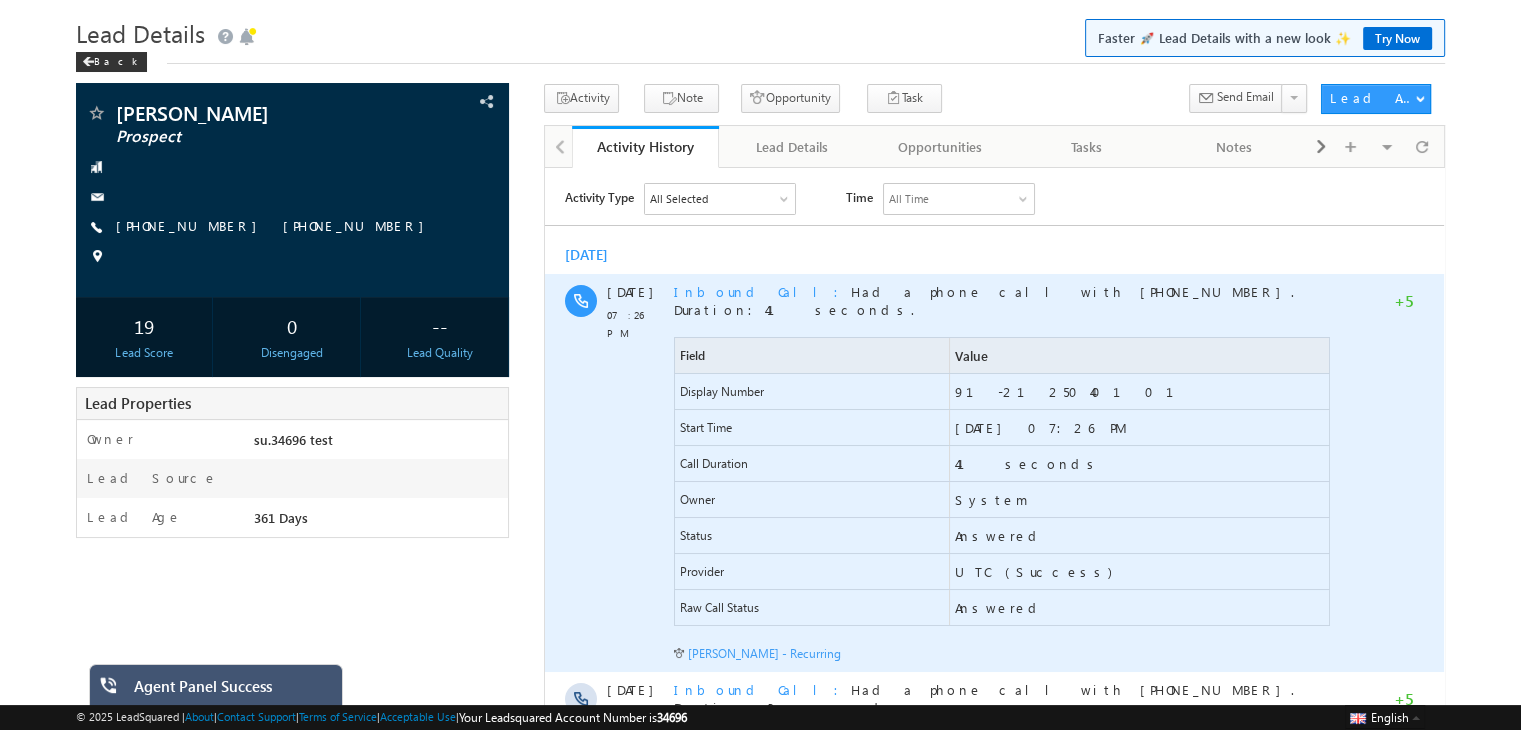 scroll, scrollTop: 56, scrollLeft: 0, axis: vertical 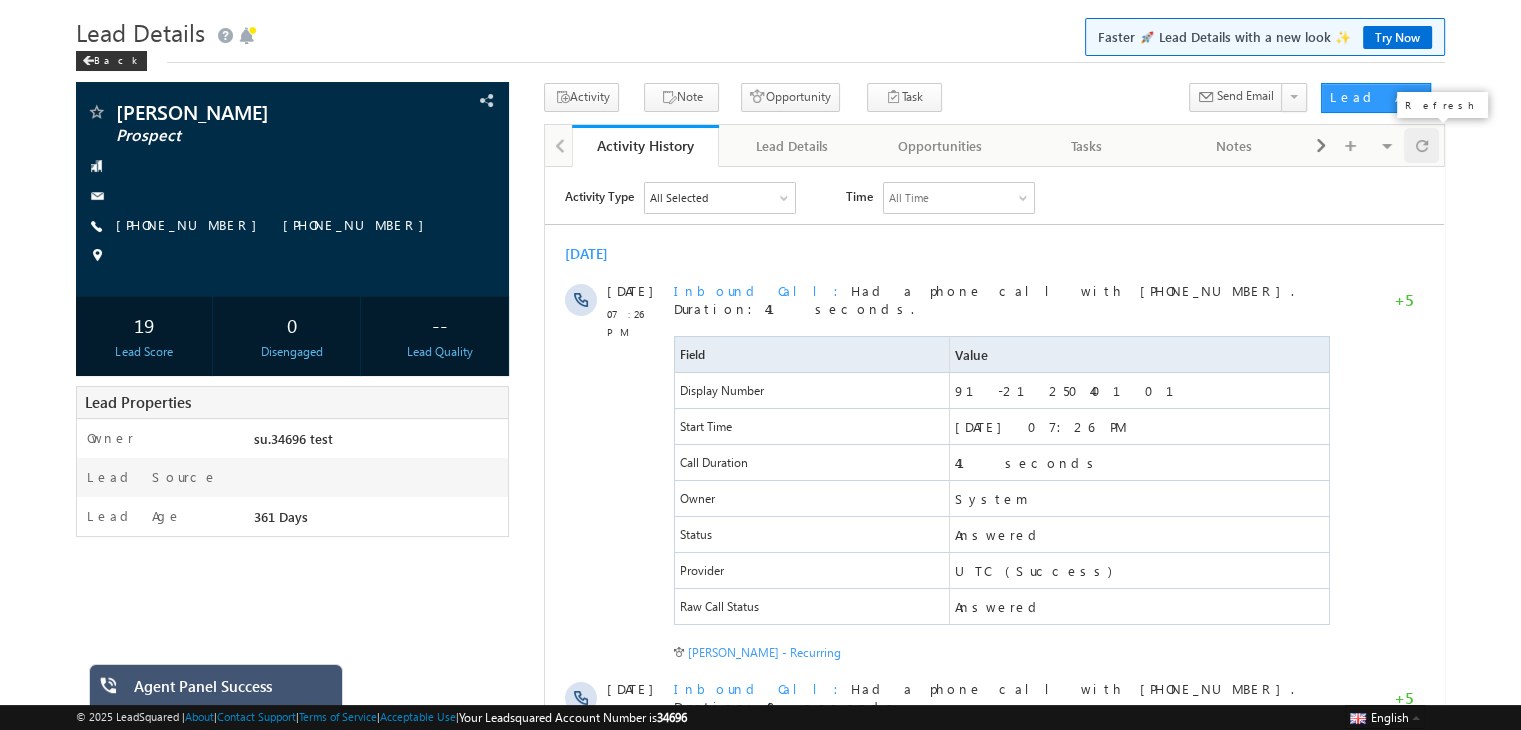 click at bounding box center (1422, 145) 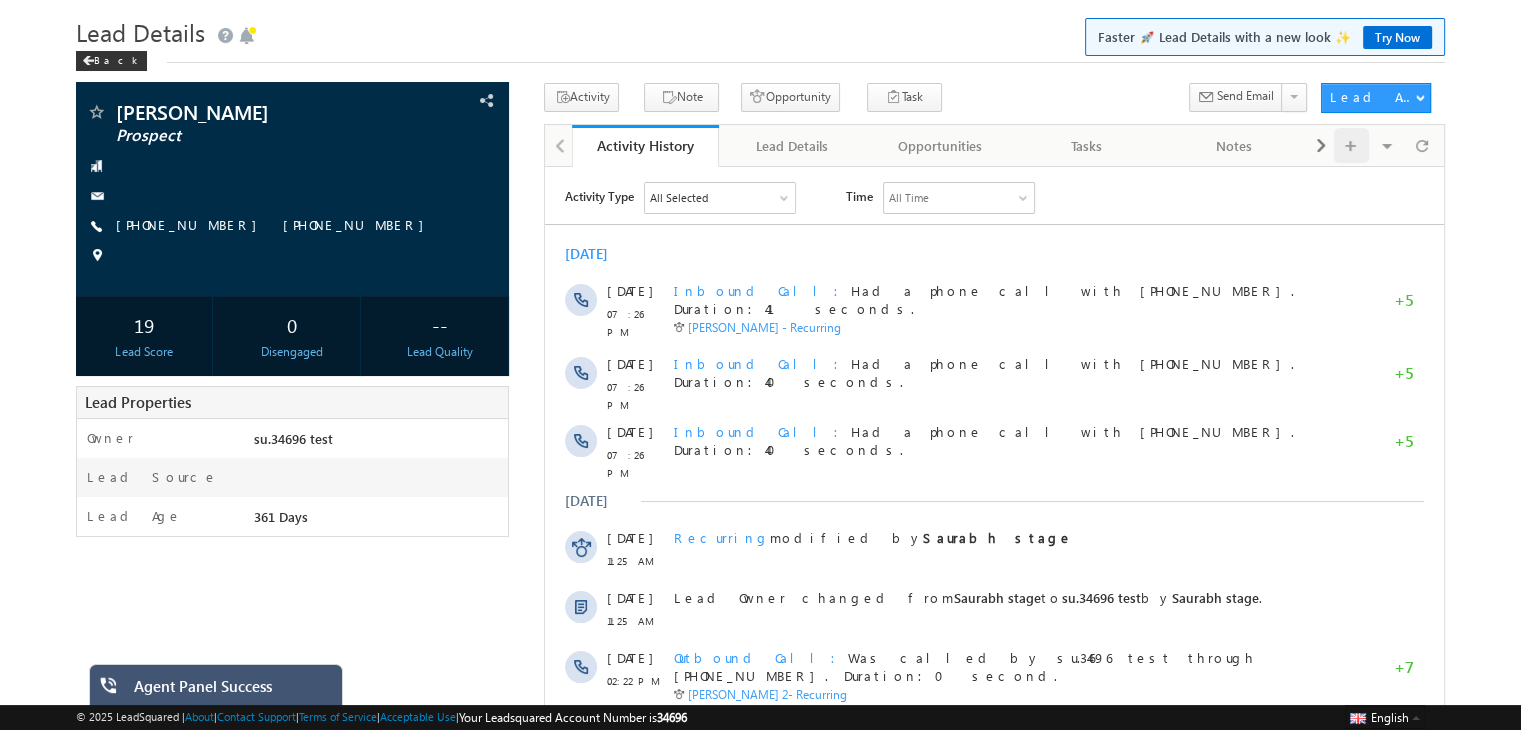 scroll, scrollTop: 0, scrollLeft: 0, axis: both 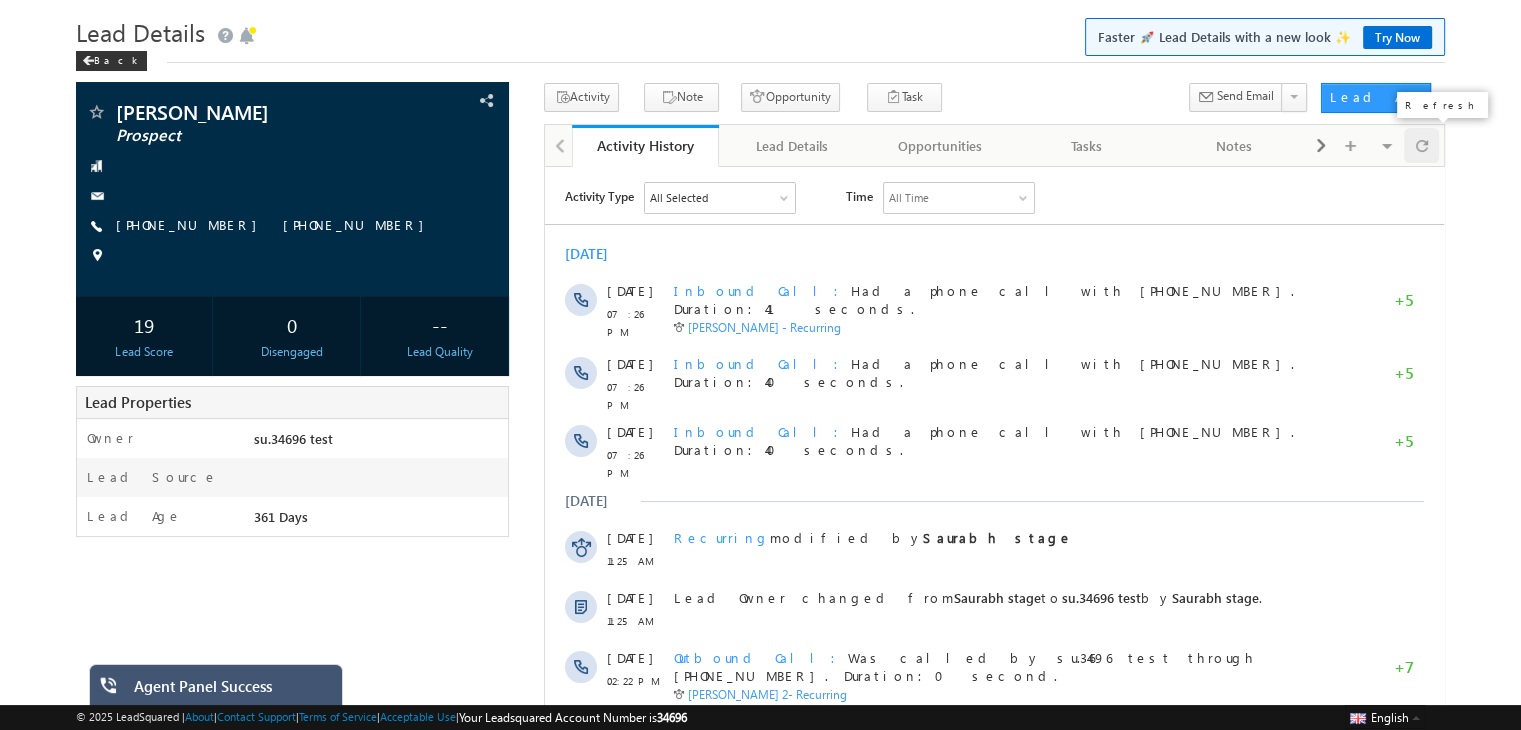 click at bounding box center [1421, 145] 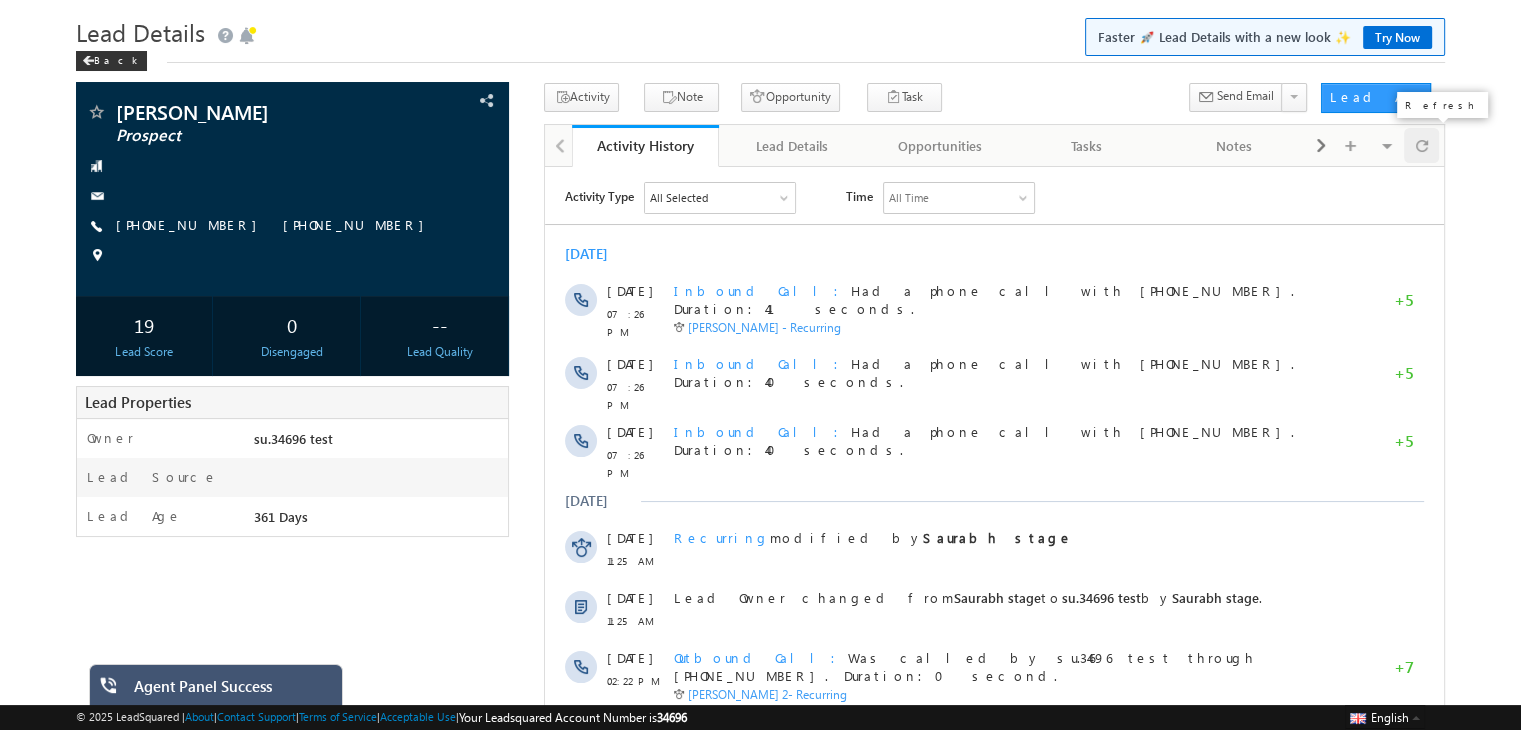scroll, scrollTop: 0, scrollLeft: 0, axis: both 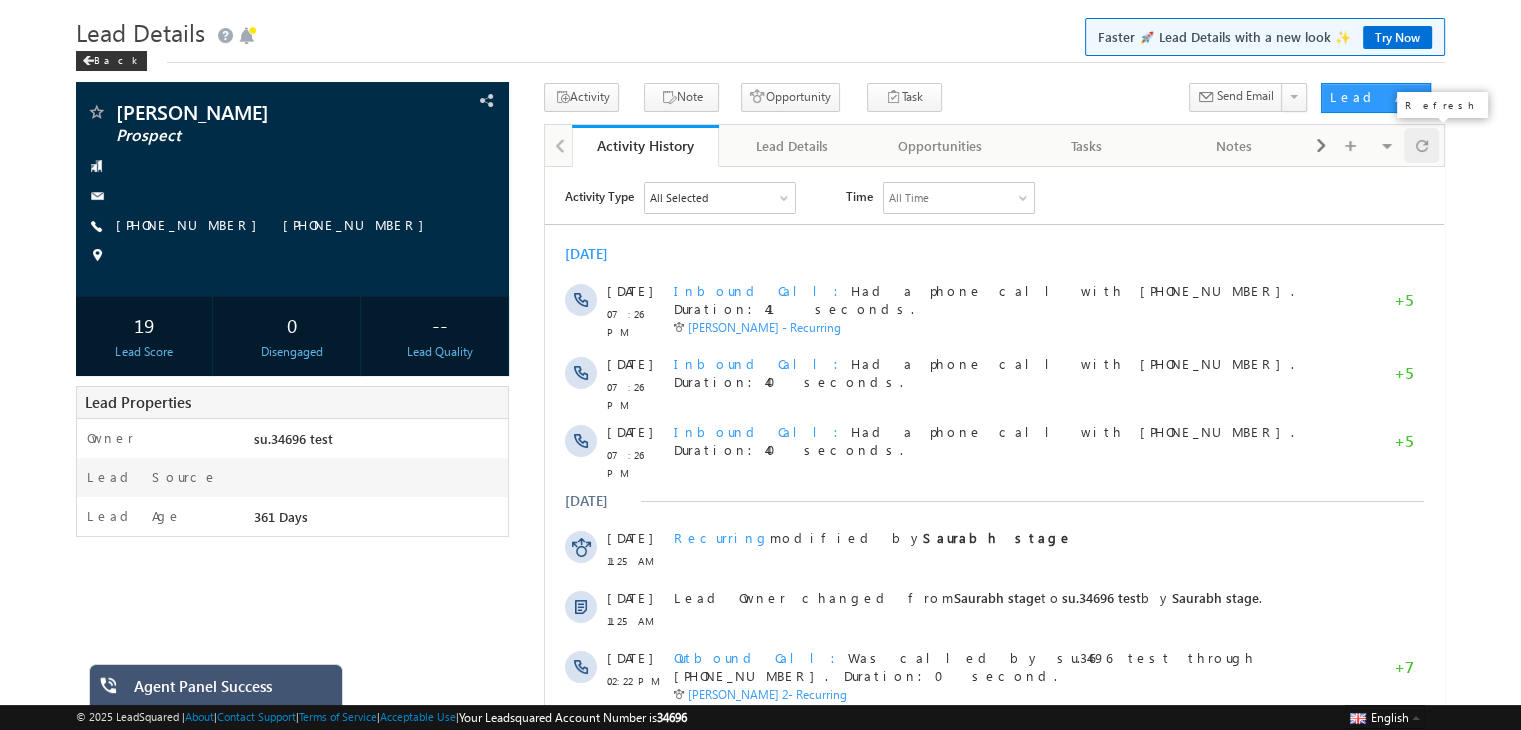 click at bounding box center [1421, 145] 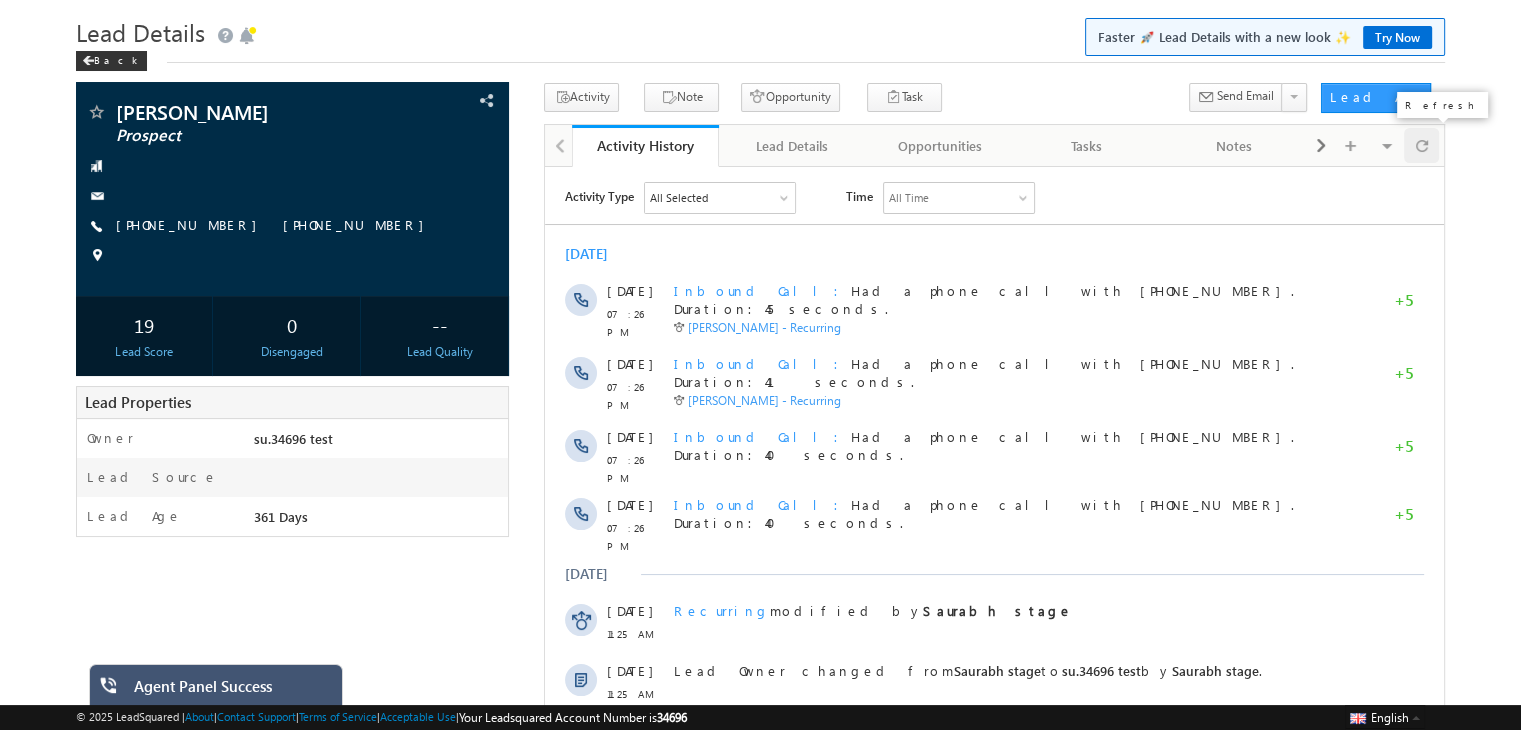 scroll, scrollTop: 0, scrollLeft: 0, axis: both 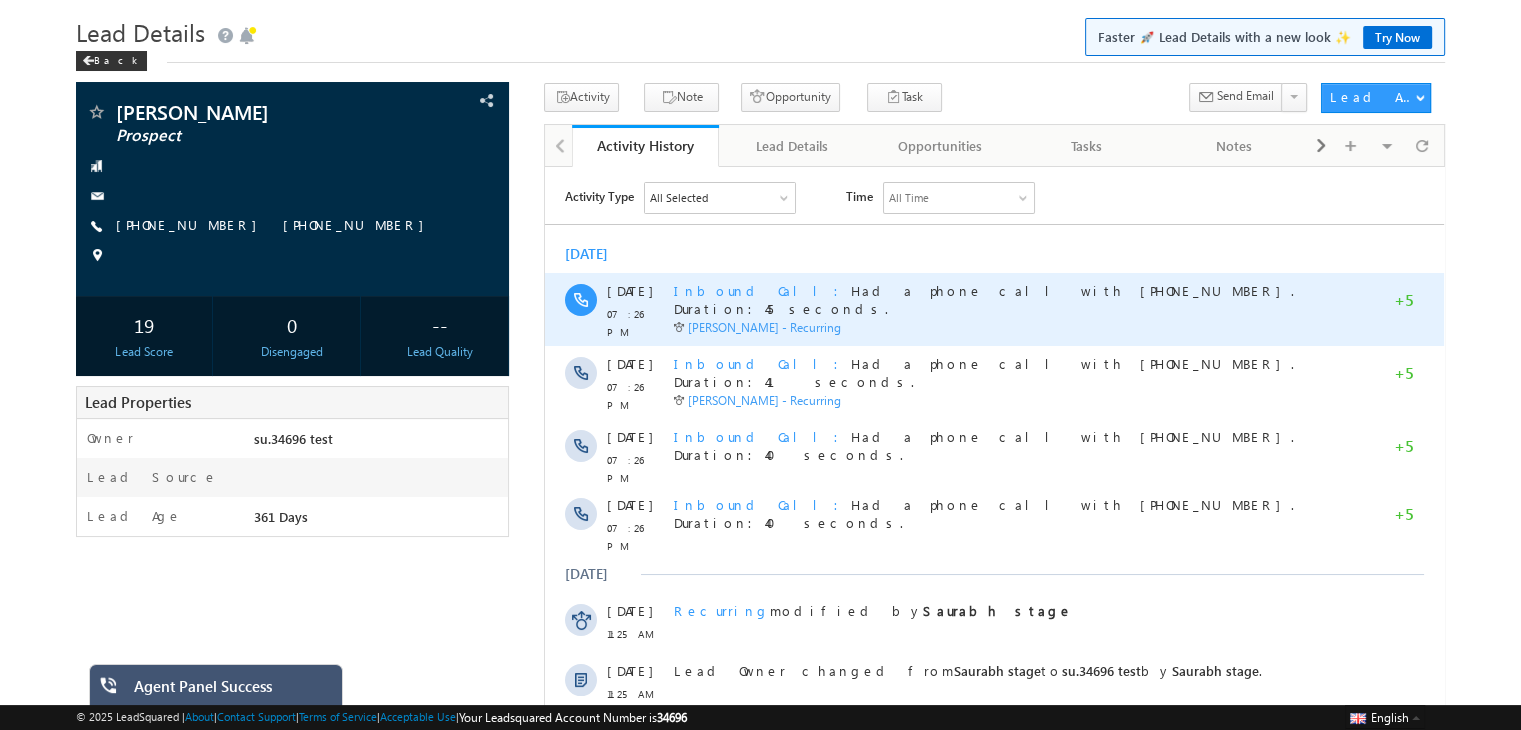click on "Inbound Call" at bounding box center (762, 289) 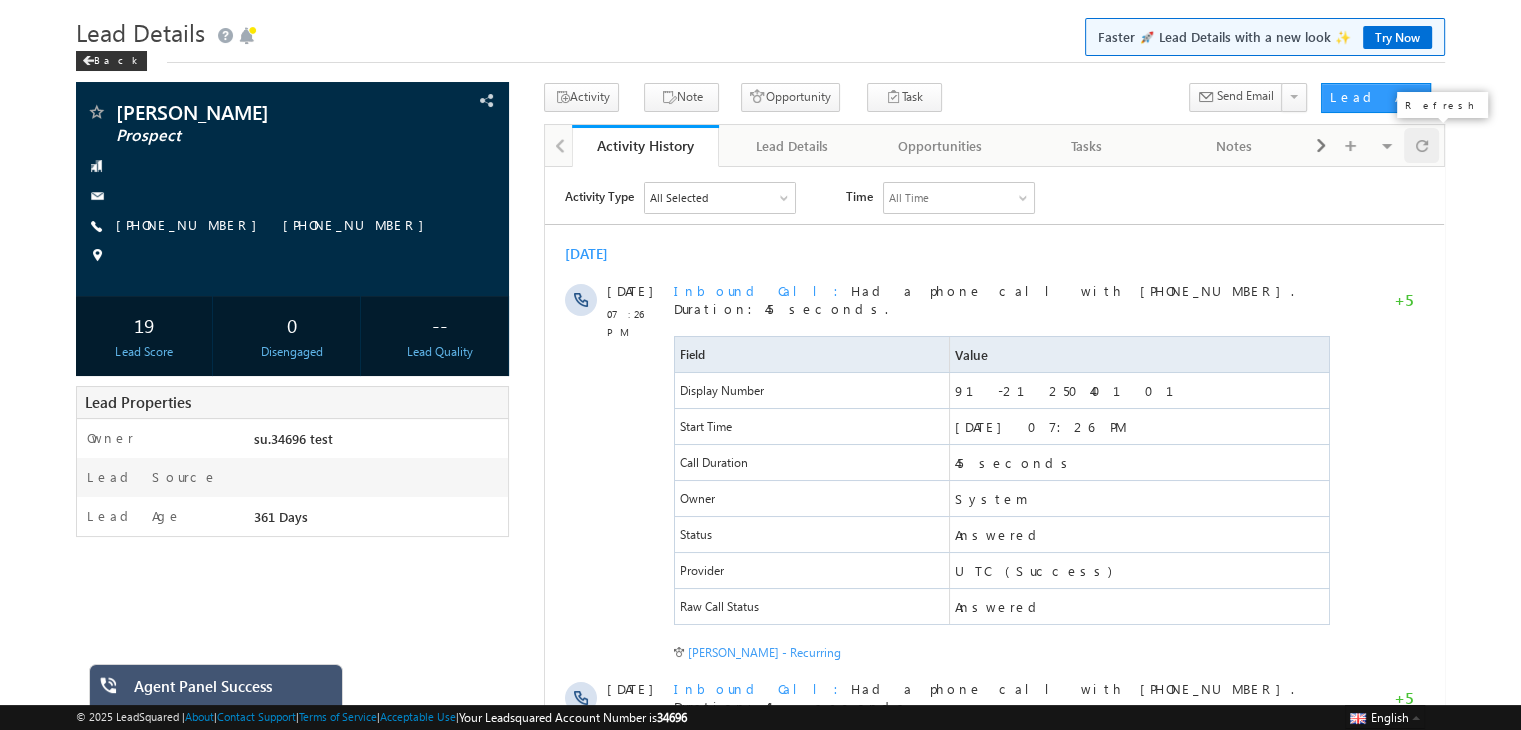 click at bounding box center [1422, 145] 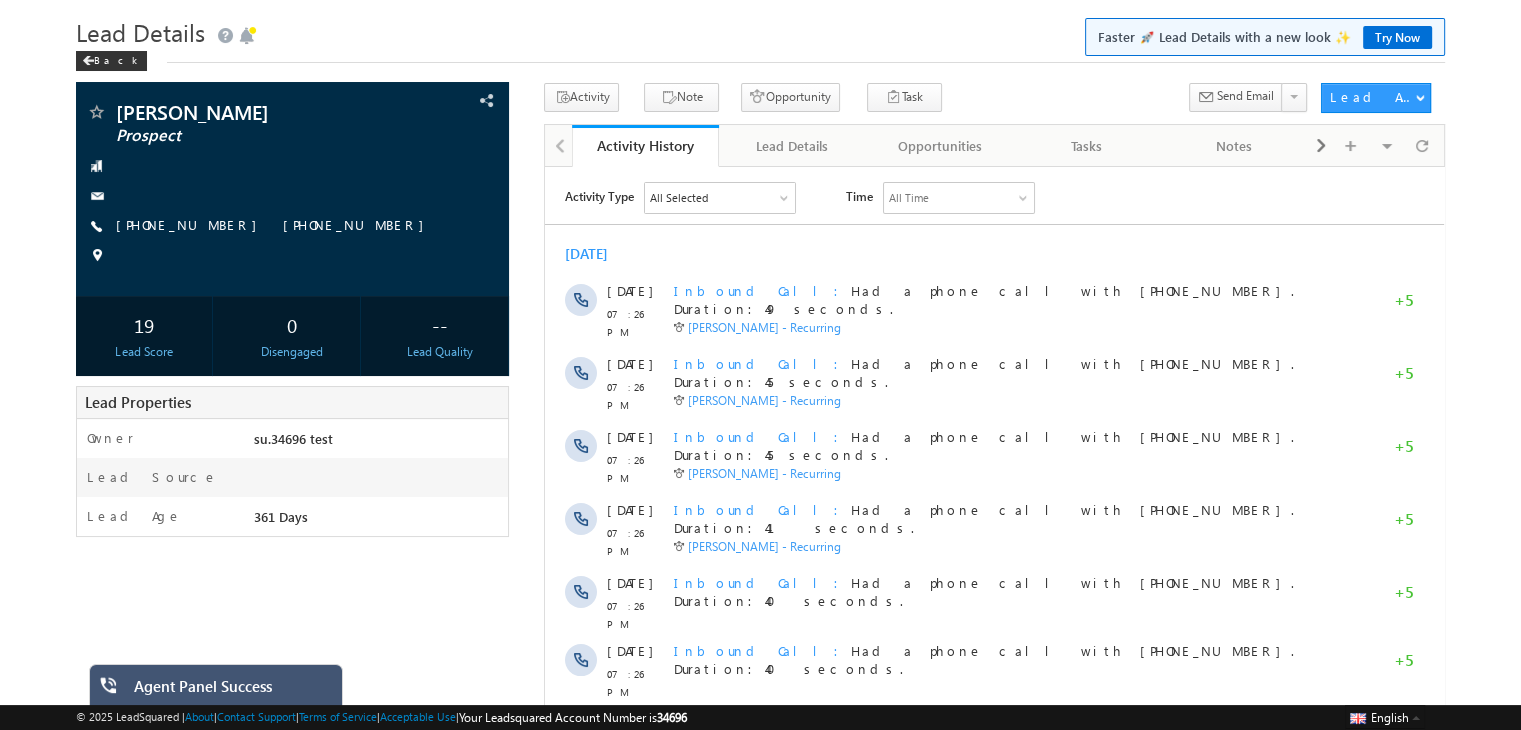 scroll, scrollTop: 0, scrollLeft: 0, axis: both 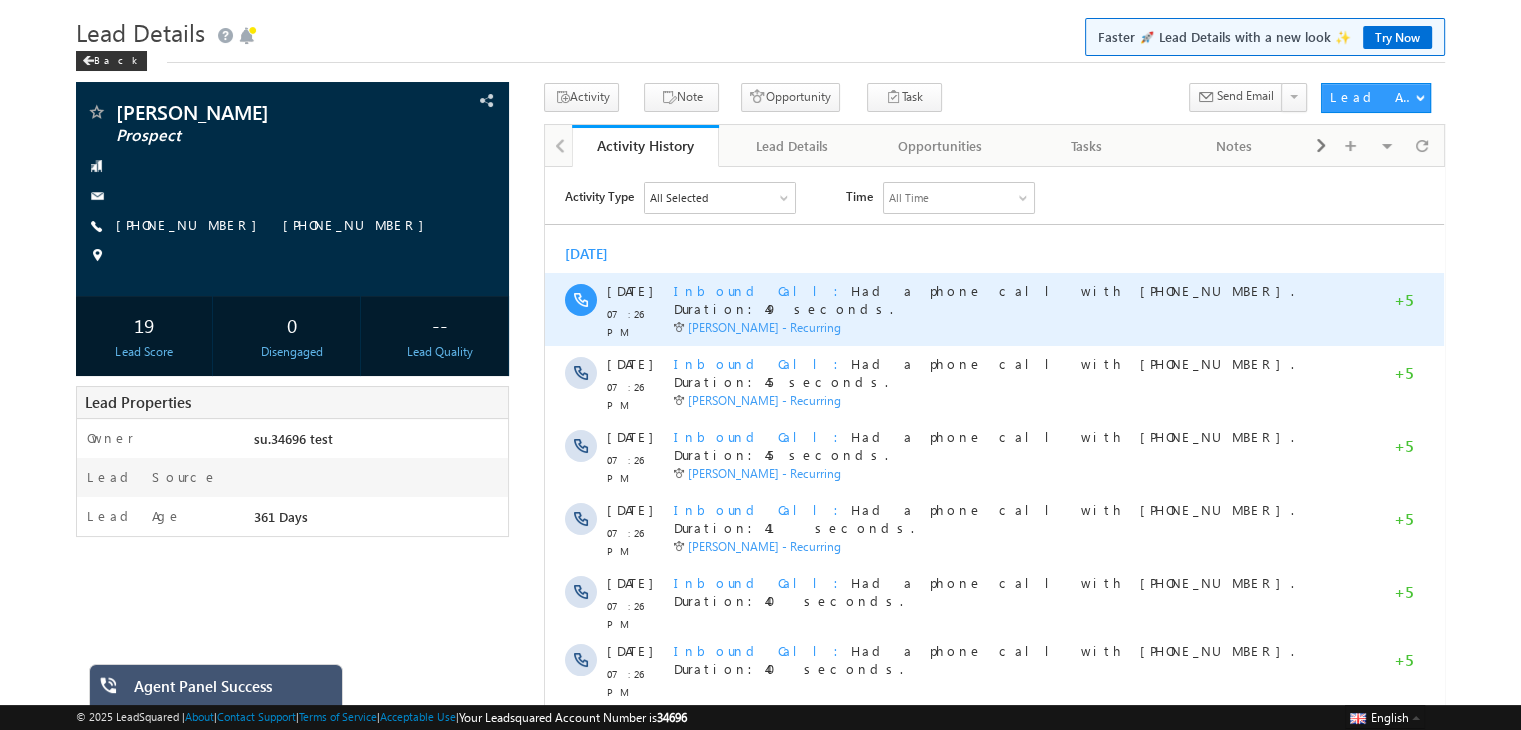 click on "[PERSON_NAME] - Recurring" at bounding box center [764, 326] 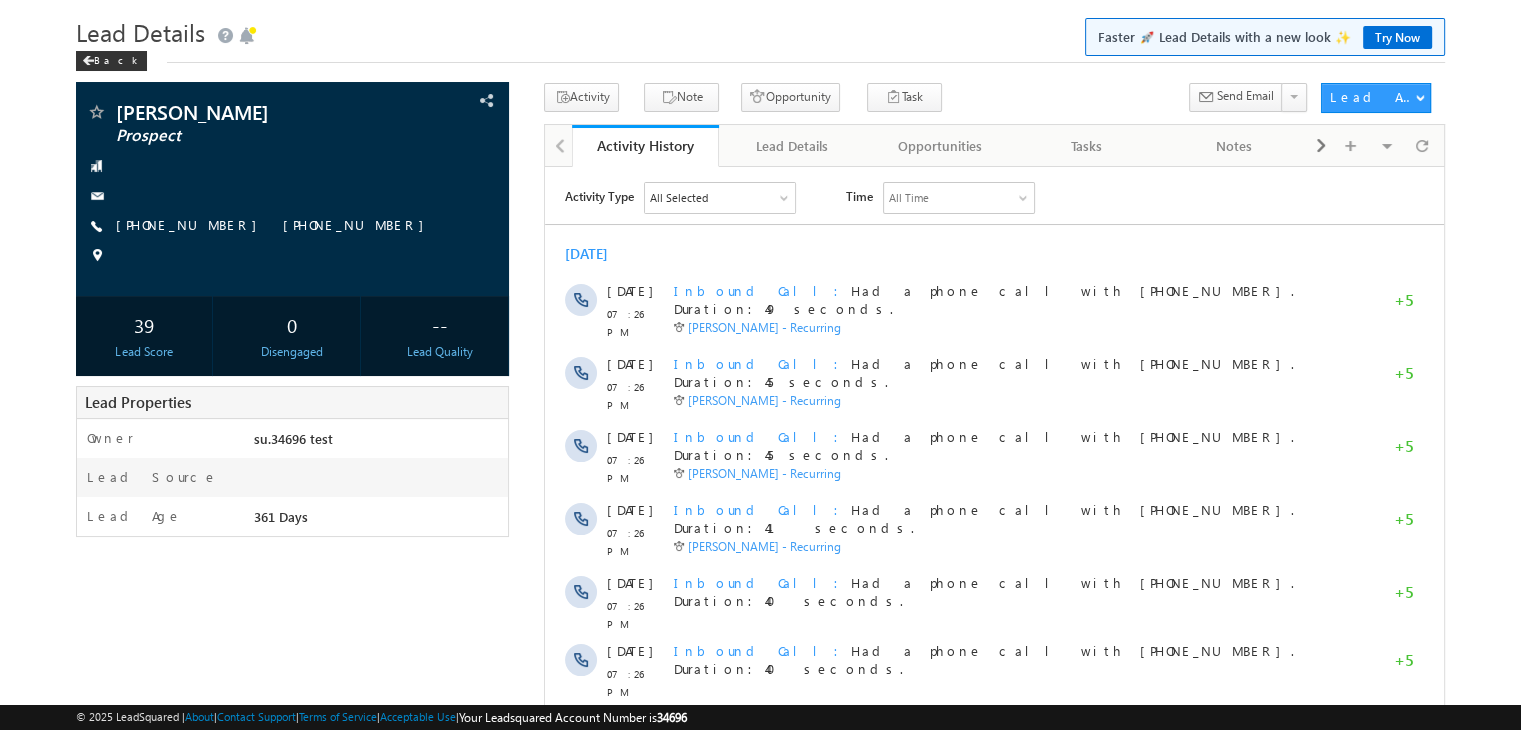 scroll, scrollTop: 0, scrollLeft: 0, axis: both 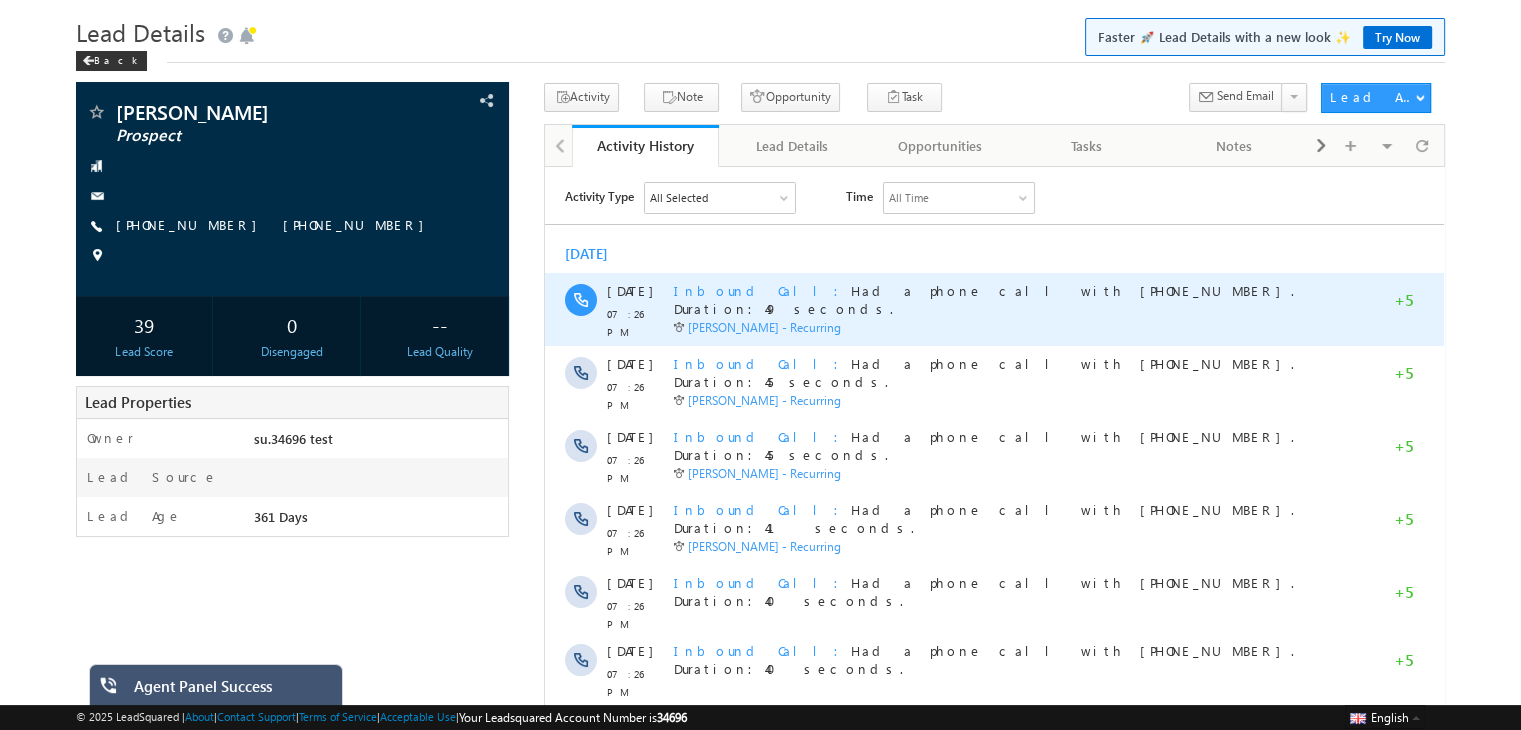 click on "Inbound Call" at bounding box center [762, 289] 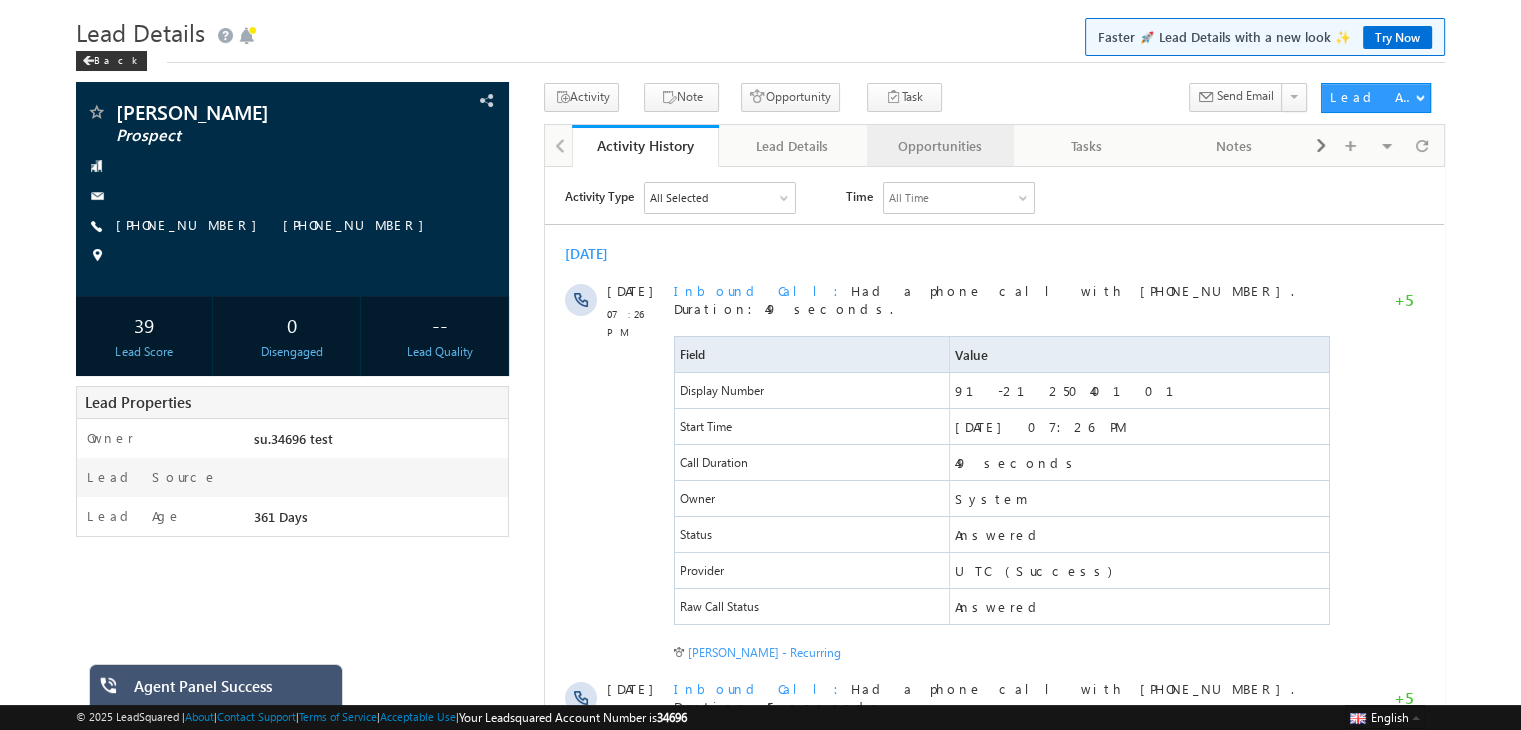 click on "Opportunities" at bounding box center (939, 146) 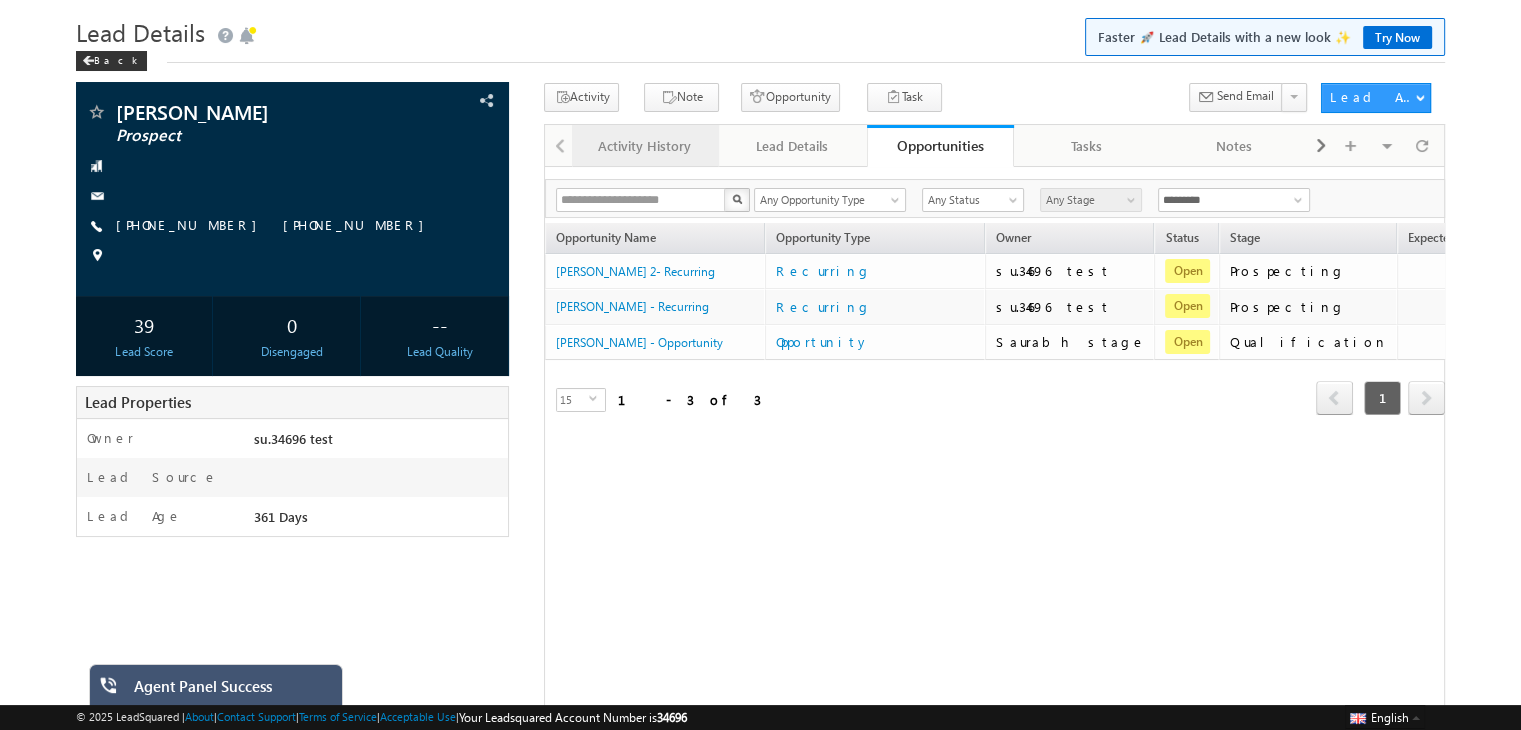 click on "Activity History" at bounding box center [645, 146] 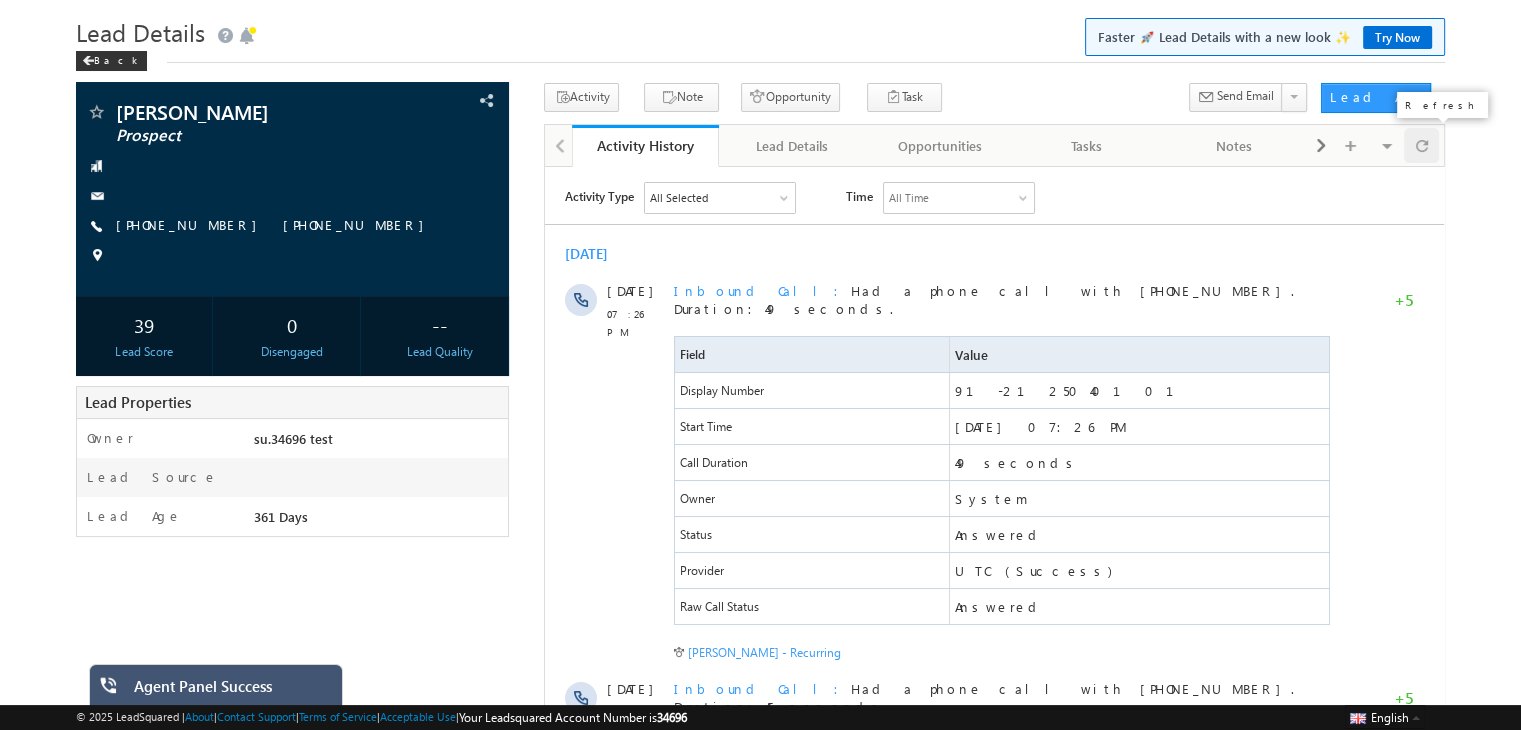 click at bounding box center [1422, 145] 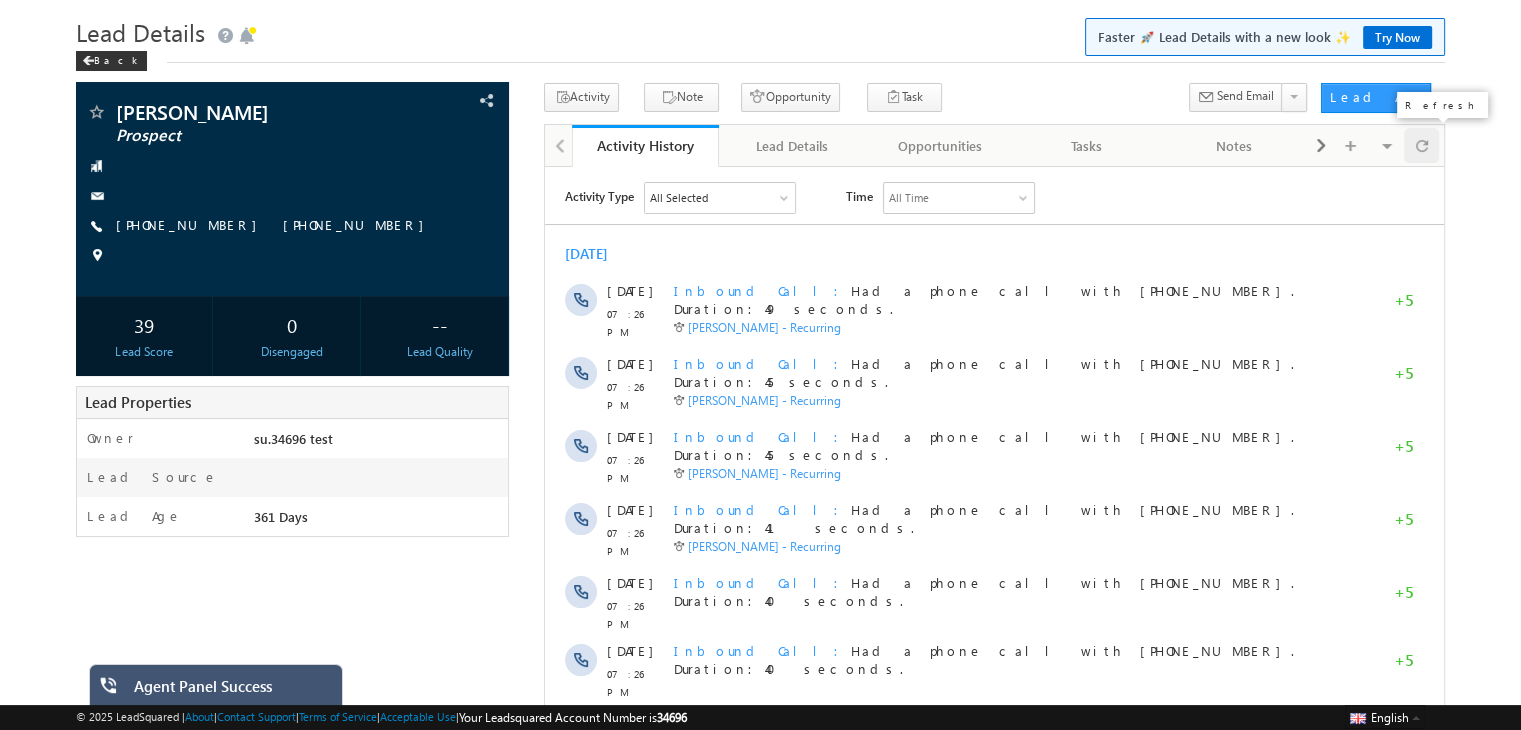 scroll, scrollTop: 0, scrollLeft: 0, axis: both 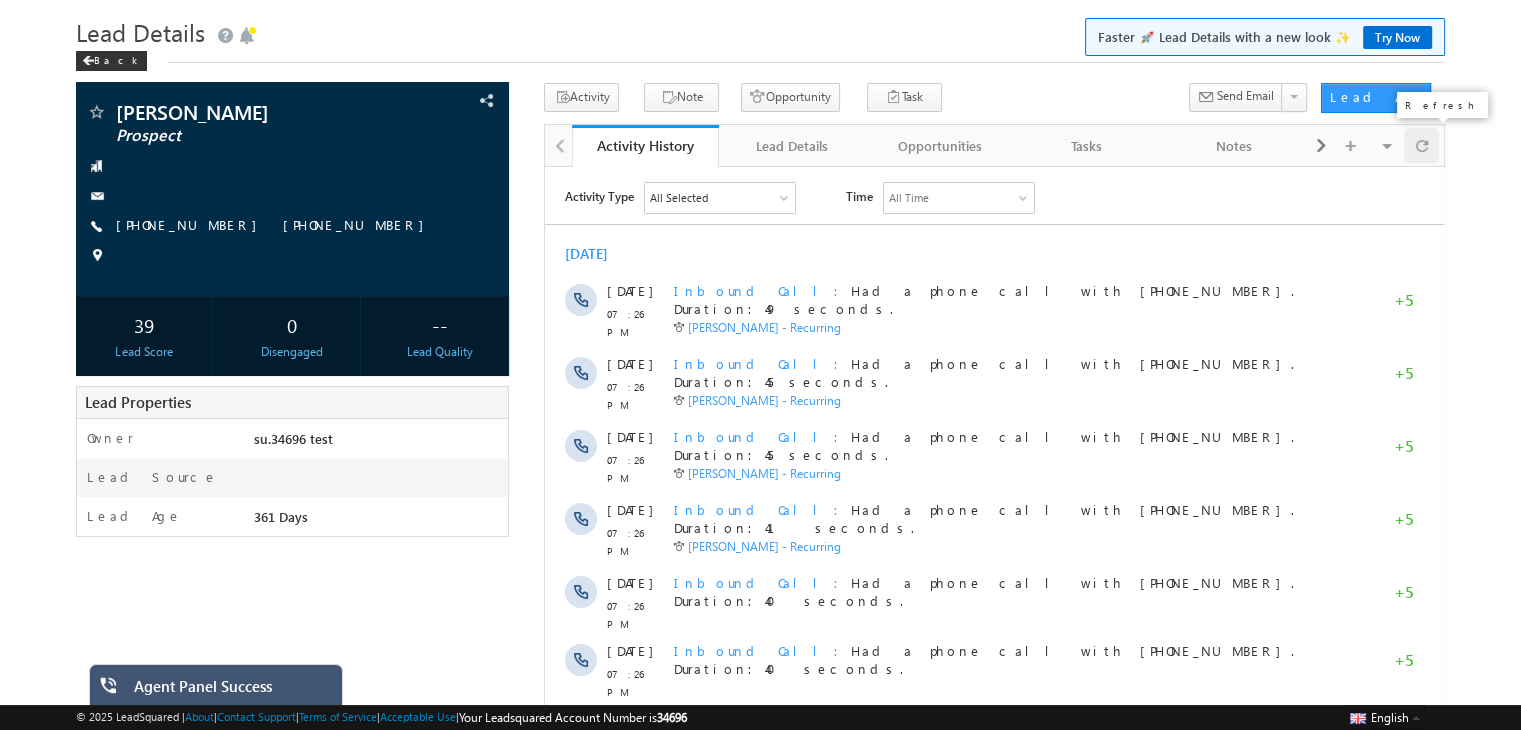 click at bounding box center (1422, 145) 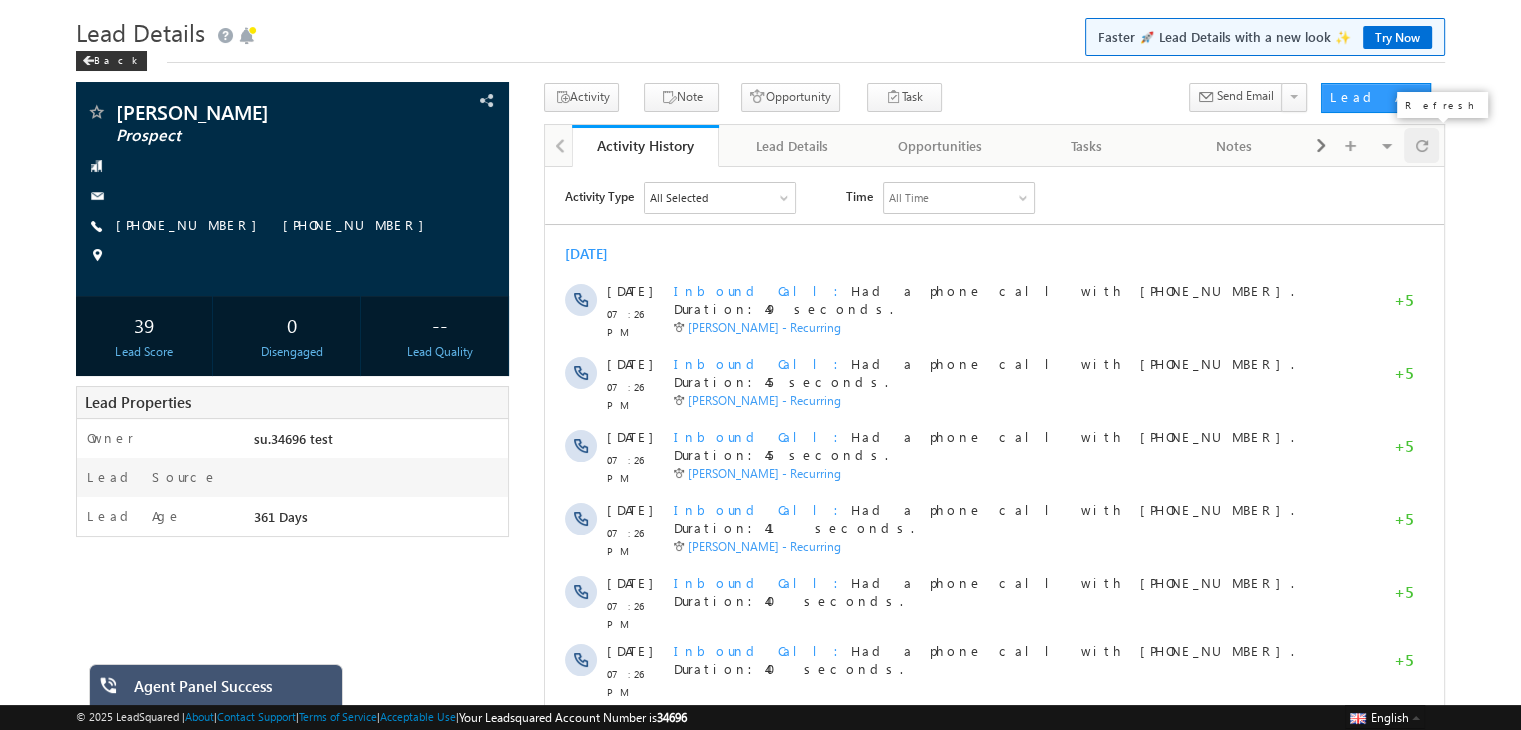 scroll, scrollTop: 0, scrollLeft: 0, axis: both 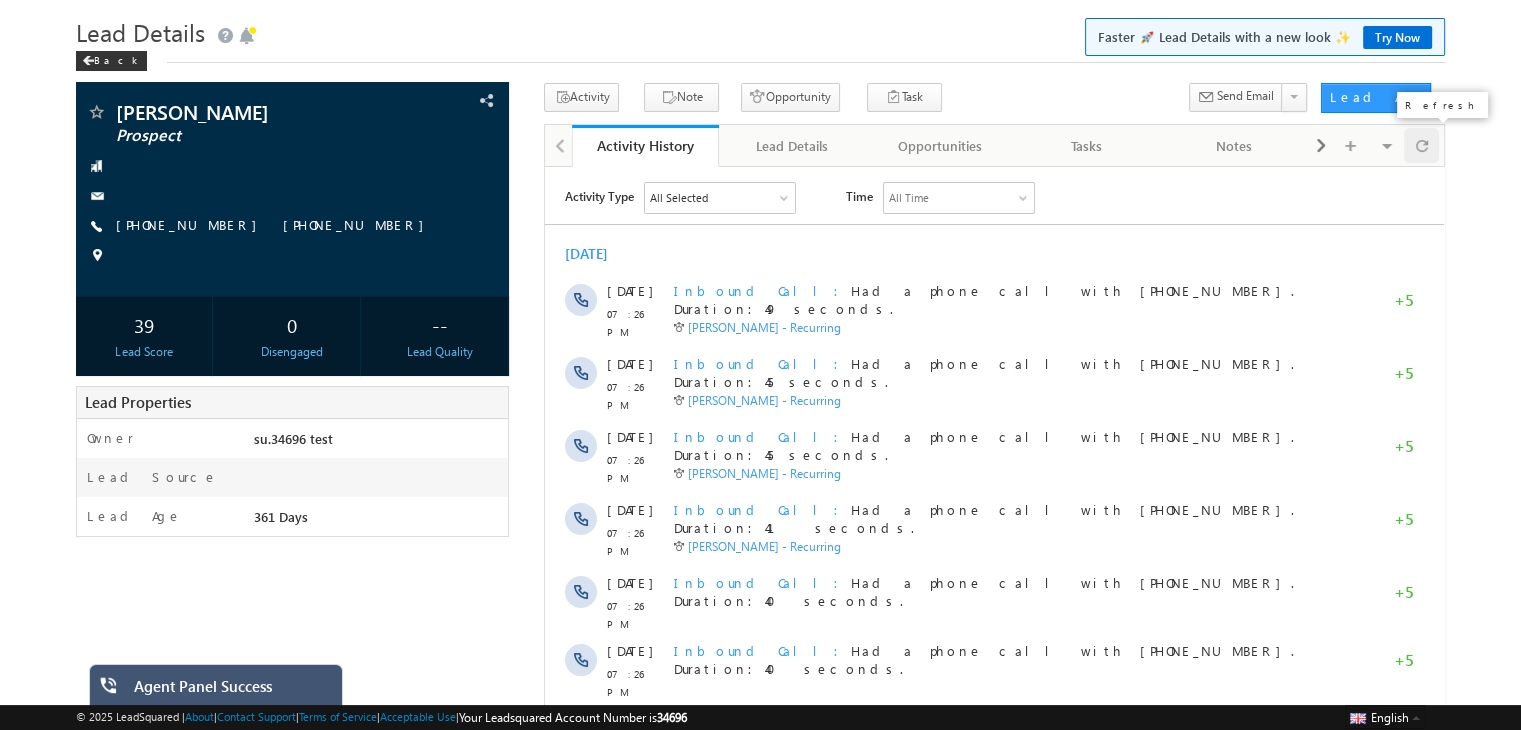 click at bounding box center [1422, 145] 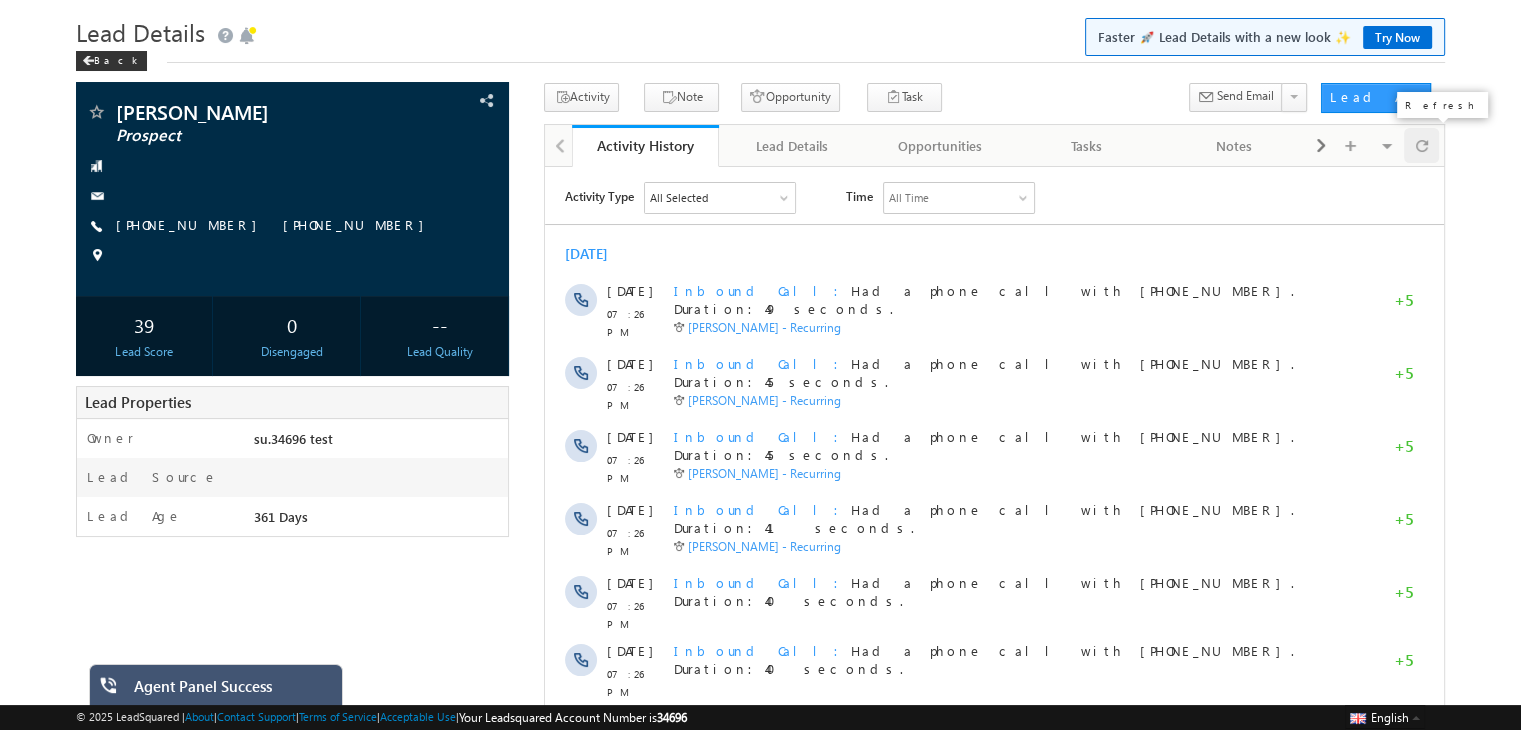 scroll, scrollTop: 0, scrollLeft: 0, axis: both 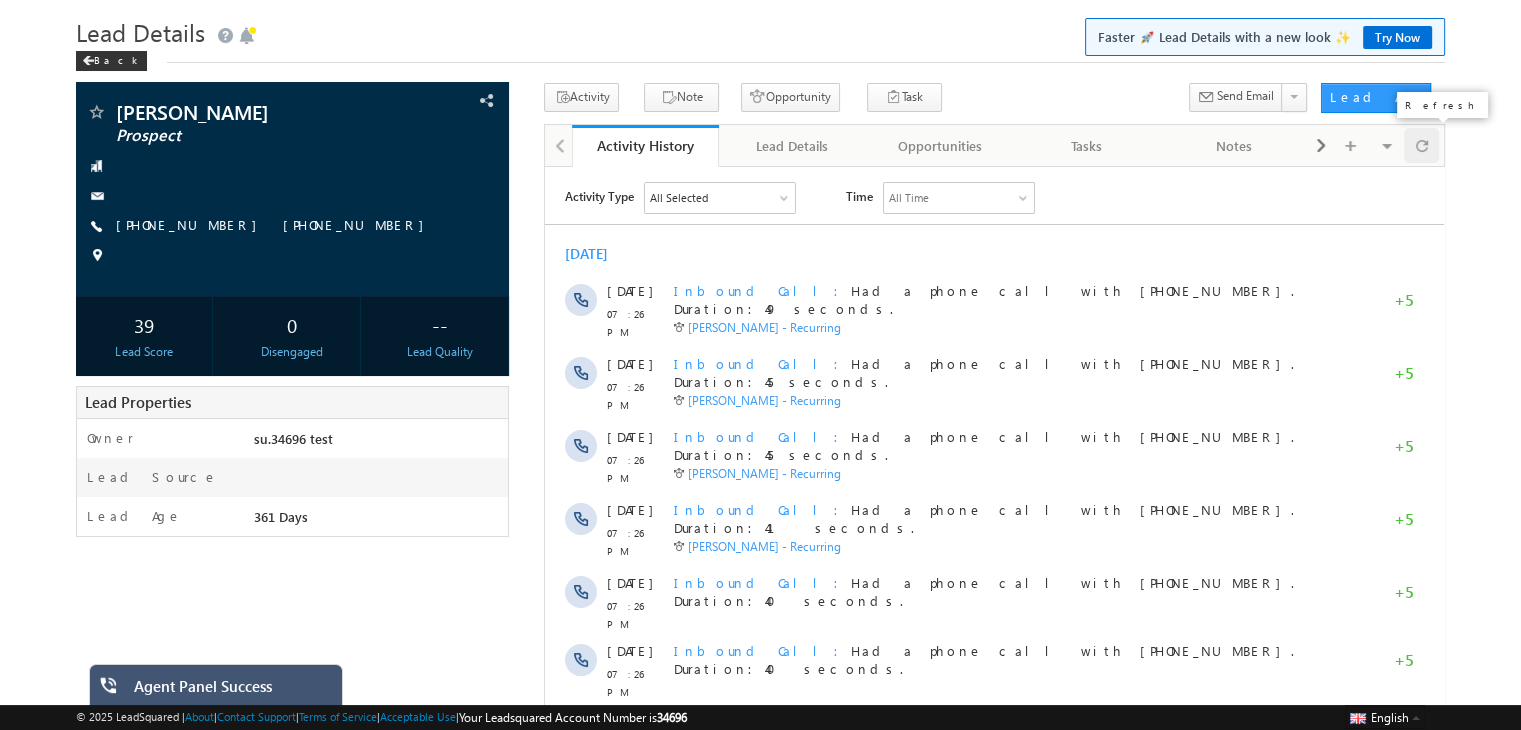 click at bounding box center (1422, 145) 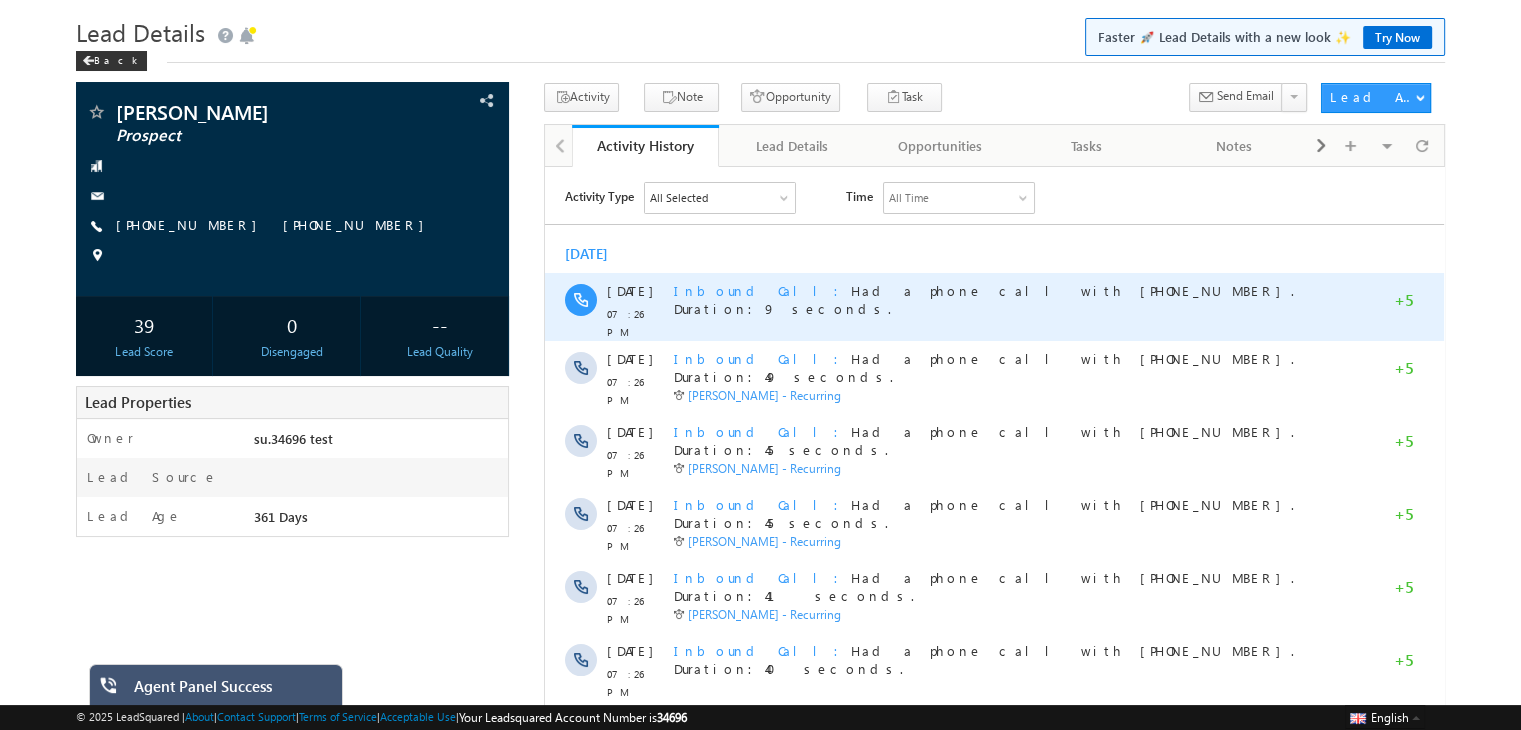 scroll, scrollTop: 0, scrollLeft: 0, axis: both 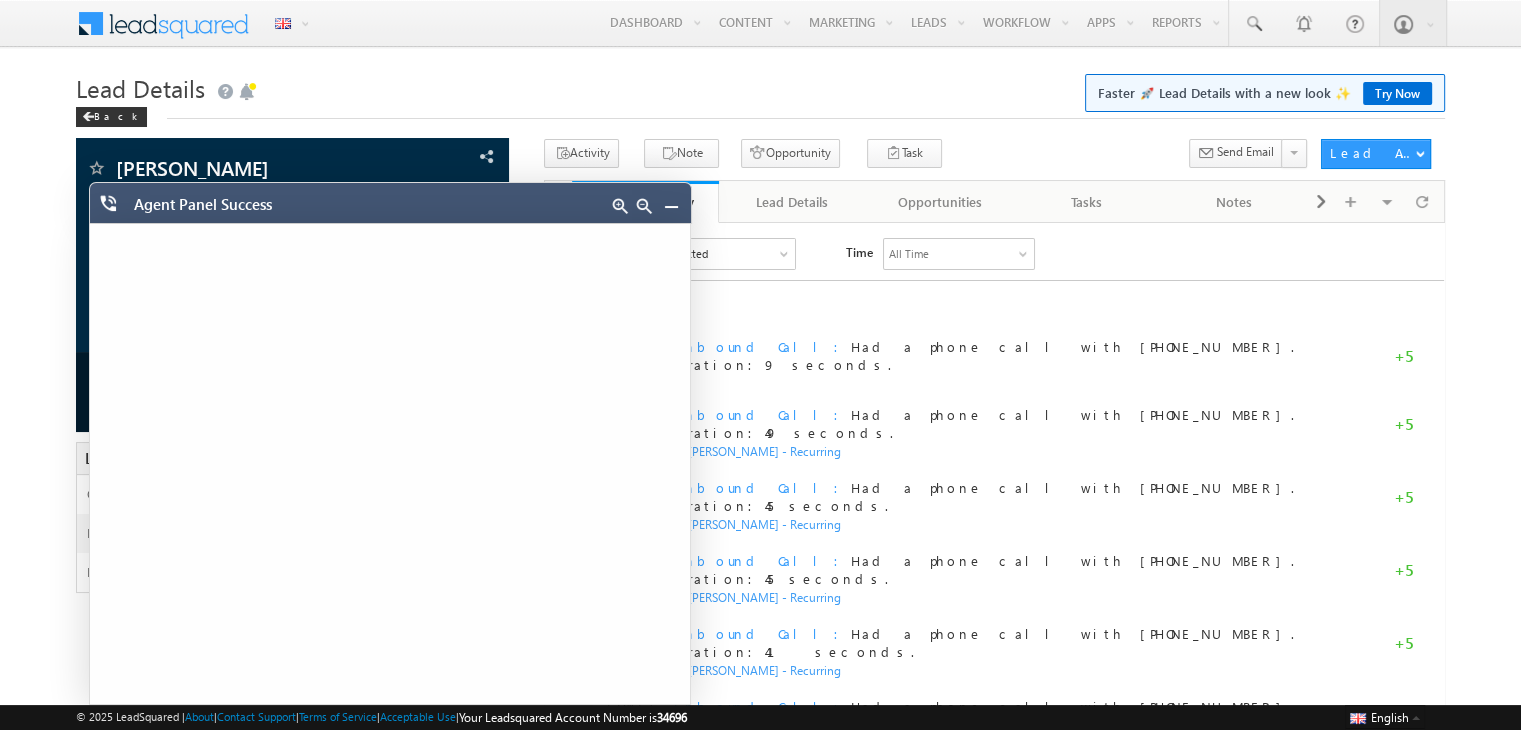 click at bounding box center [671, 206] 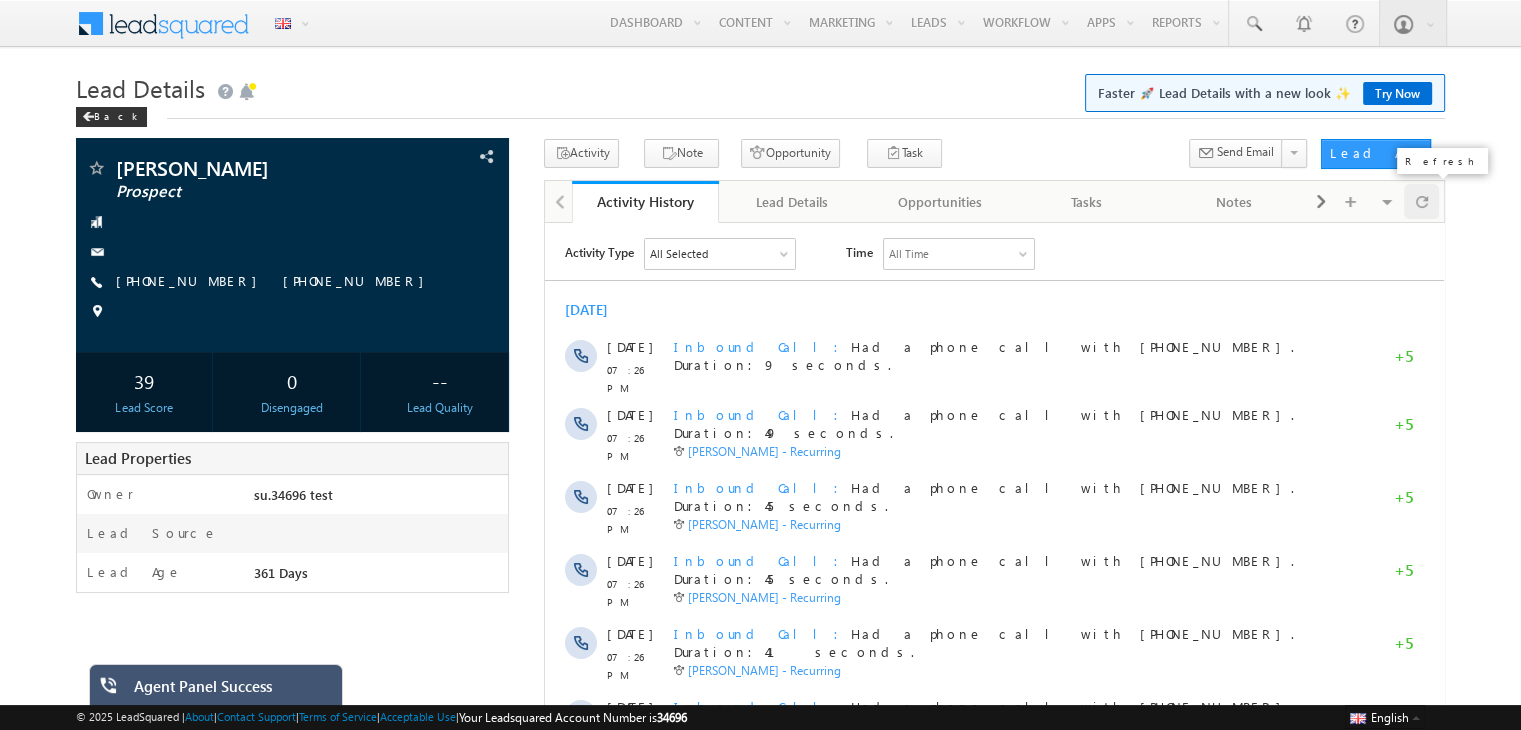 click at bounding box center [1422, 201] 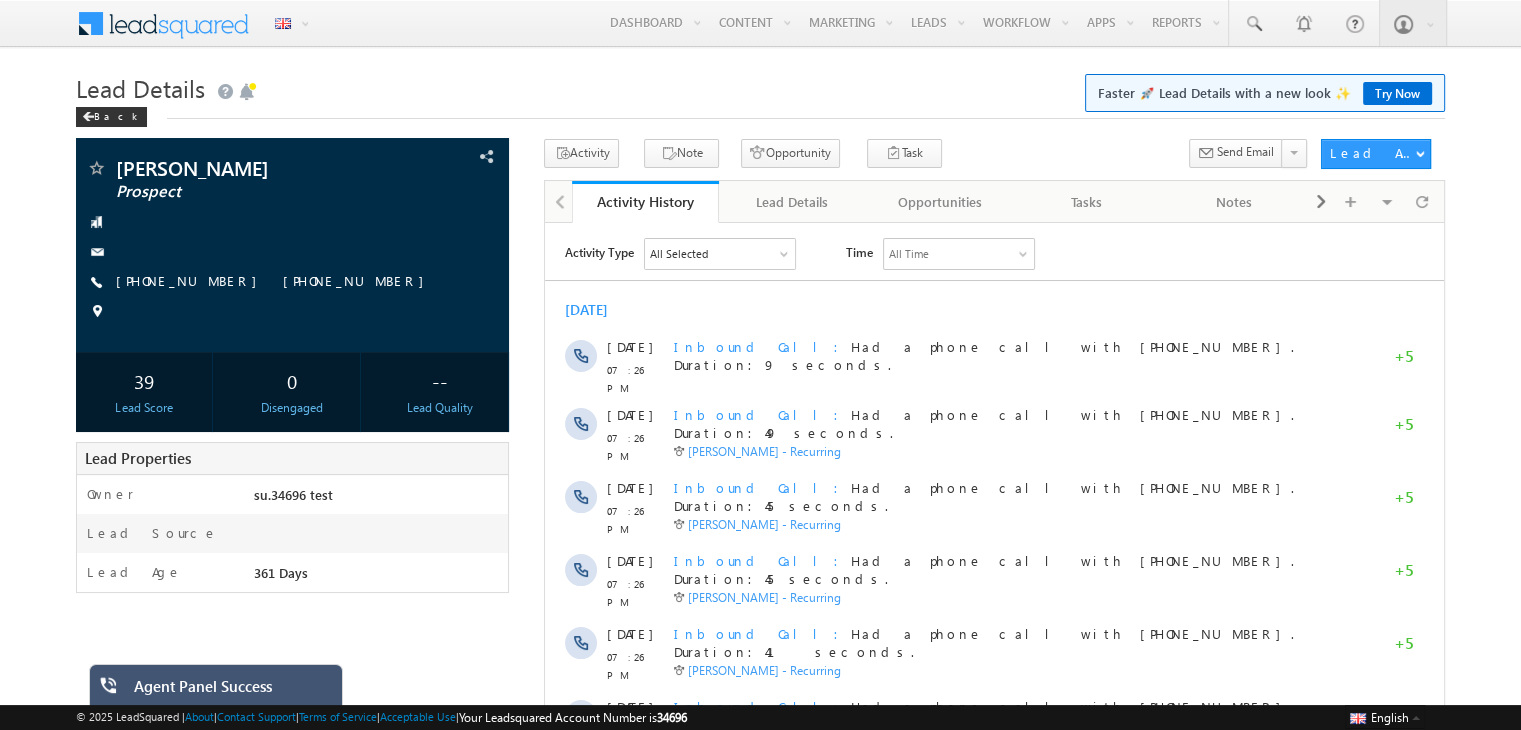 scroll, scrollTop: 0, scrollLeft: 0, axis: both 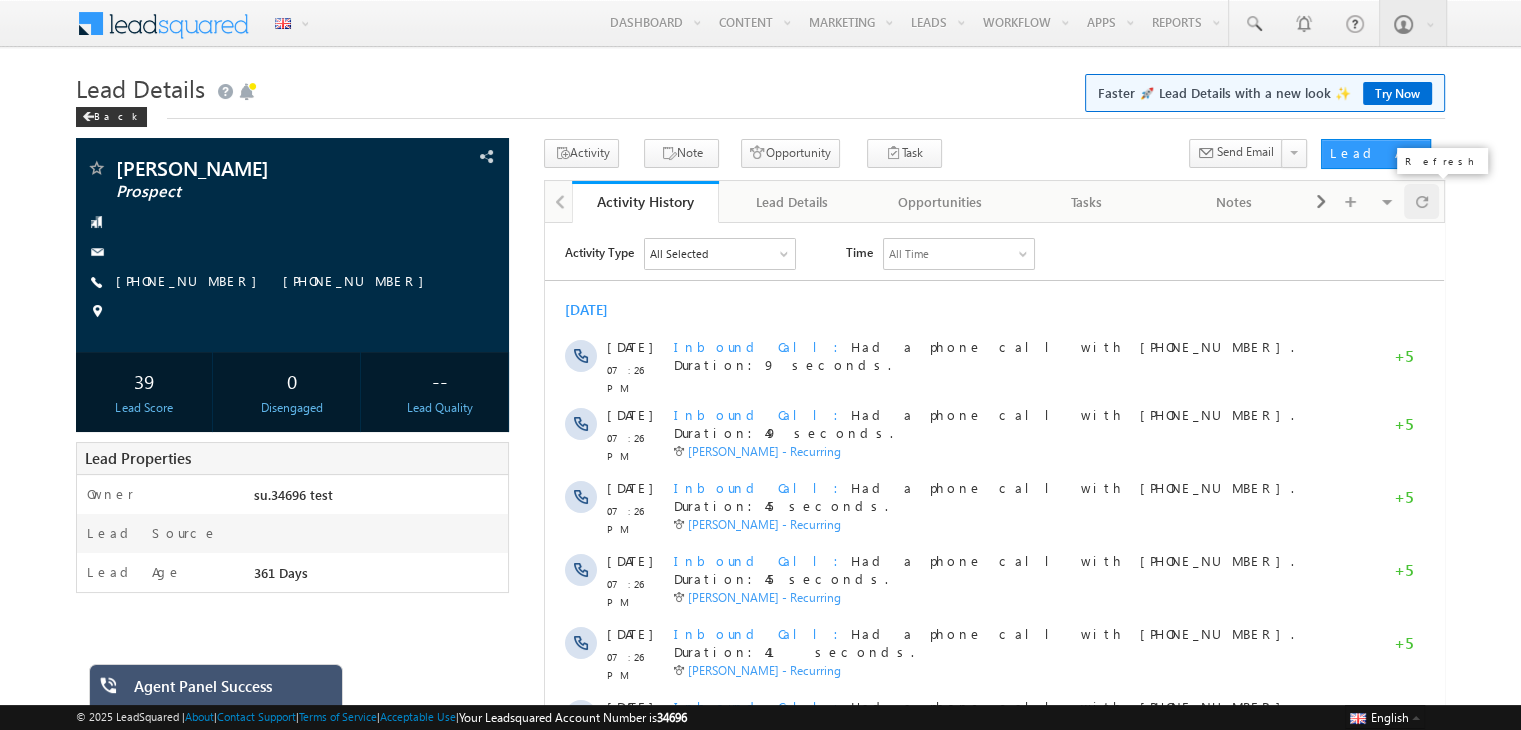 click at bounding box center [1422, 201] 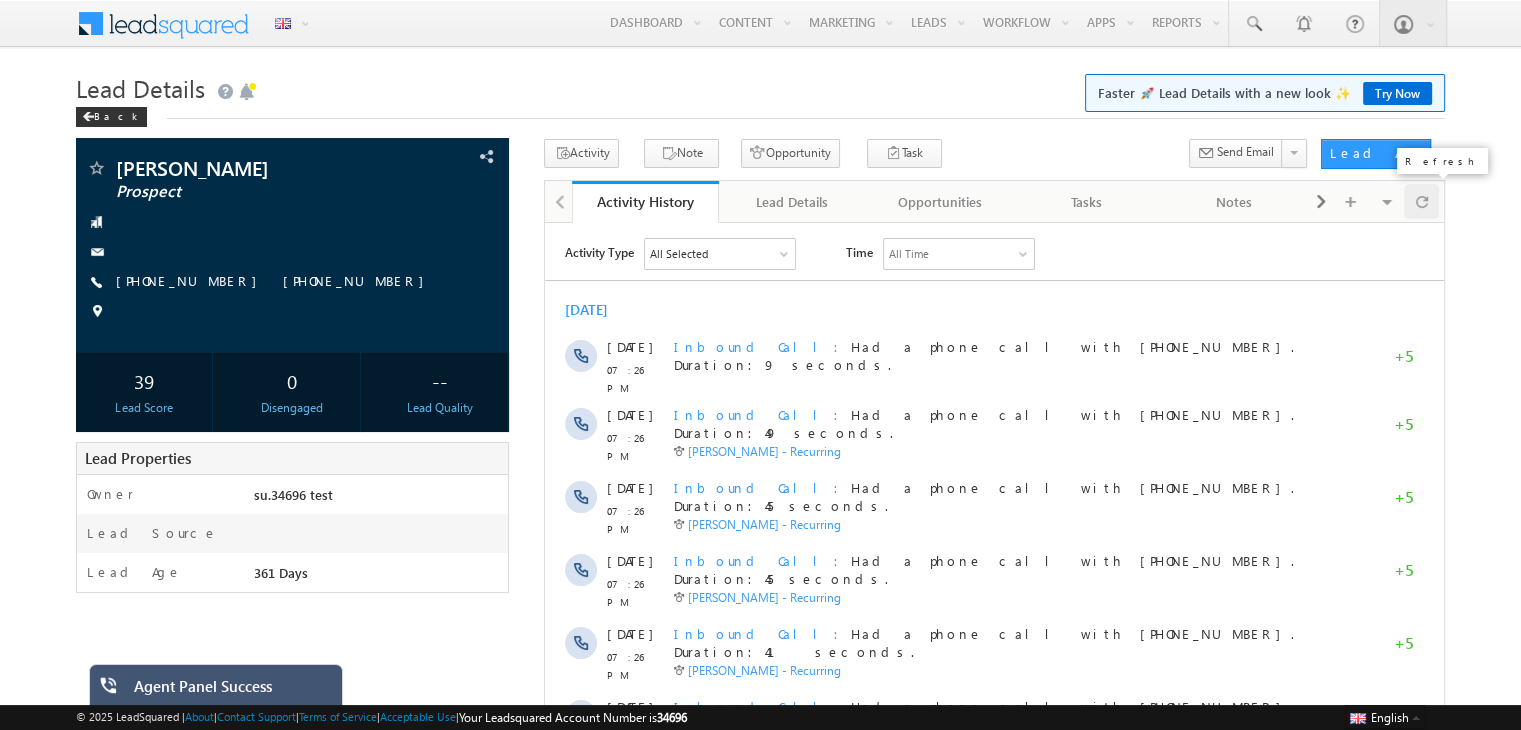 scroll, scrollTop: 0, scrollLeft: 0, axis: both 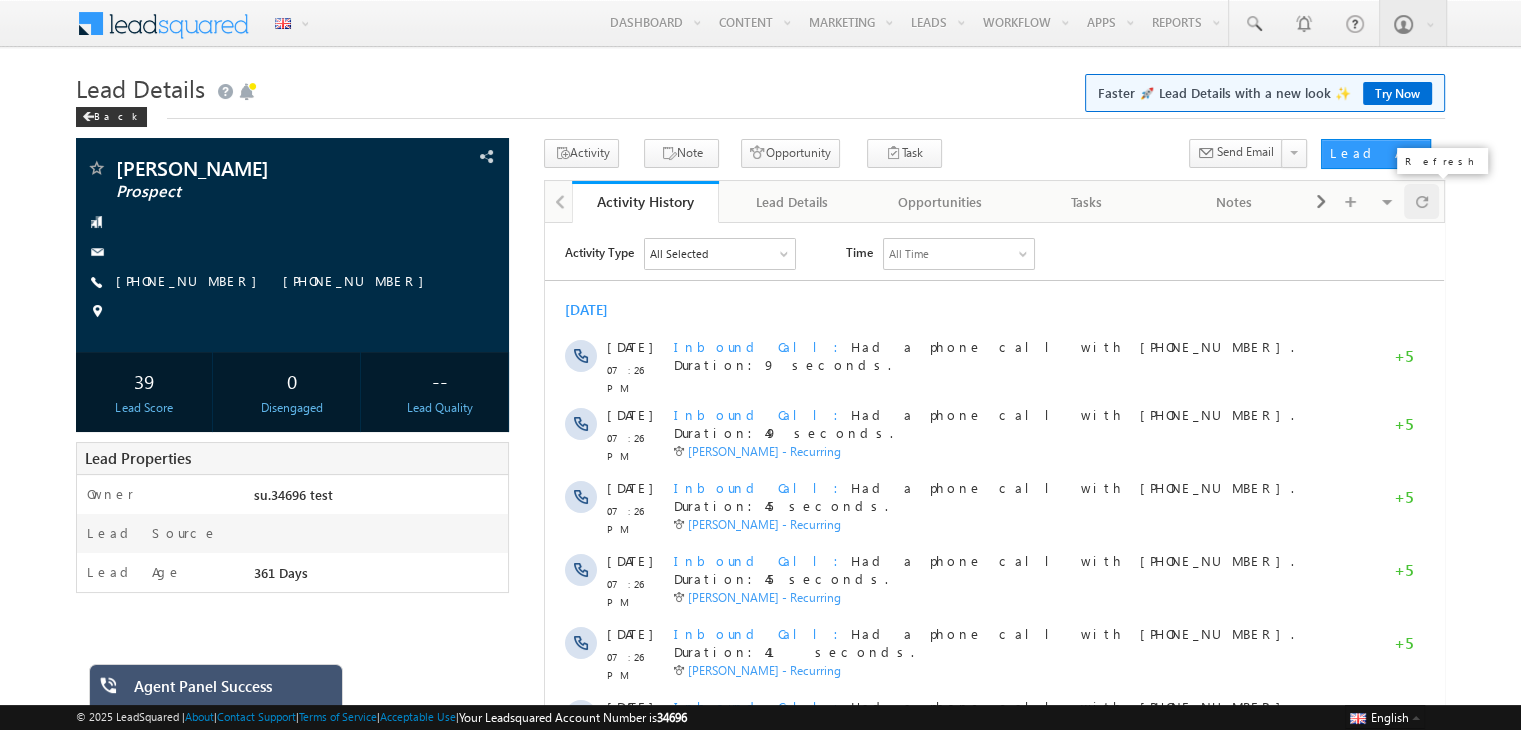 click at bounding box center (1422, 201) 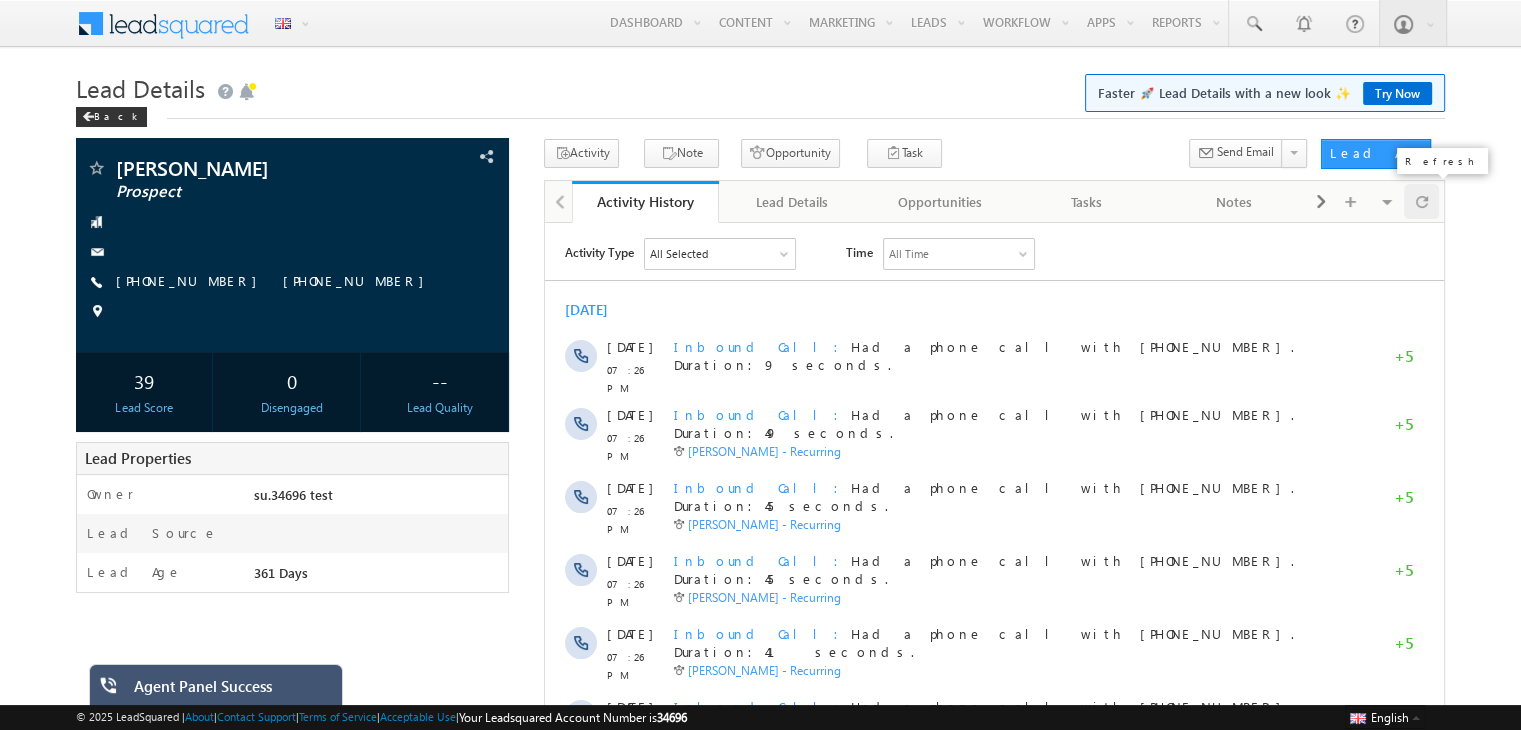 scroll, scrollTop: 0, scrollLeft: 0, axis: both 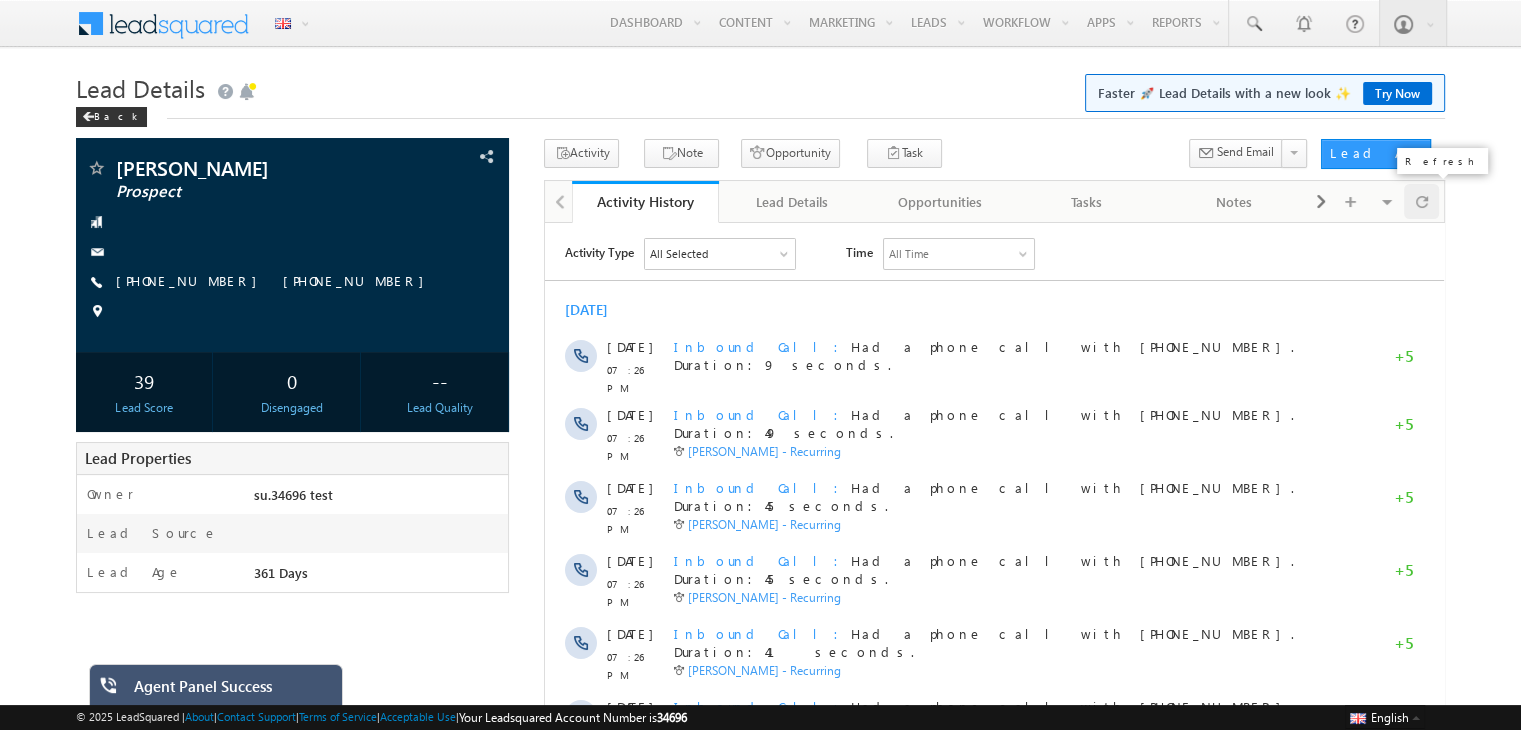 click at bounding box center [1422, 201] 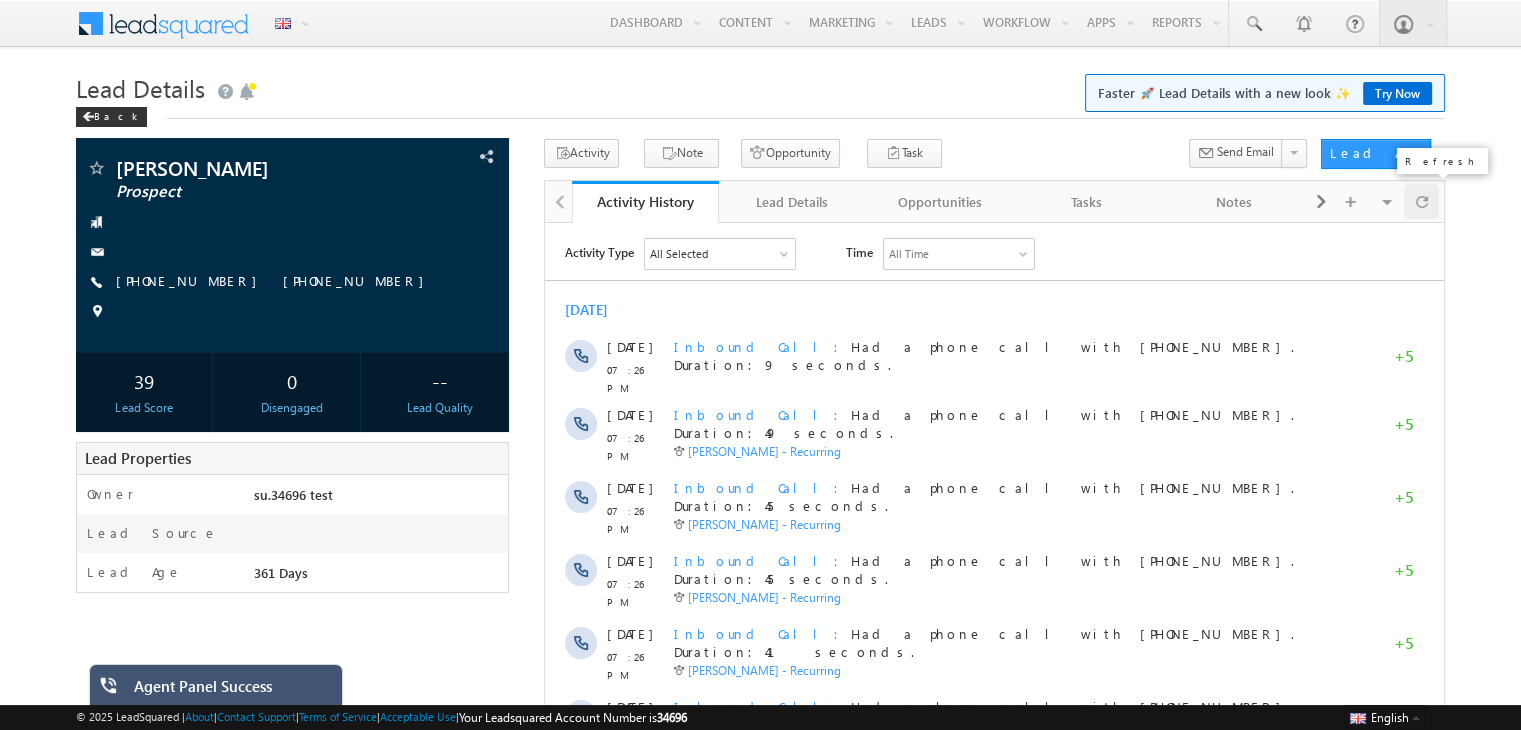 scroll, scrollTop: 0, scrollLeft: 0, axis: both 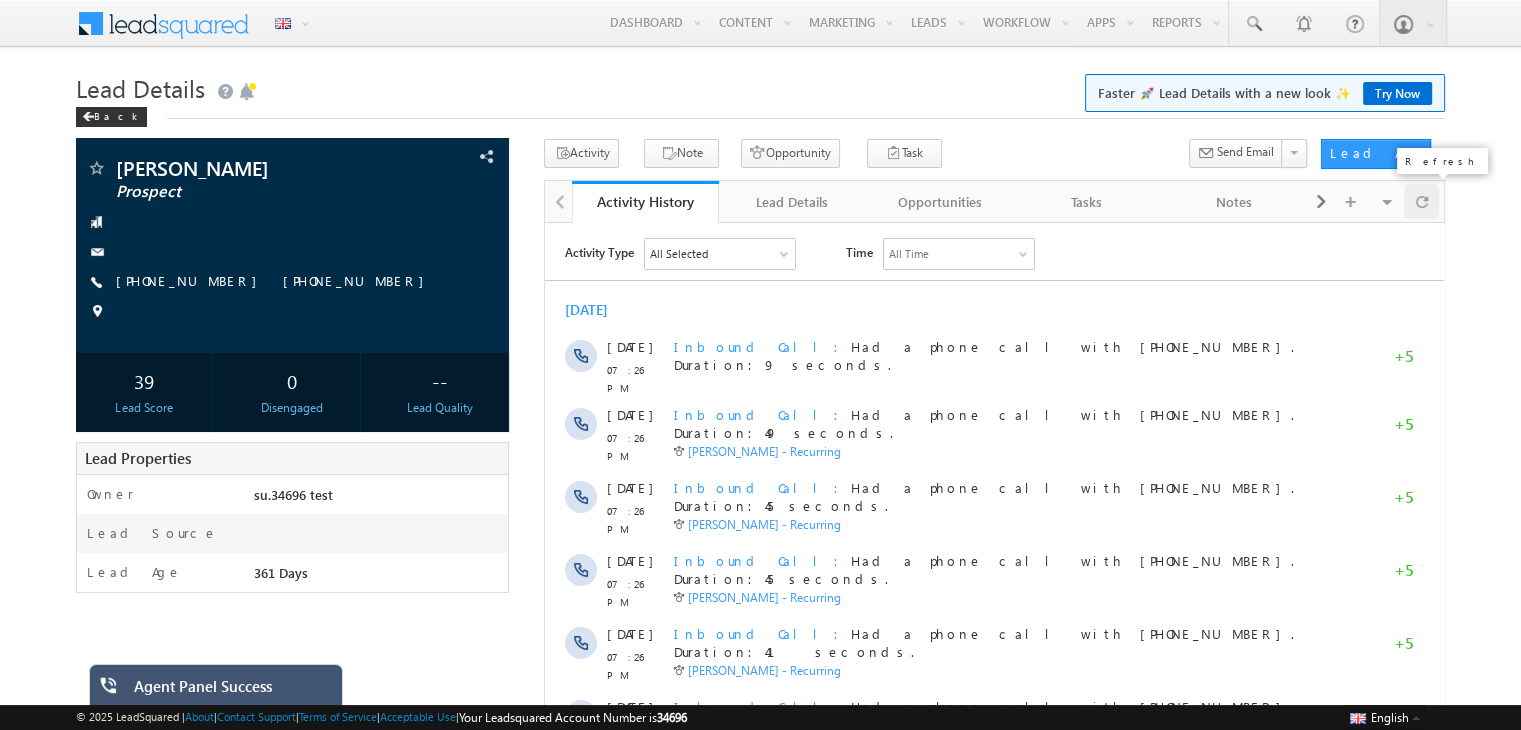 click at bounding box center (1422, 201) 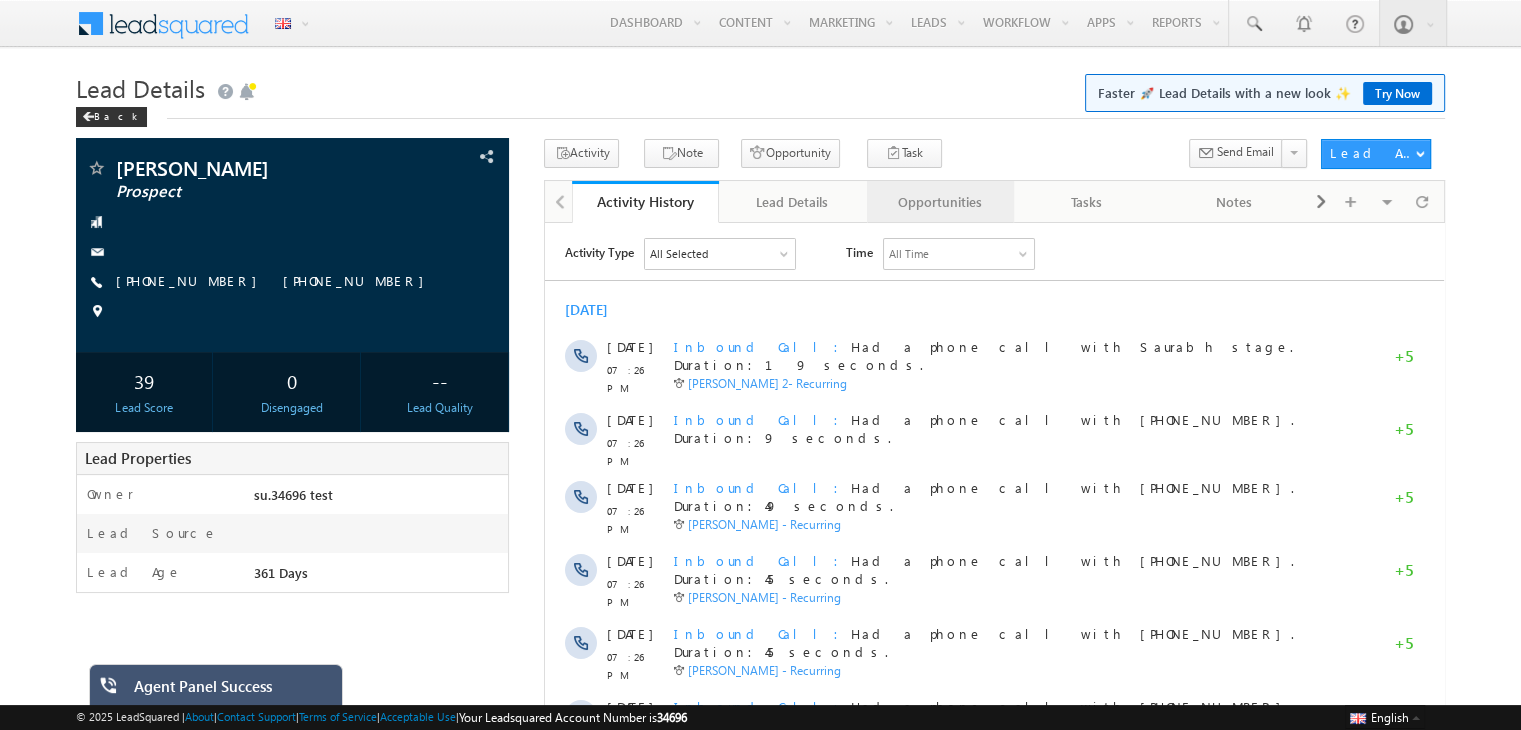 scroll, scrollTop: 0, scrollLeft: 0, axis: both 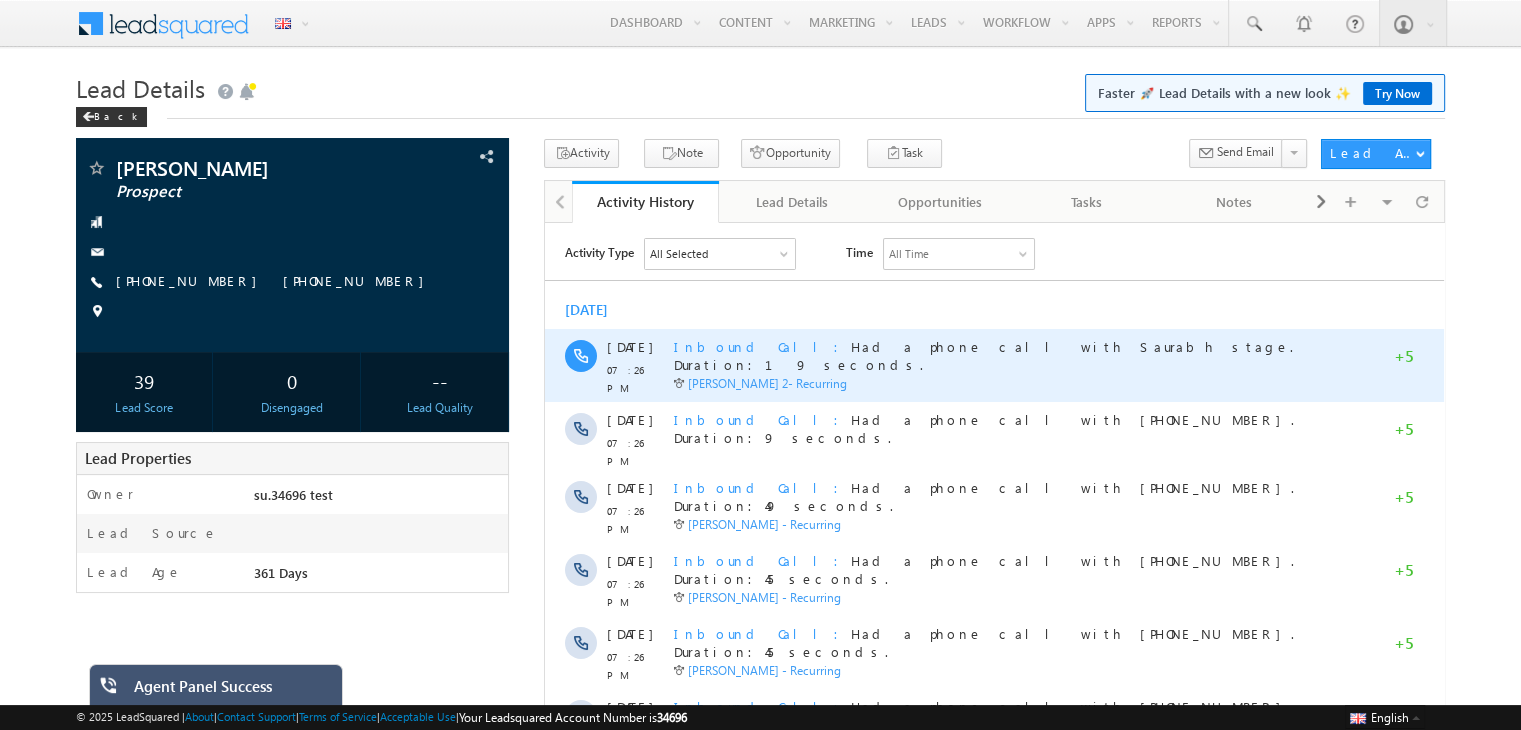 click on "Inbound Call" at bounding box center (762, 345) 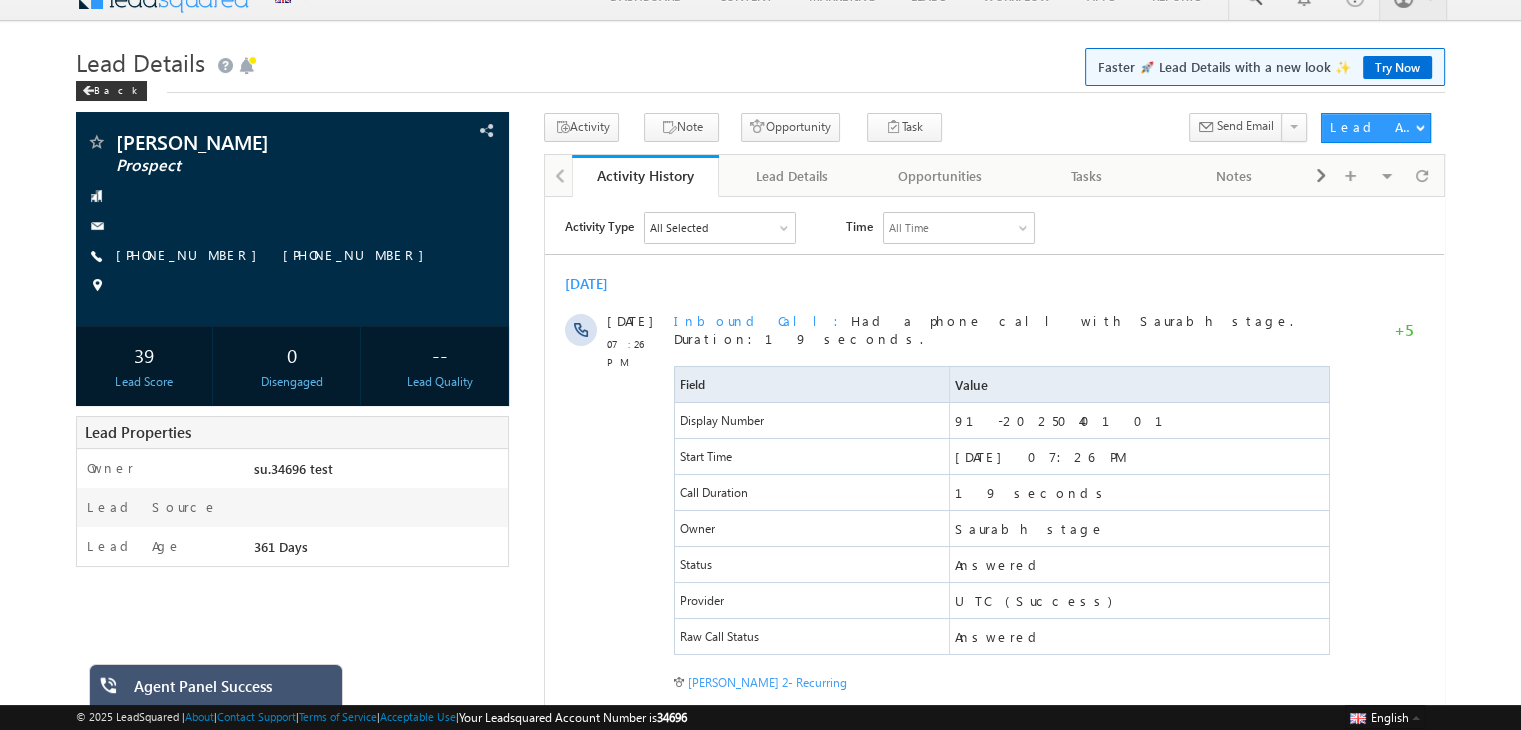 scroll, scrollTop: 0, scrollLeft: 0, axis: both 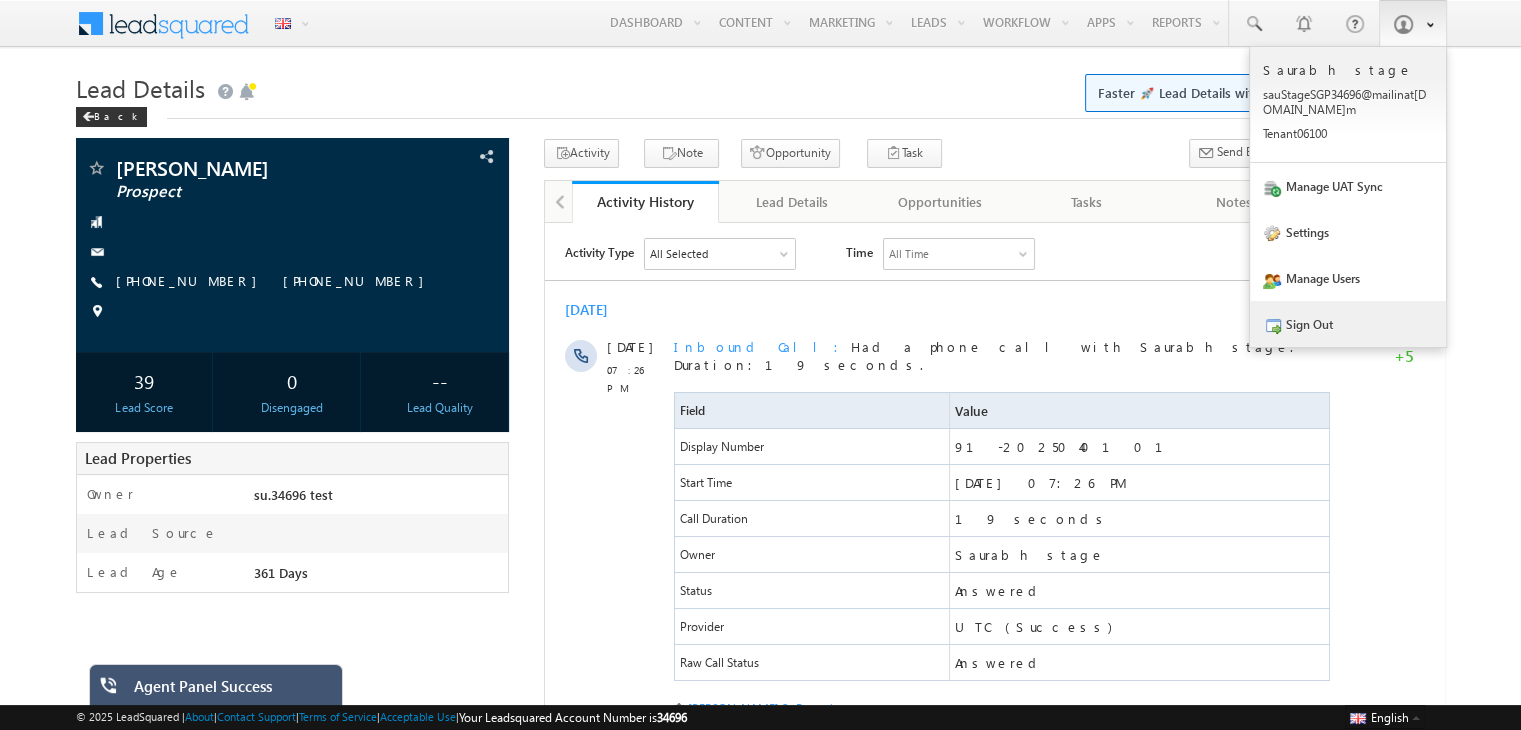 click on "Sign Out" at bounding box center [1348, 324] 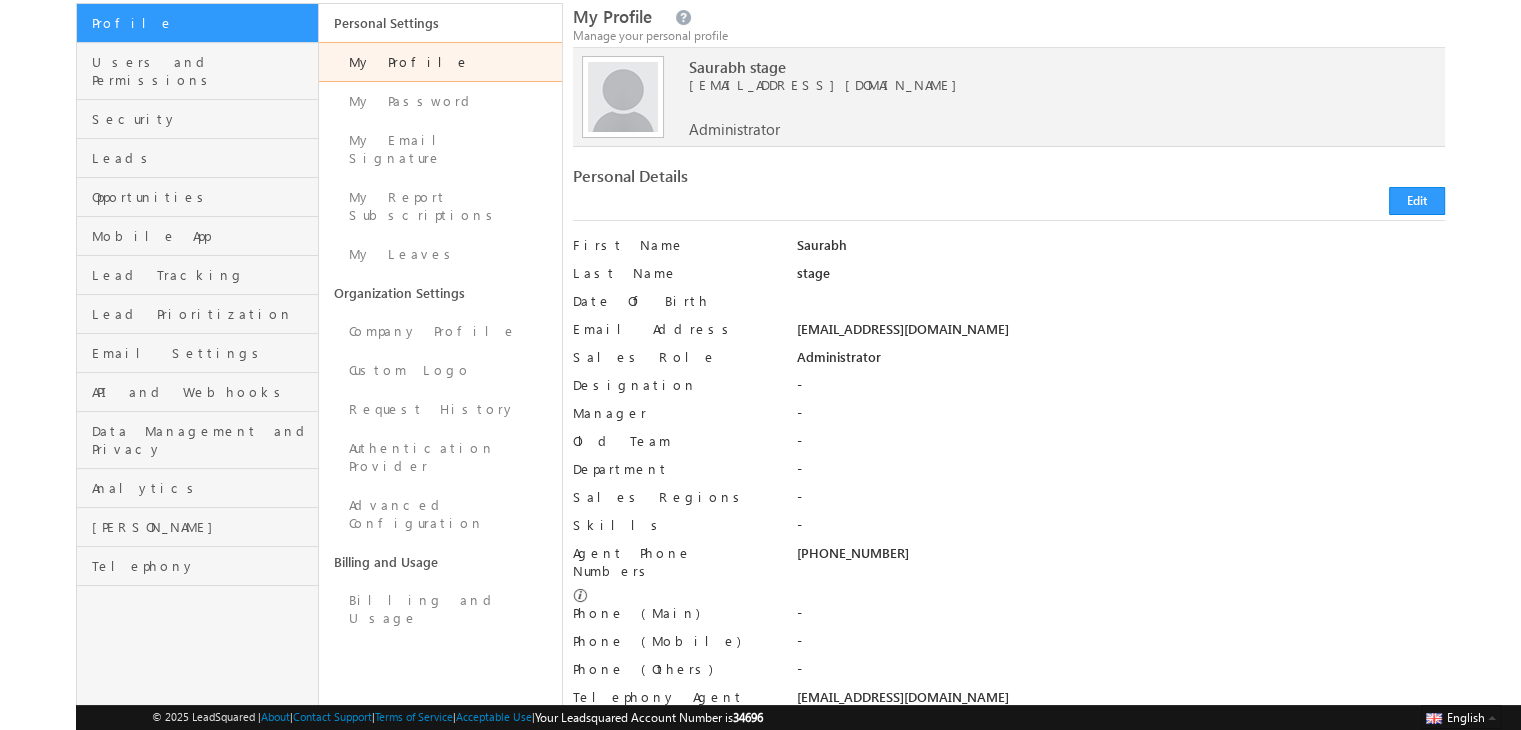 scroll, scrollTop: 138, scrollLeft: 0, axis: vertical 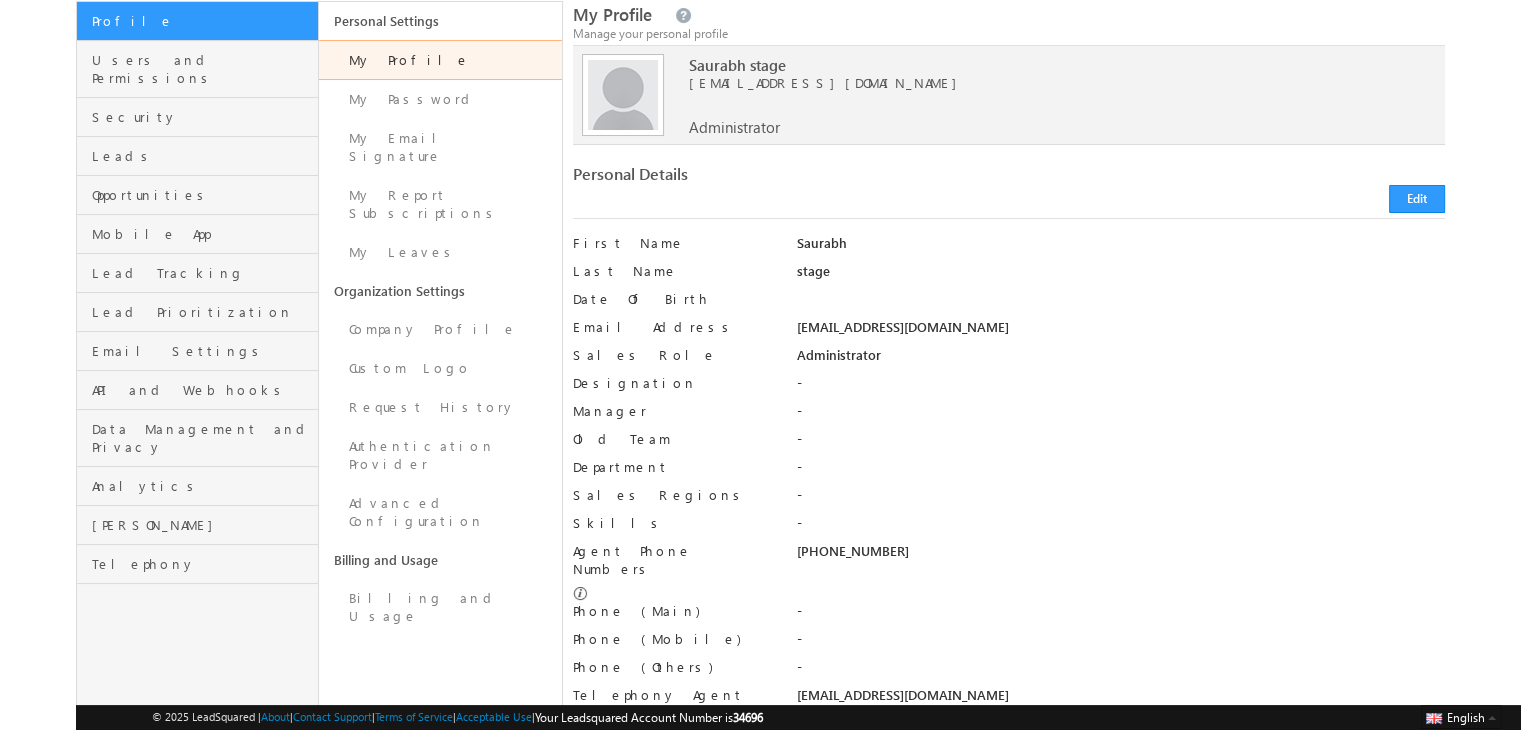click on "+91-9591726508" at bounding box center [1120, 556] 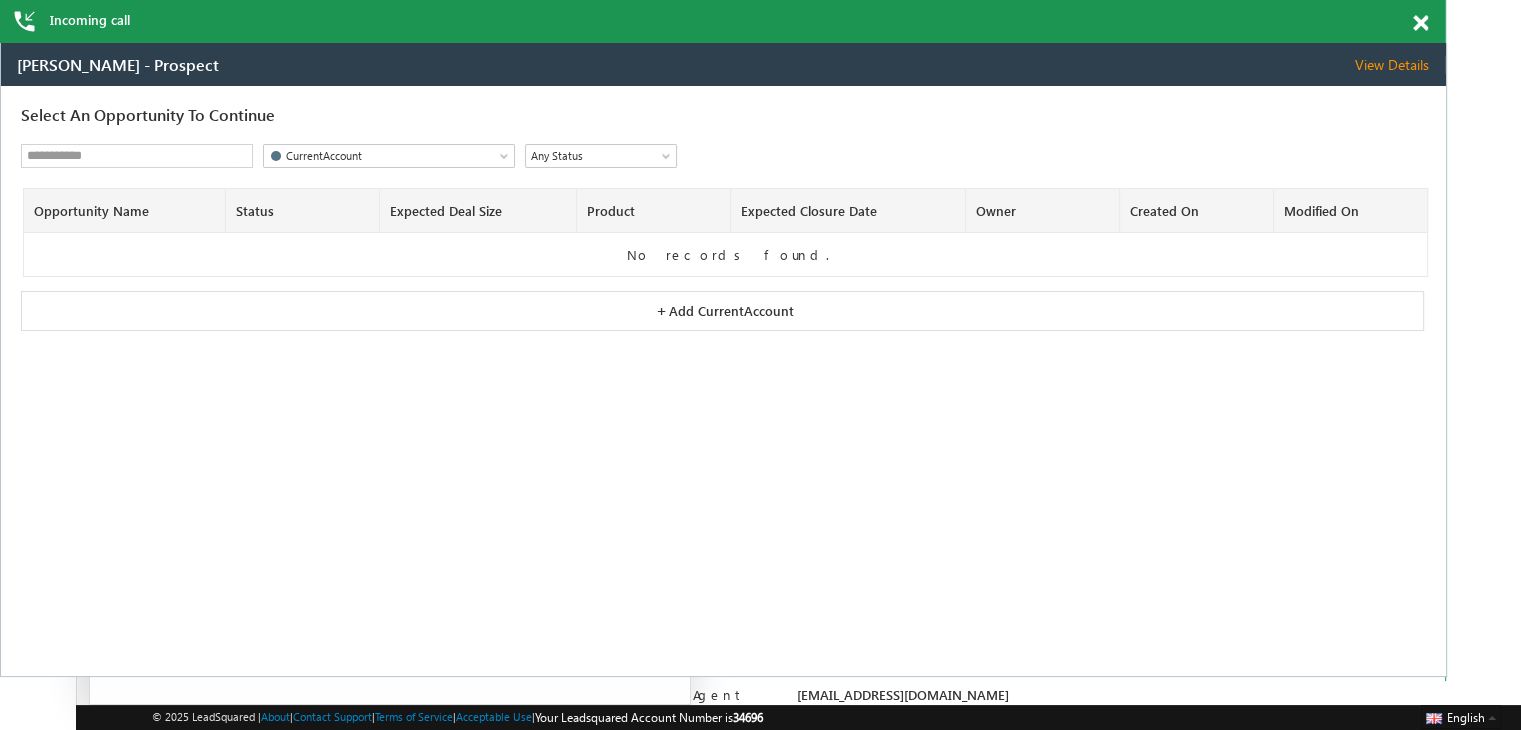 scroll, scrollTop: 0, scrollLeft: 0, axis: both 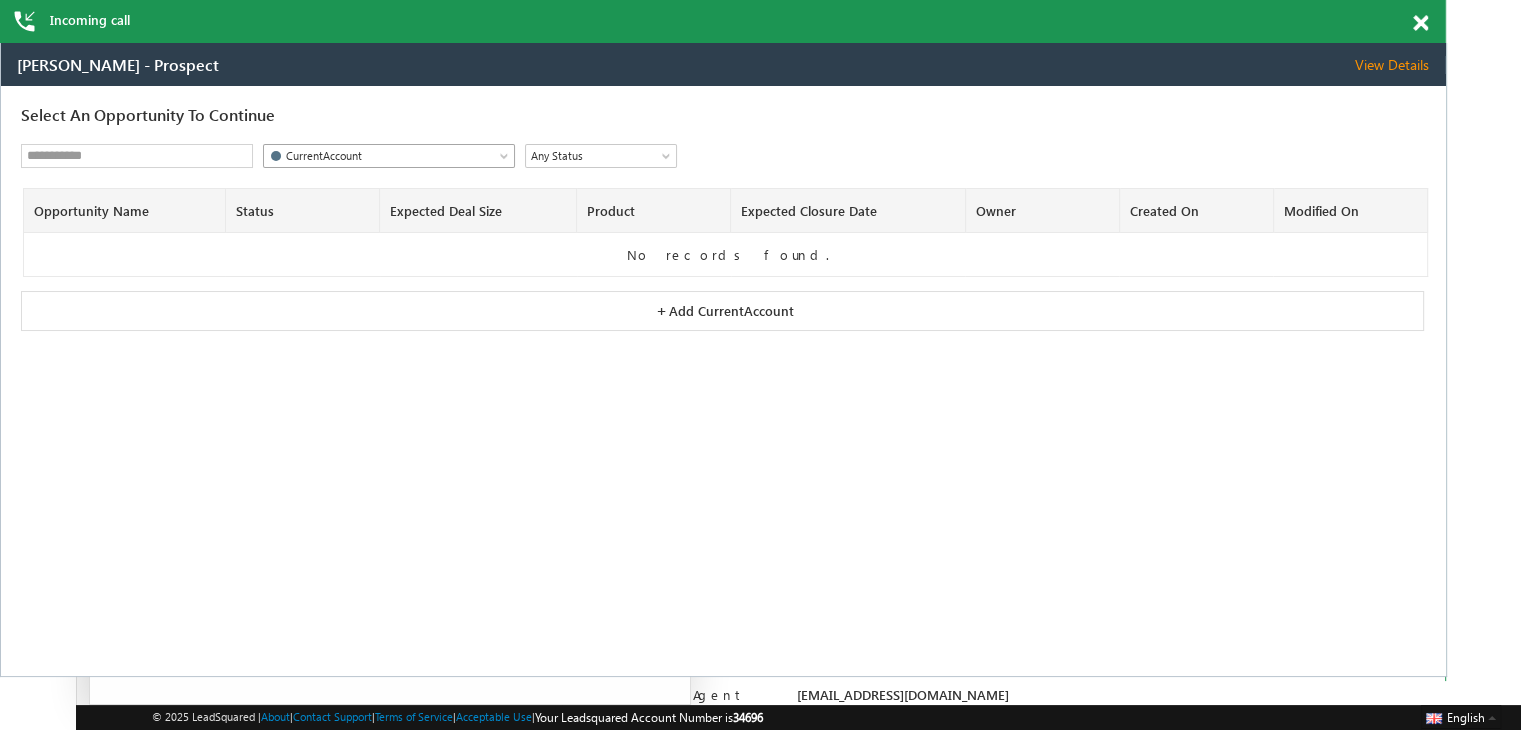 click on "CurrentAccount" at bounding box center (374, 156) 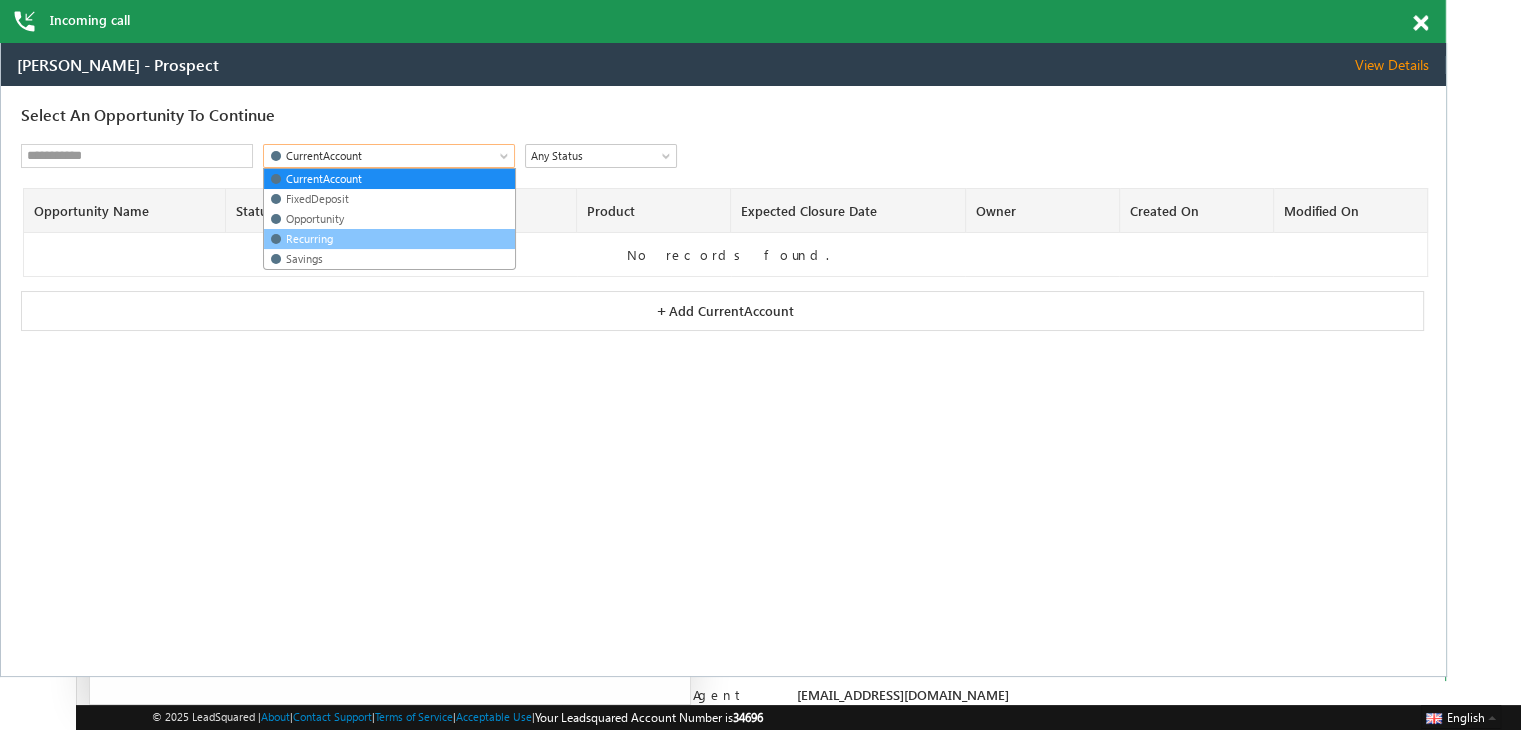 click on "Recurring" at bounding box center (388, 239) 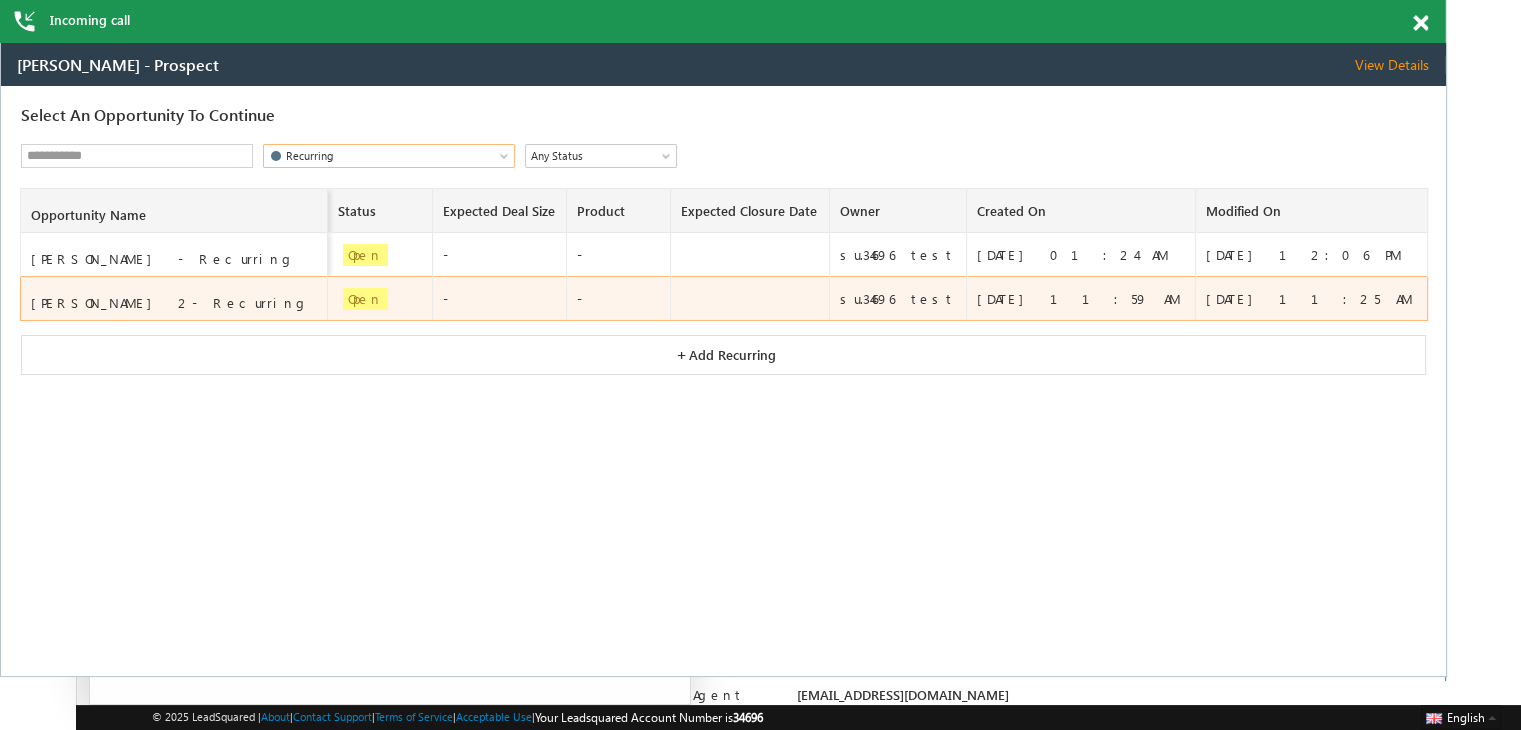 click on "[PERSON_NAME] 2- Recurring" at bounding box center [175, 303] 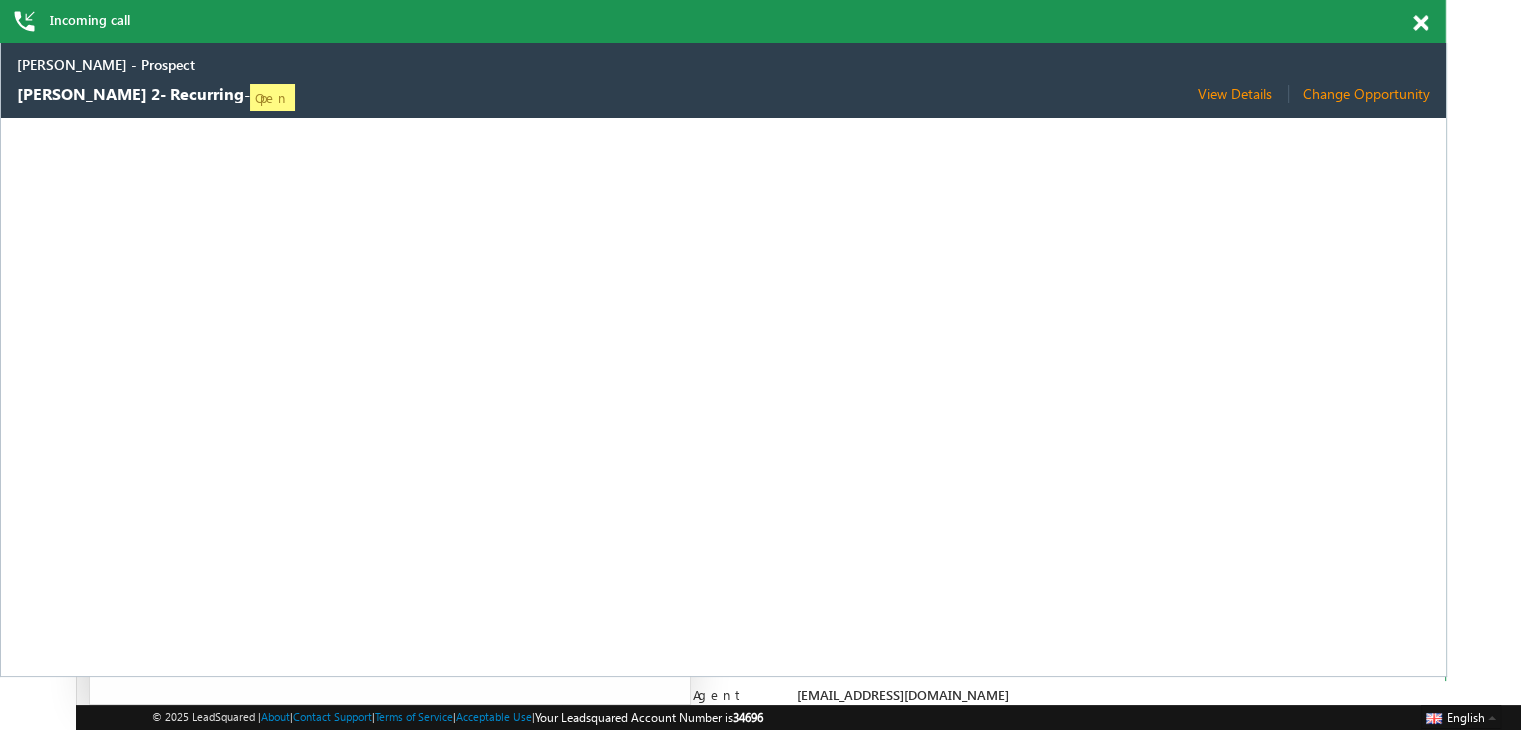 select on "**********" 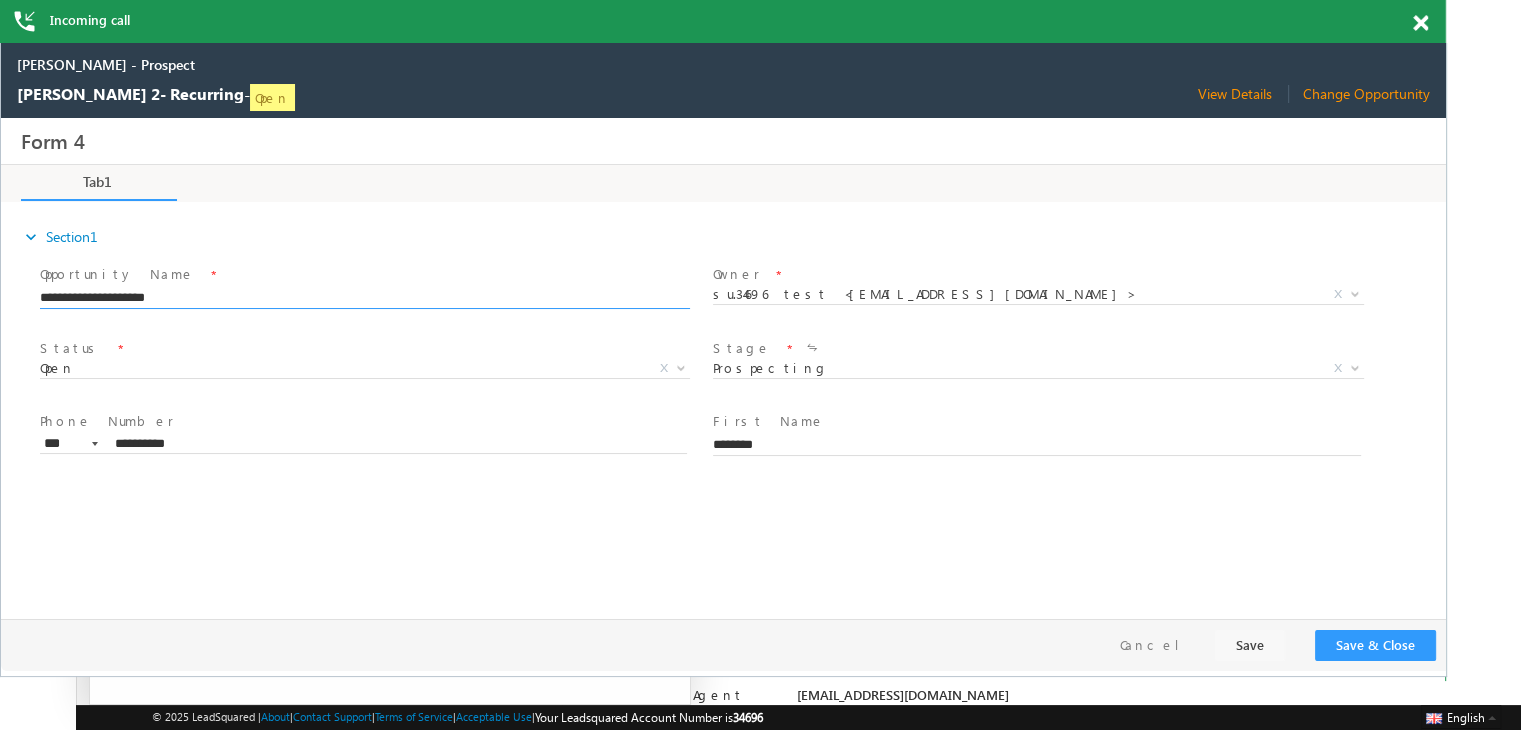 scroll, scrollTop: 0, scrollLeft: 0, axis: both 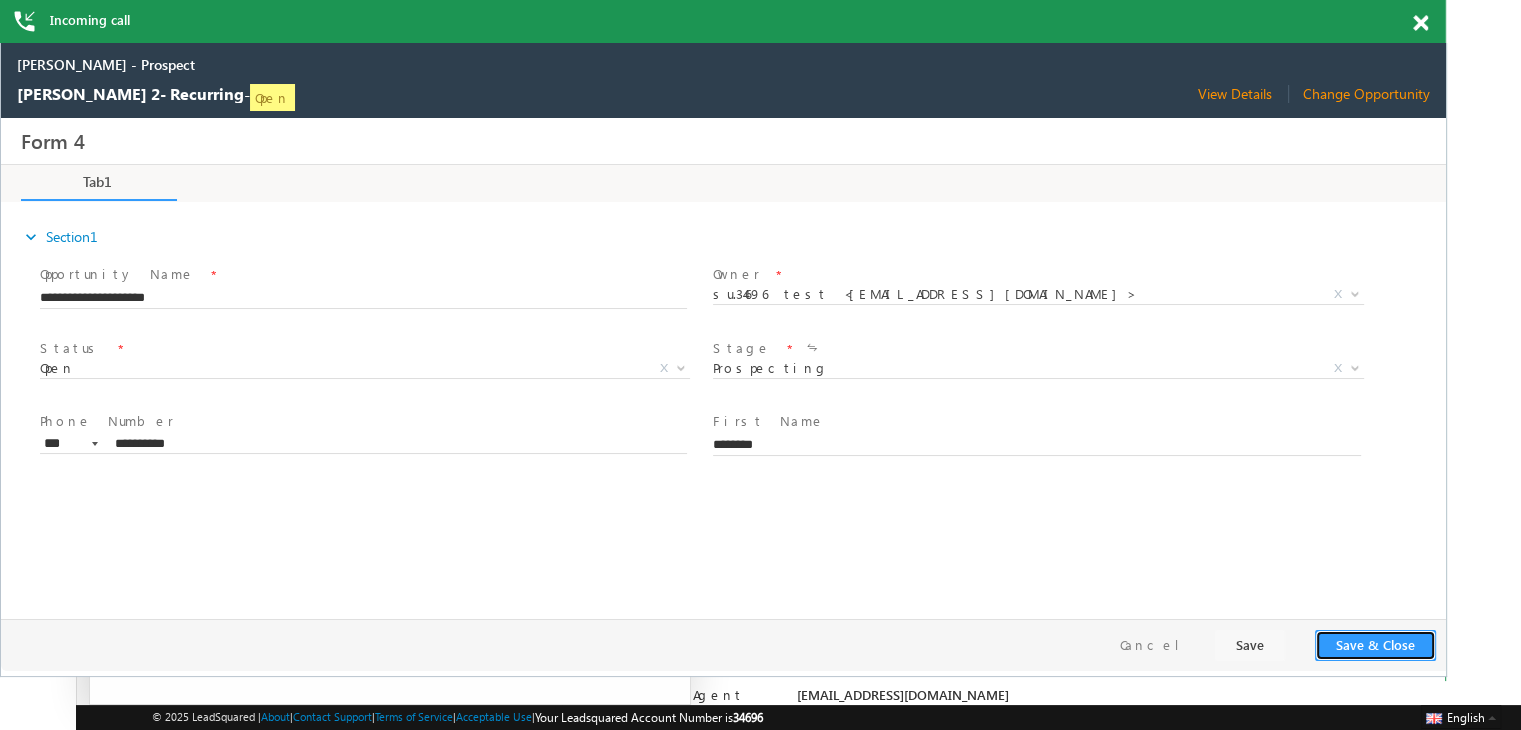 click on "Save & Close" at bounding box center (1375, 645) 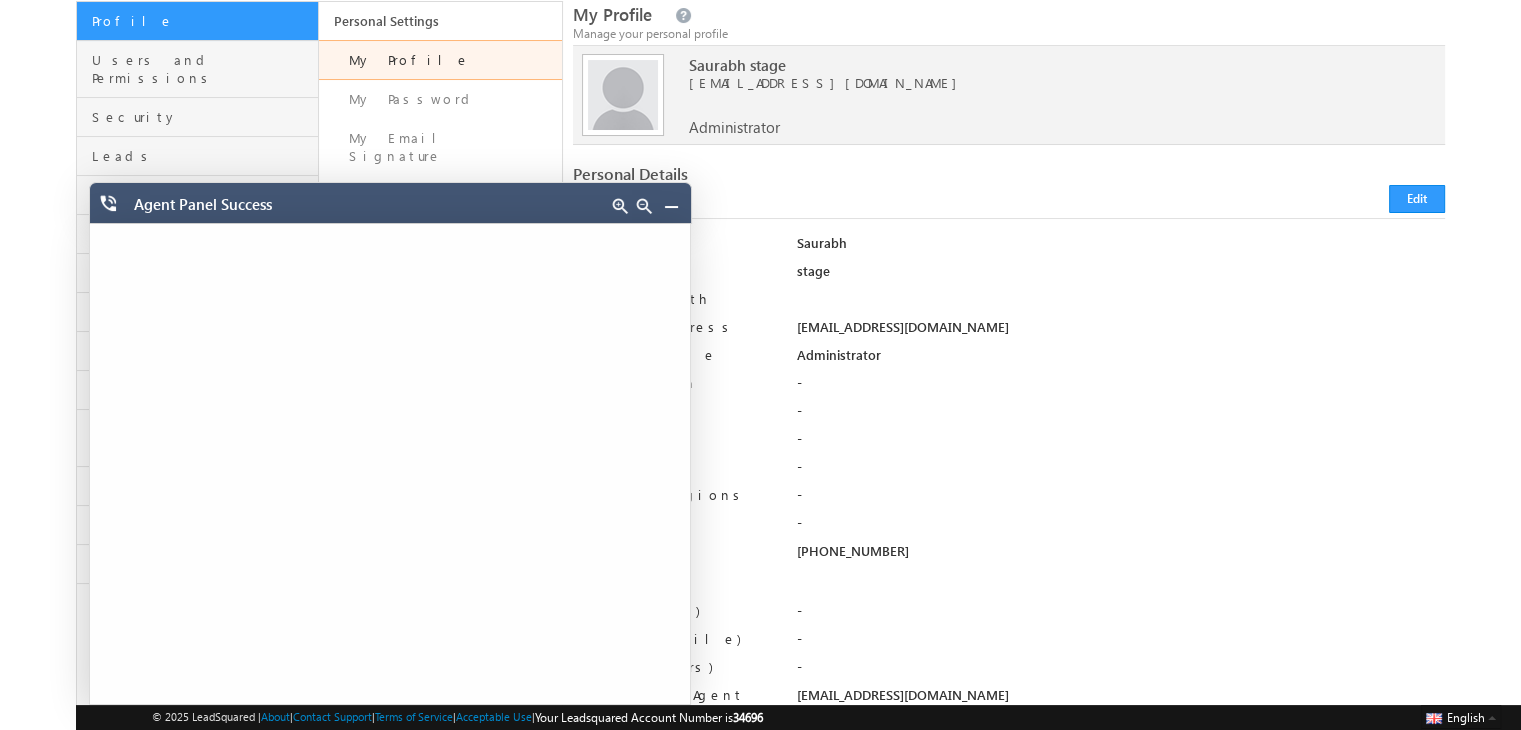 click at bounding box center (671, 206) 